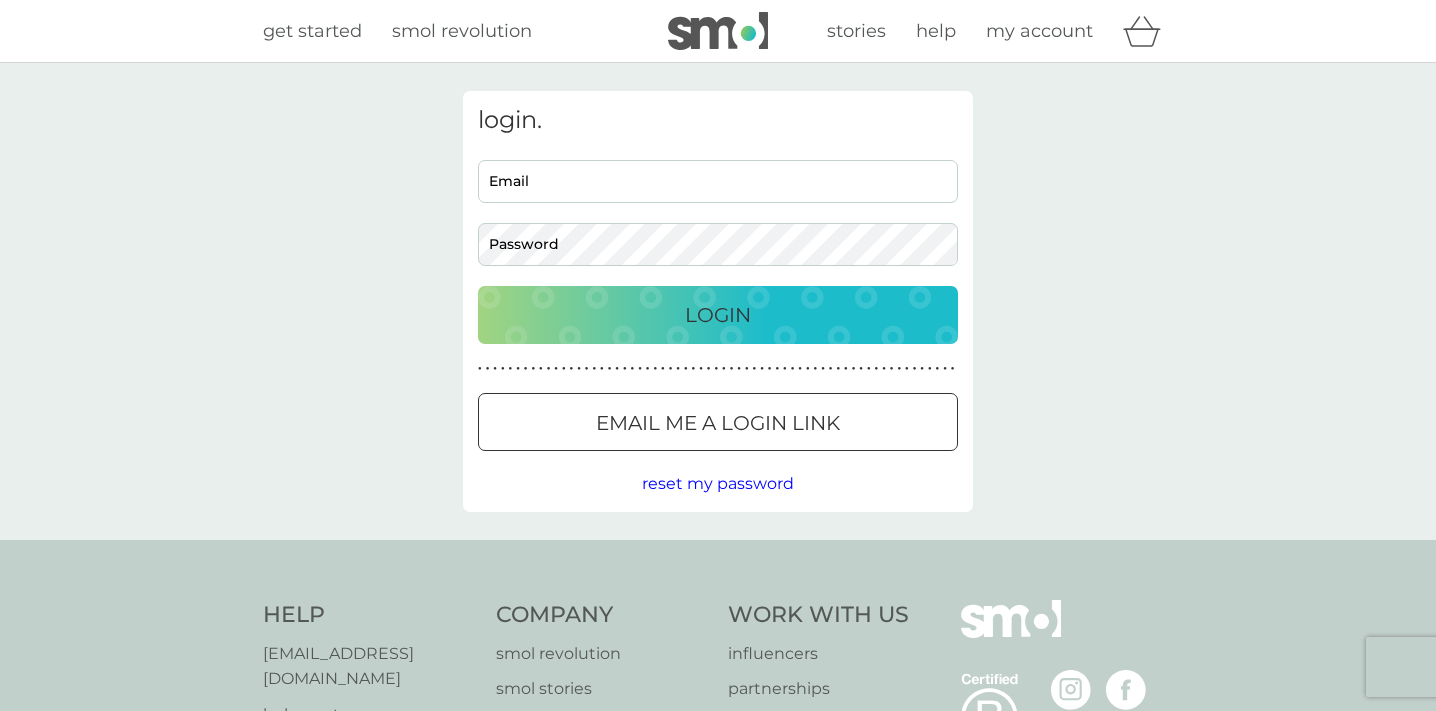 scroll, scrollTop: 0, scrollLeft: 0, axis: both 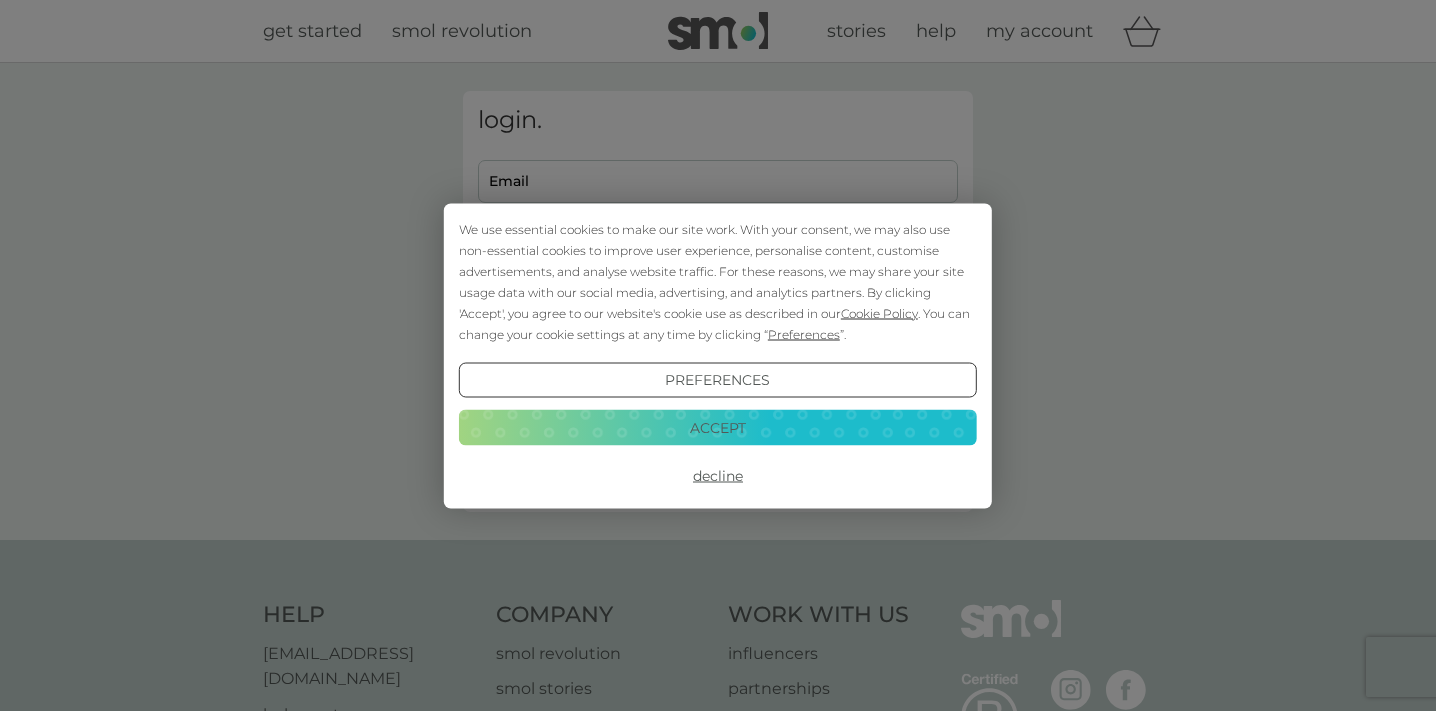 click on "Decline" at bounding box center [718, 476] 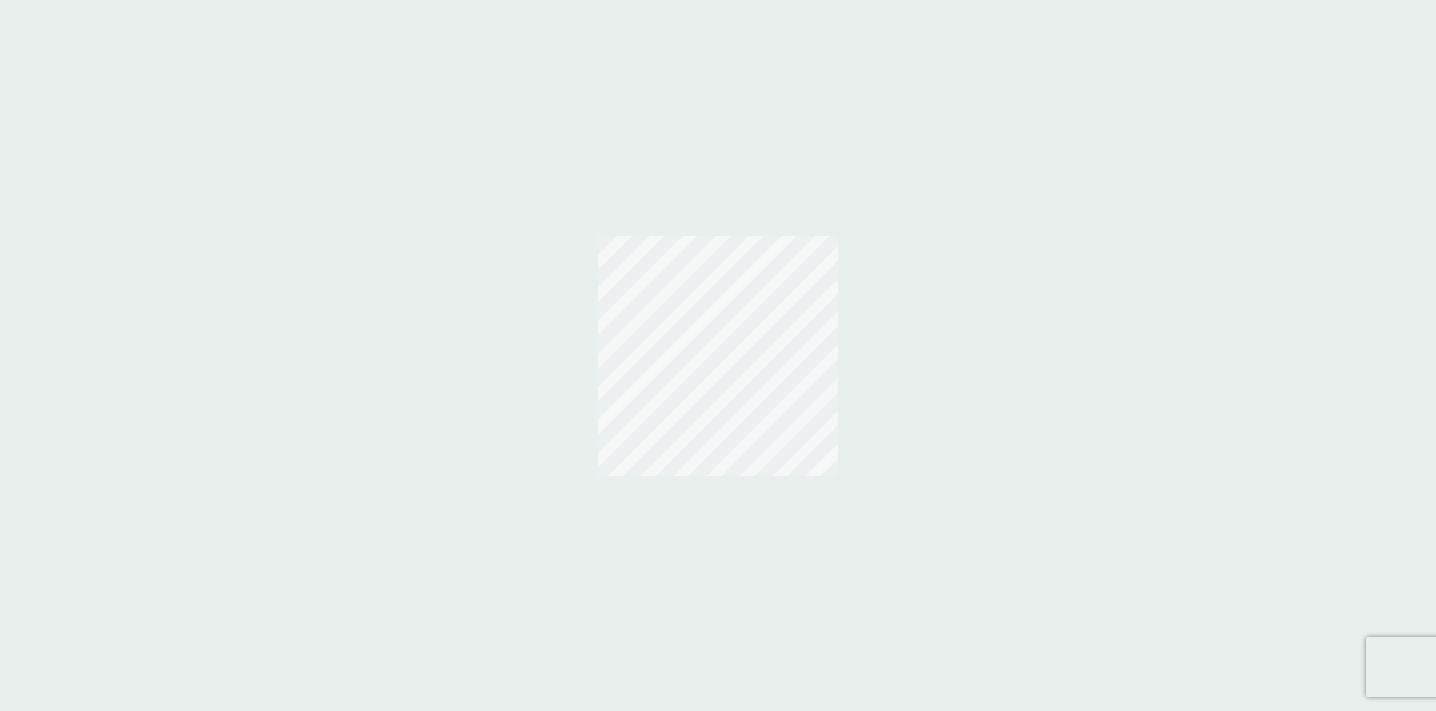 scroll, scrollTop: 0, scrollLeft: 0, axis: both 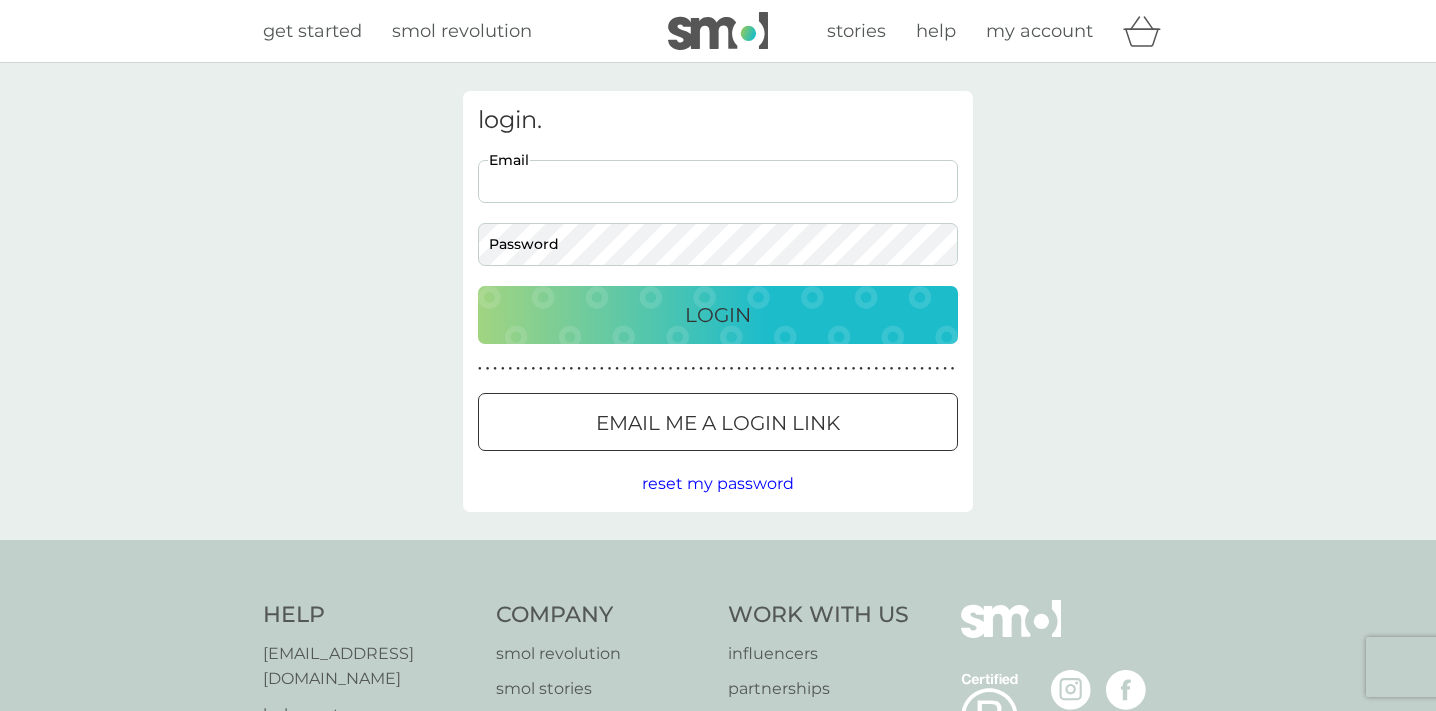 click on "Email" at bounding box center [718, 181] 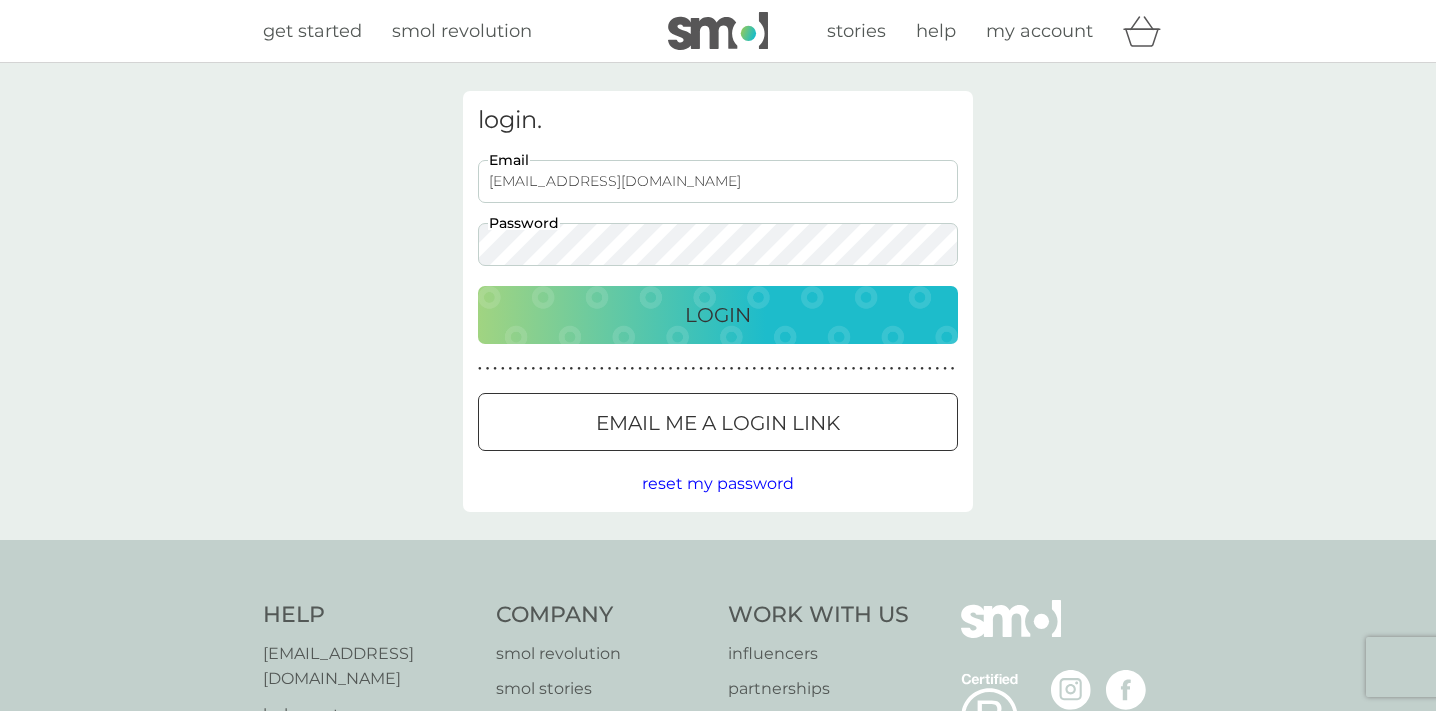 click on "Email me a login link" at bounding box center [718, 423] 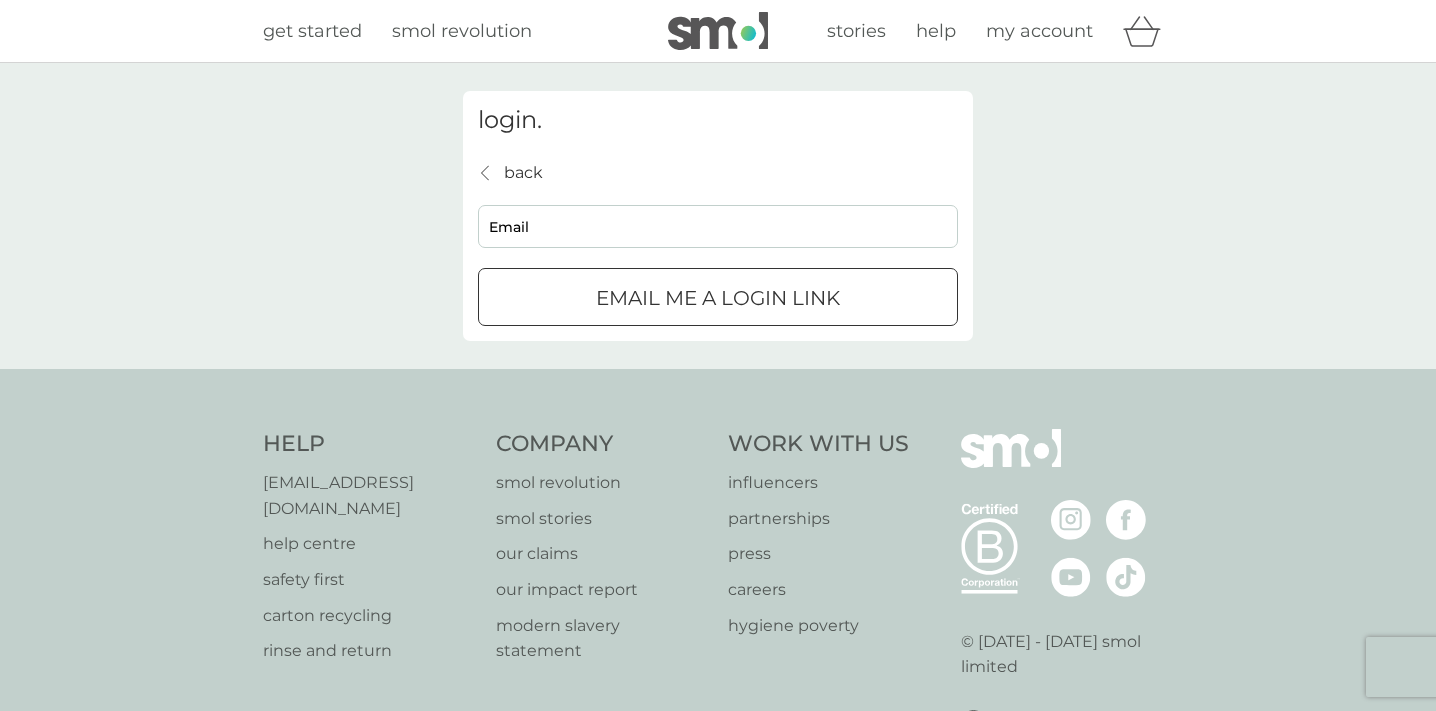 click on "Email" at bounding box center (718, 226) 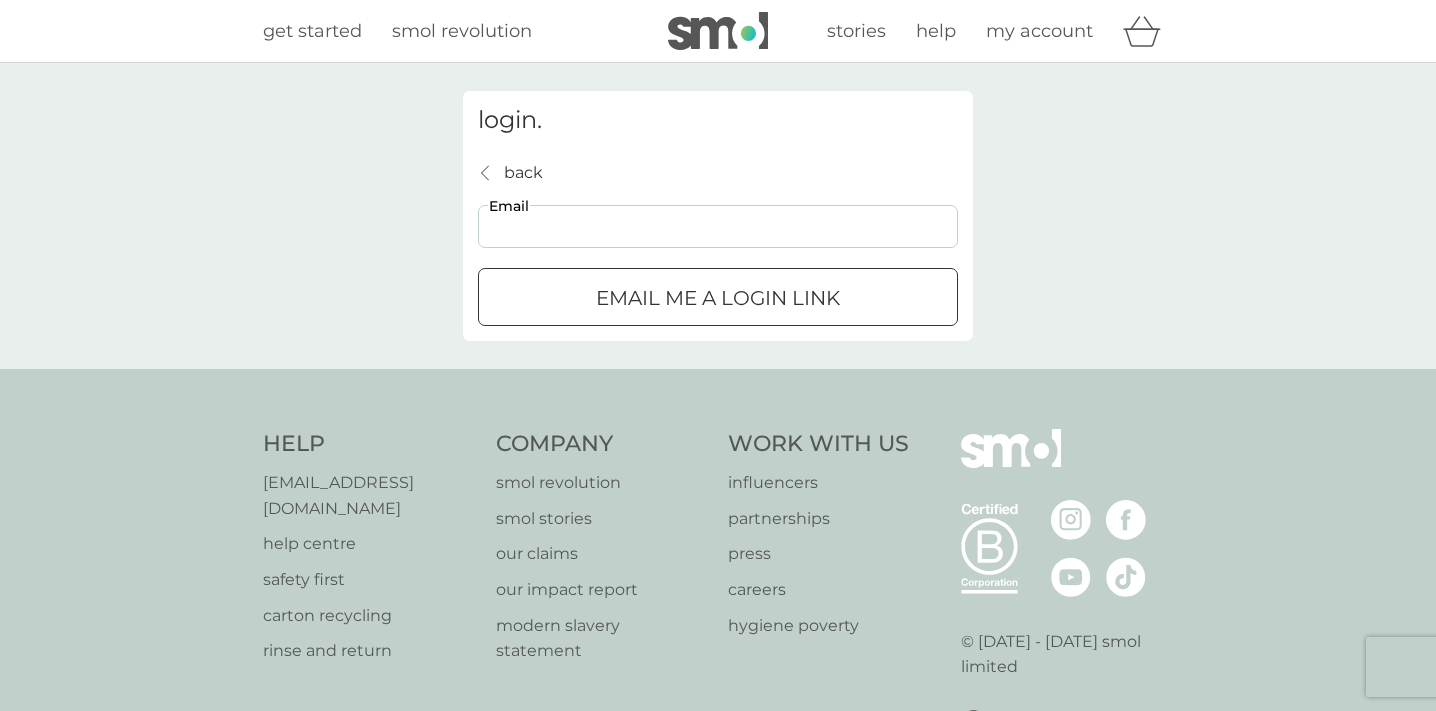 type on "p.blanshard@me.com" 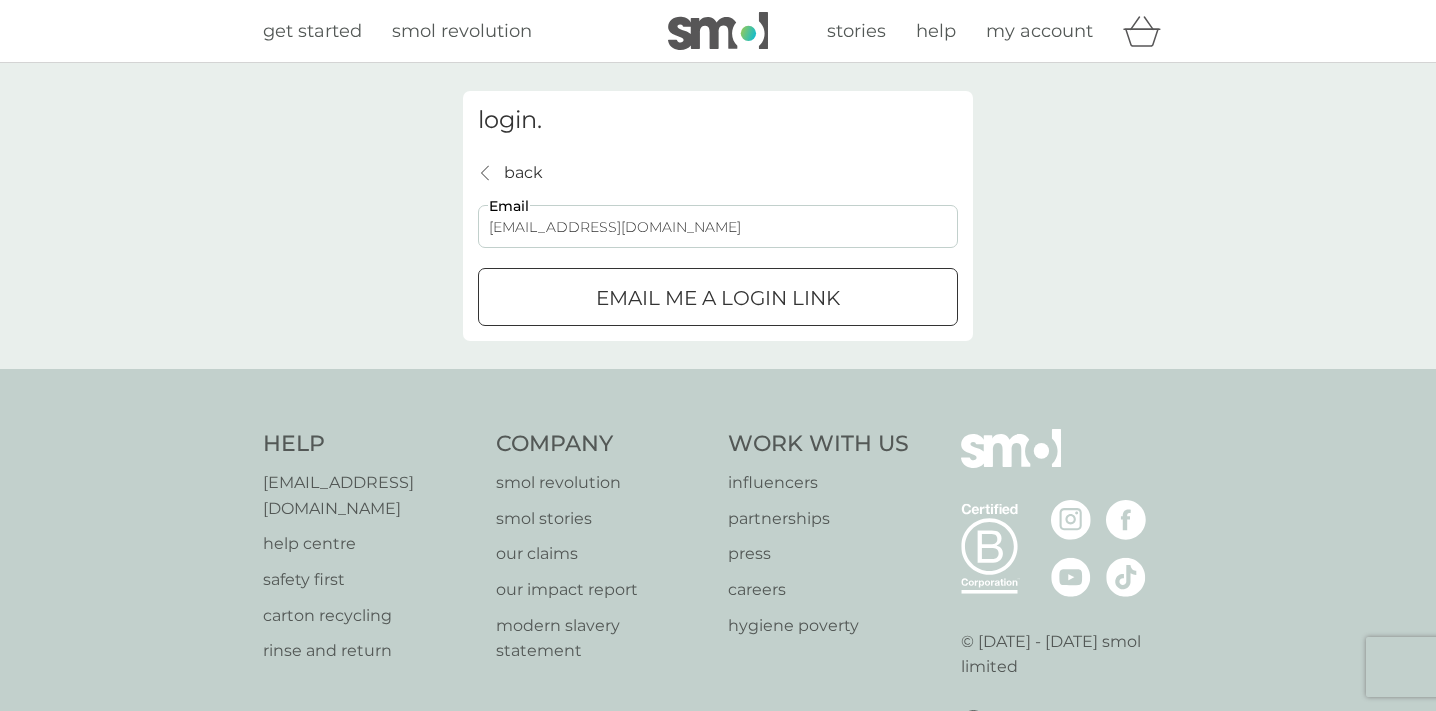 click on "Email me a login link" at bounding box center (718, 298) 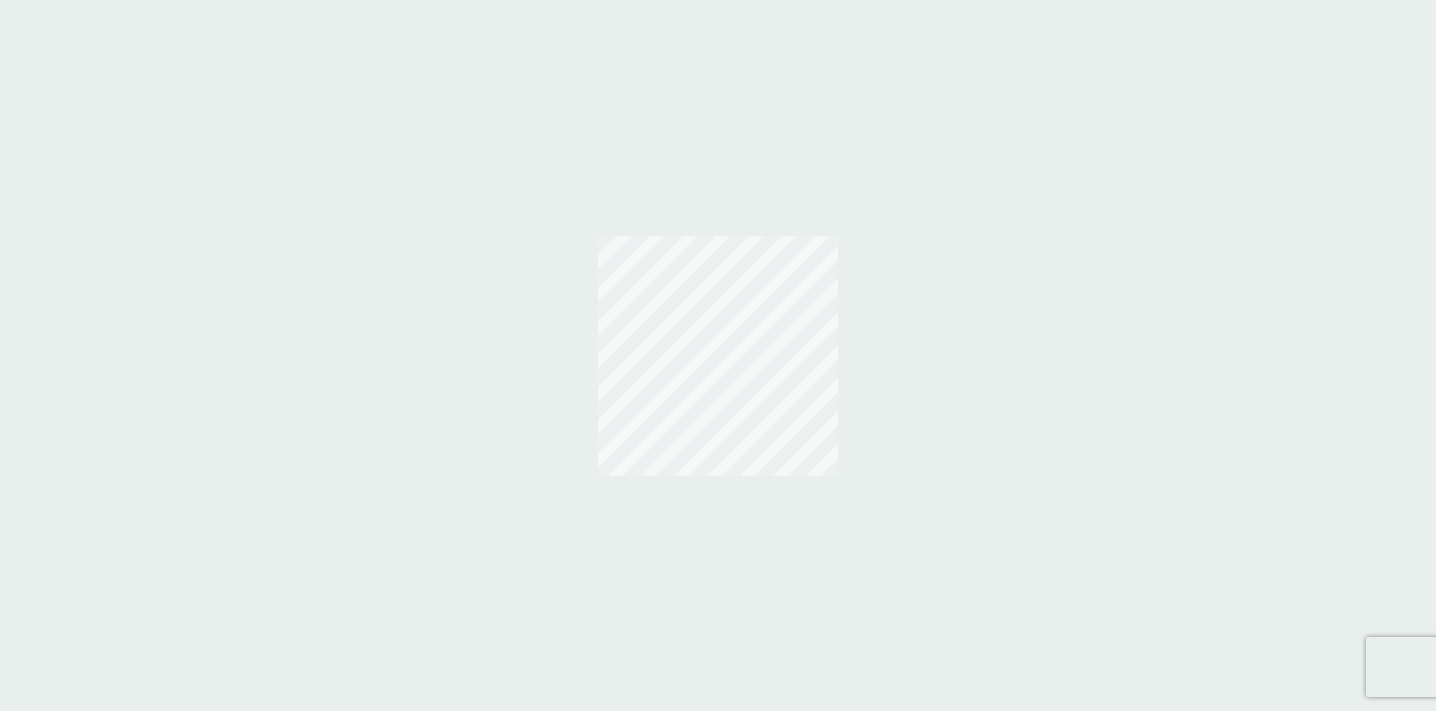 scroll, scrollTop: 0, scrollLeft: 0, axis: both 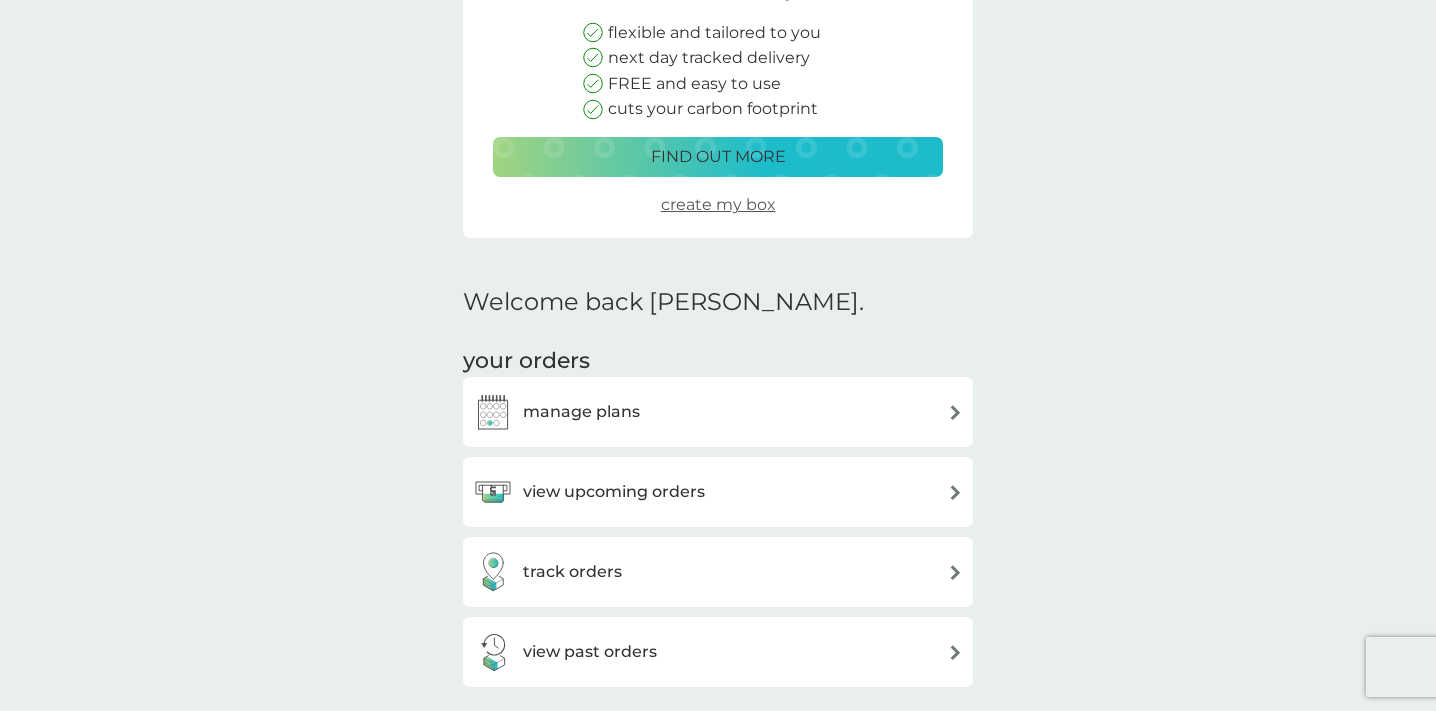 click at bounding box center (955, 492) 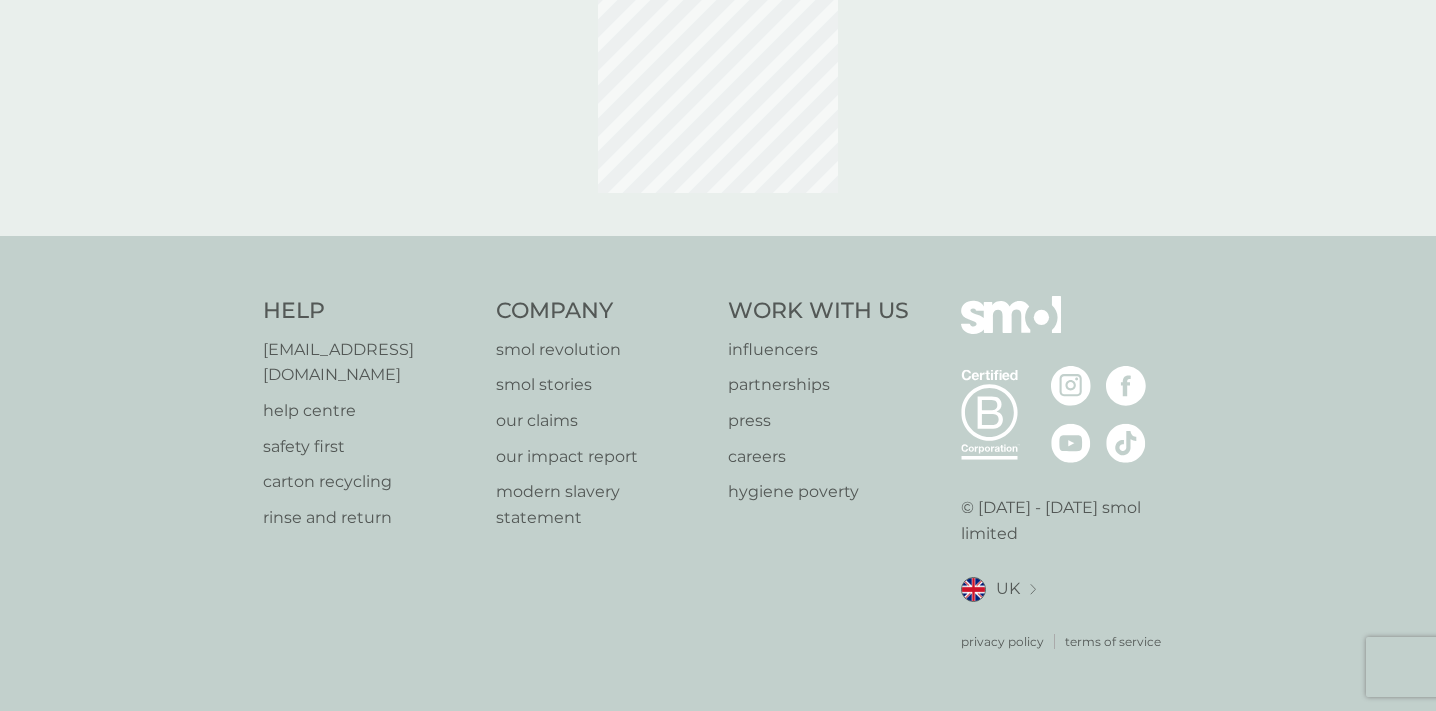 scroll, scrollTop: 0, scrollLeft: 0, axis: both 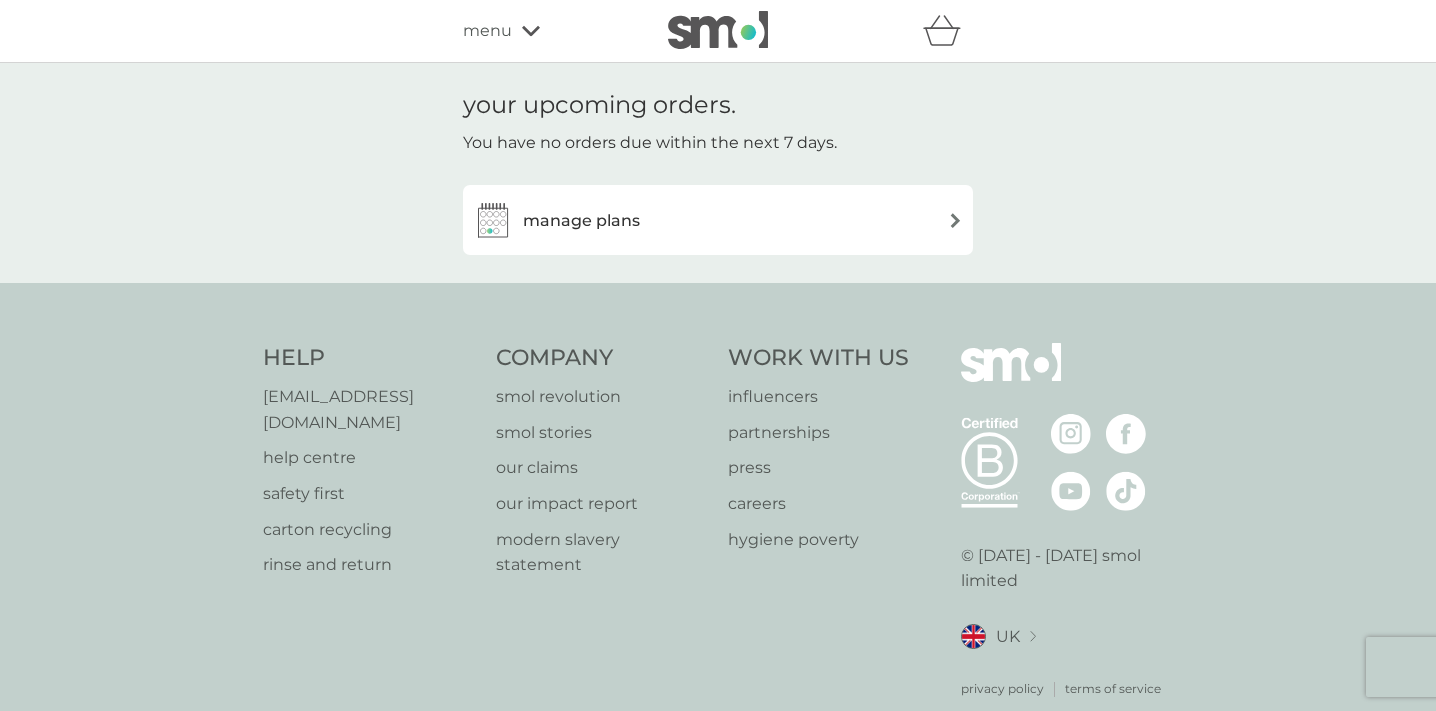 click at bounding box center [955, 220] 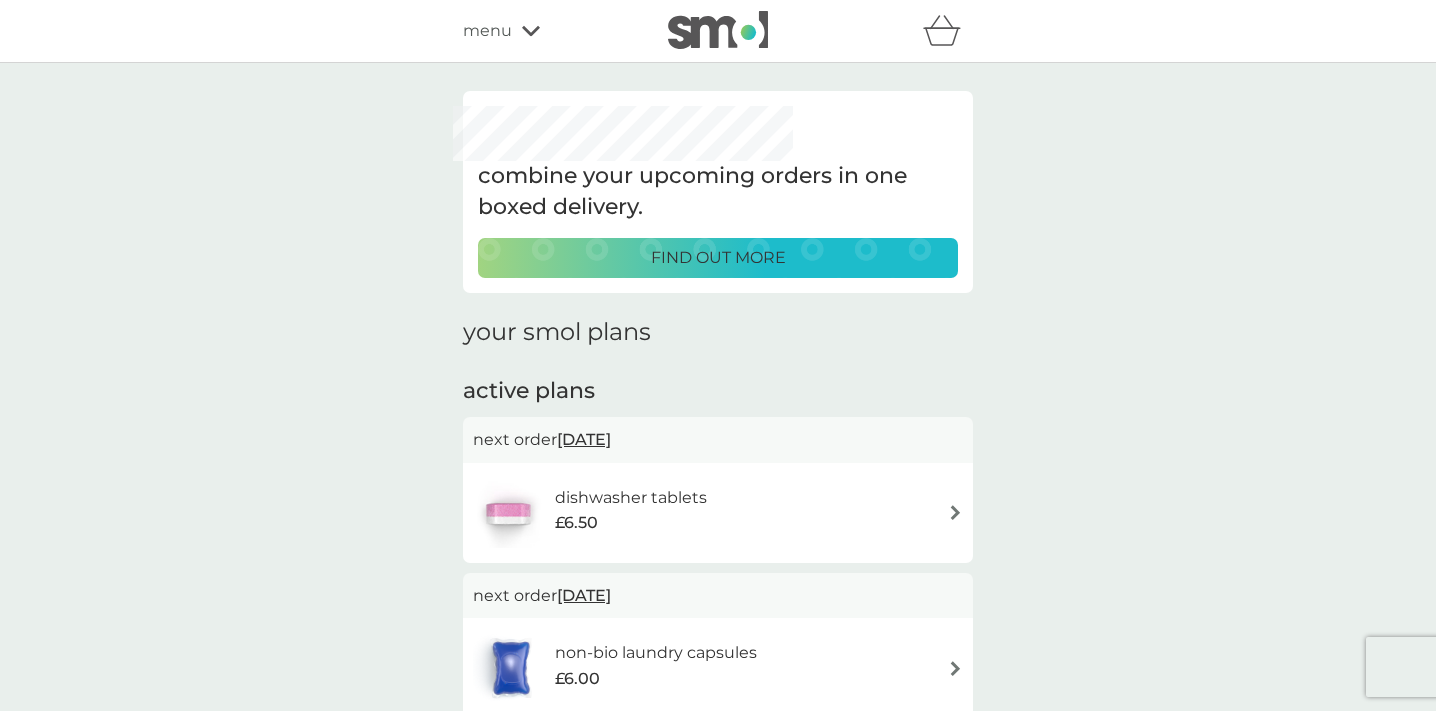 click at bounding box center [955, 512] 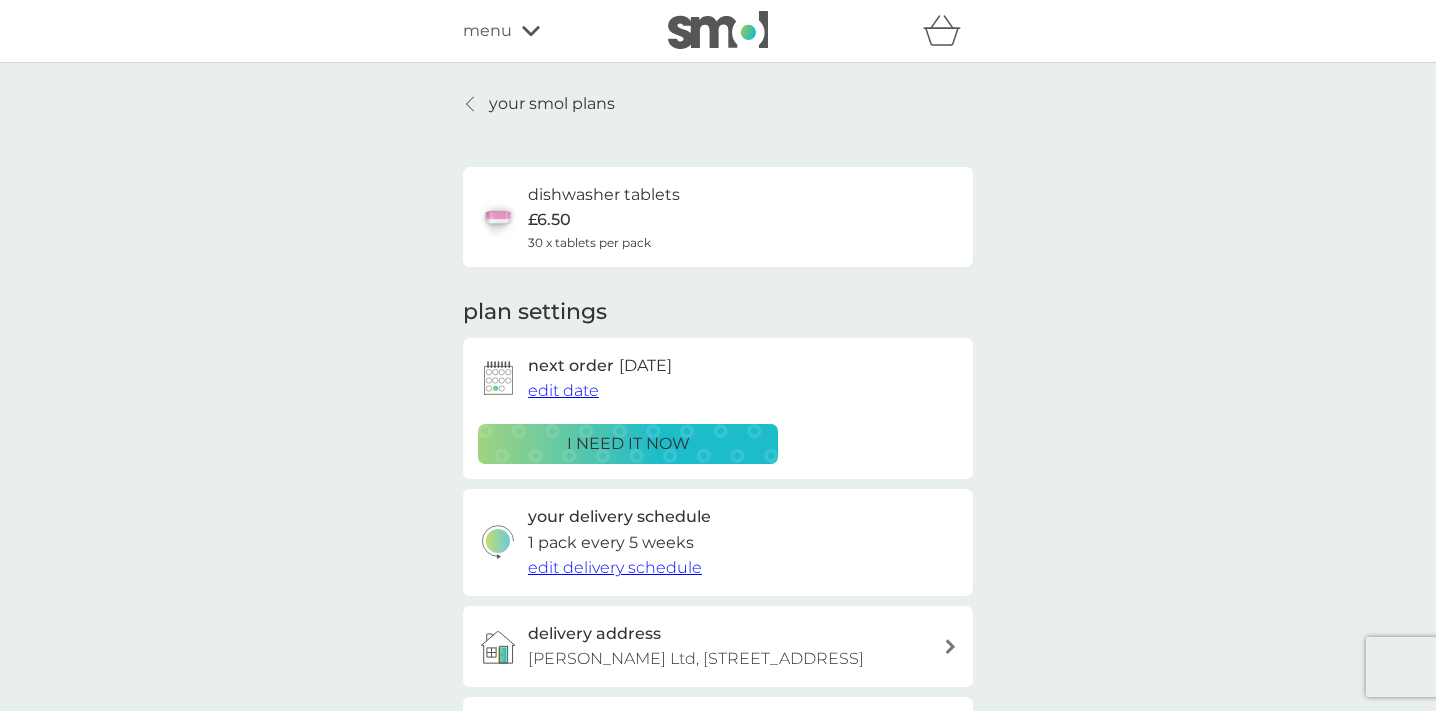 click on "edit date" at bounding box center (563, 390) 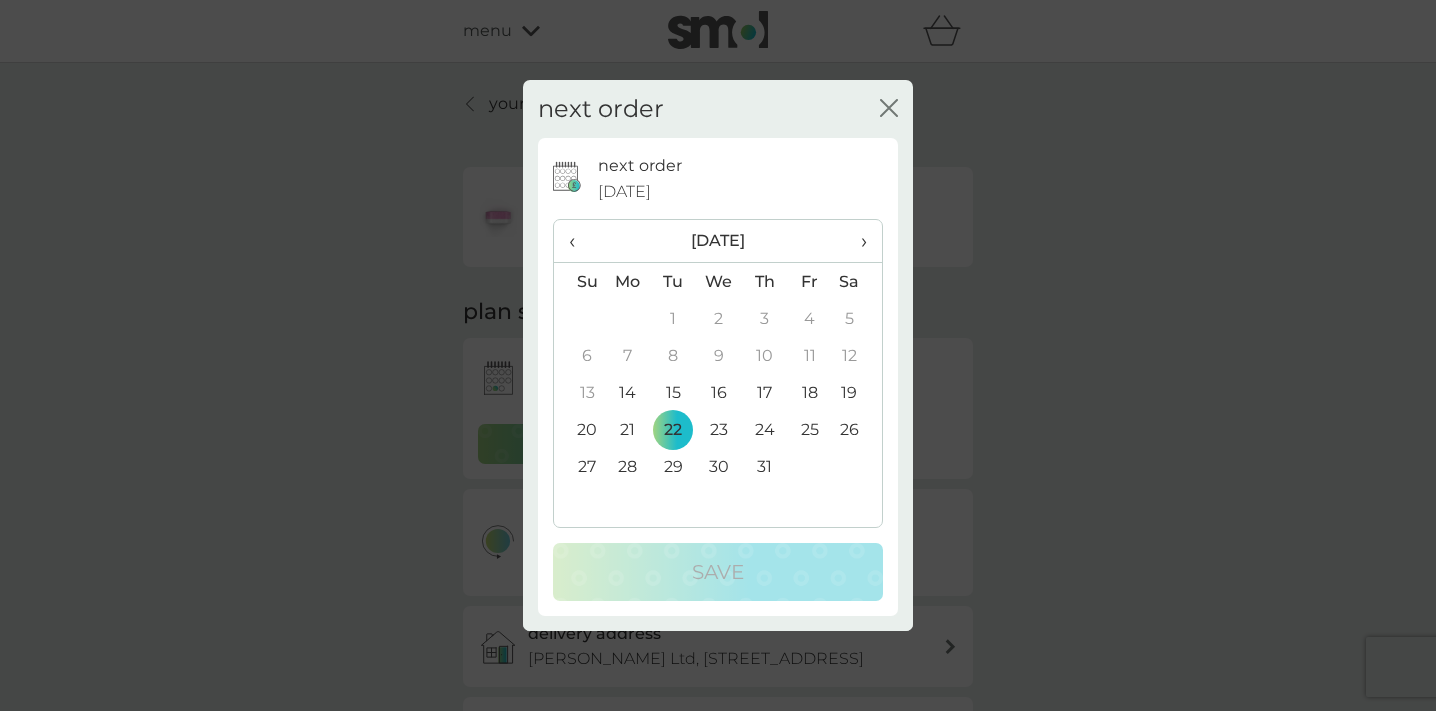 click on "›" at bounding box center [857, 241] 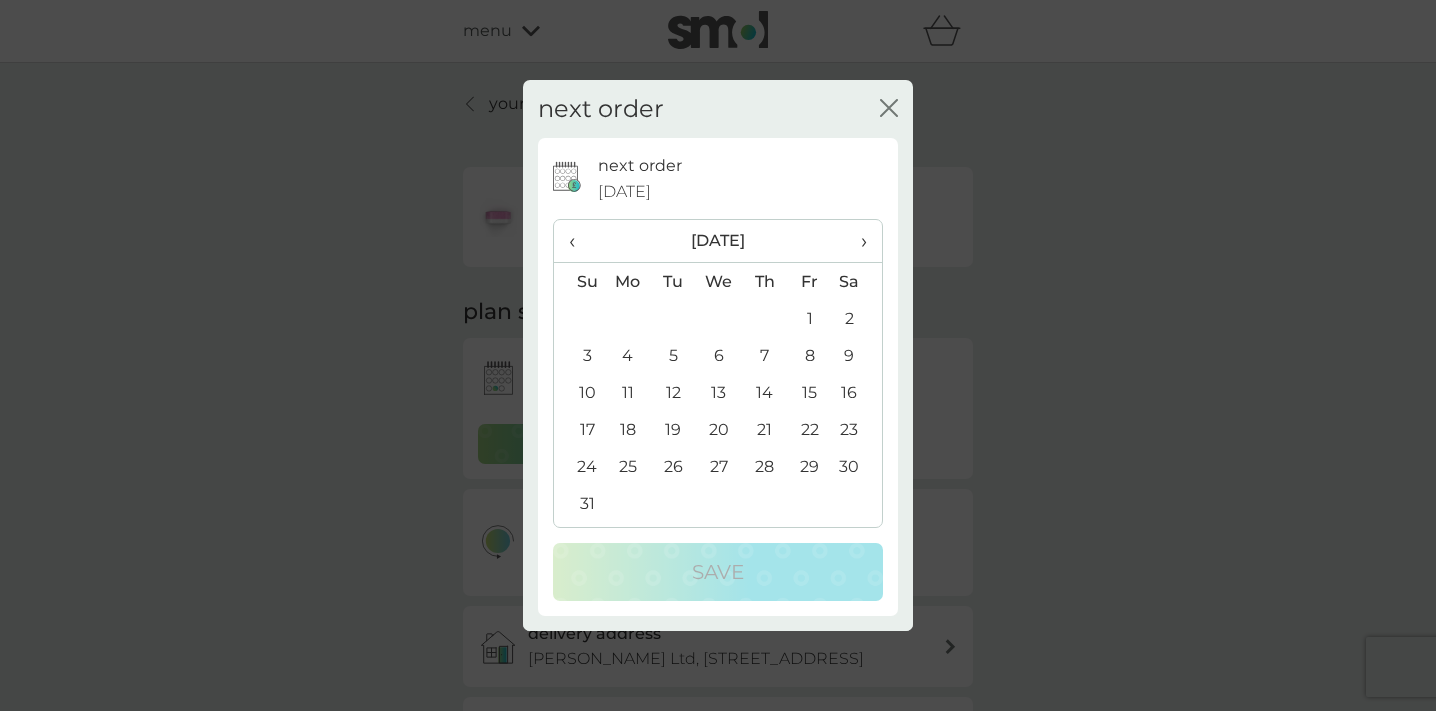click on "15" at bounding box center (809, 392) 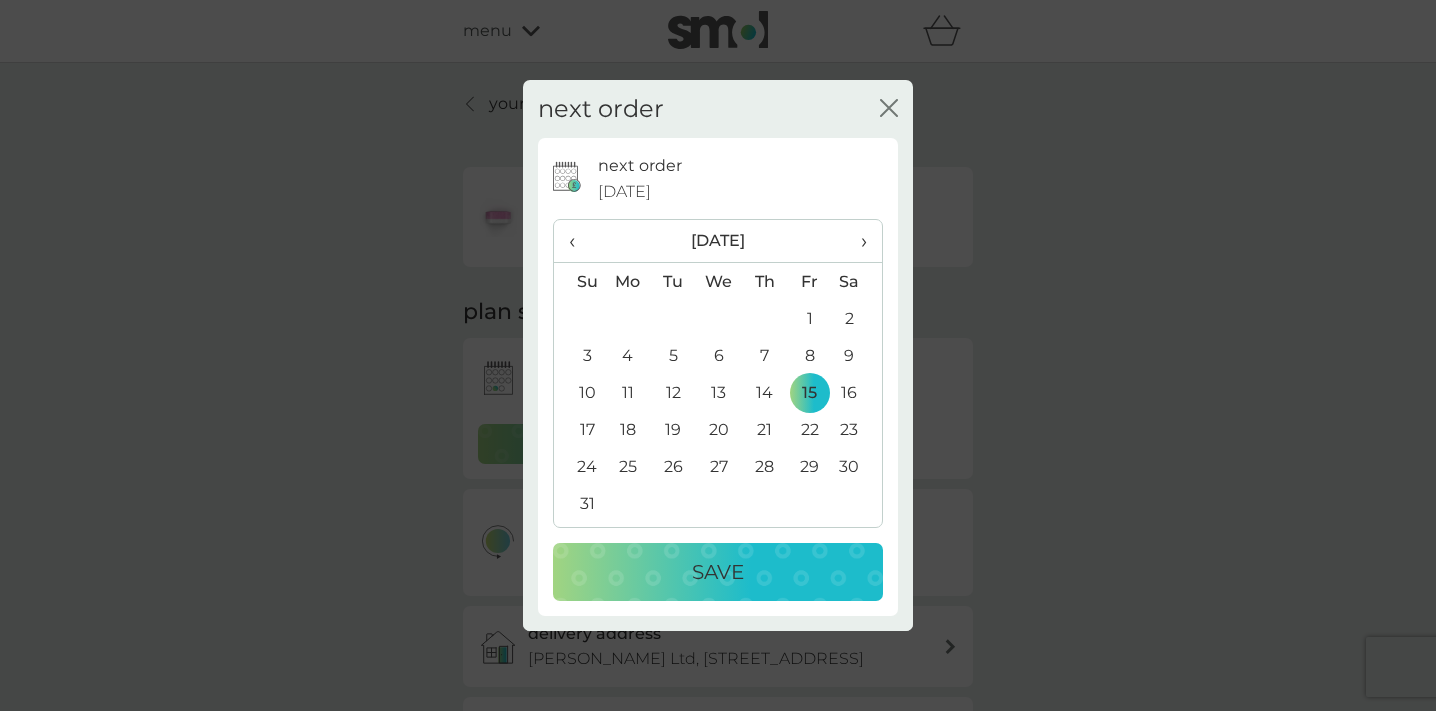 click on "Save" at bounding box center [718, 572] 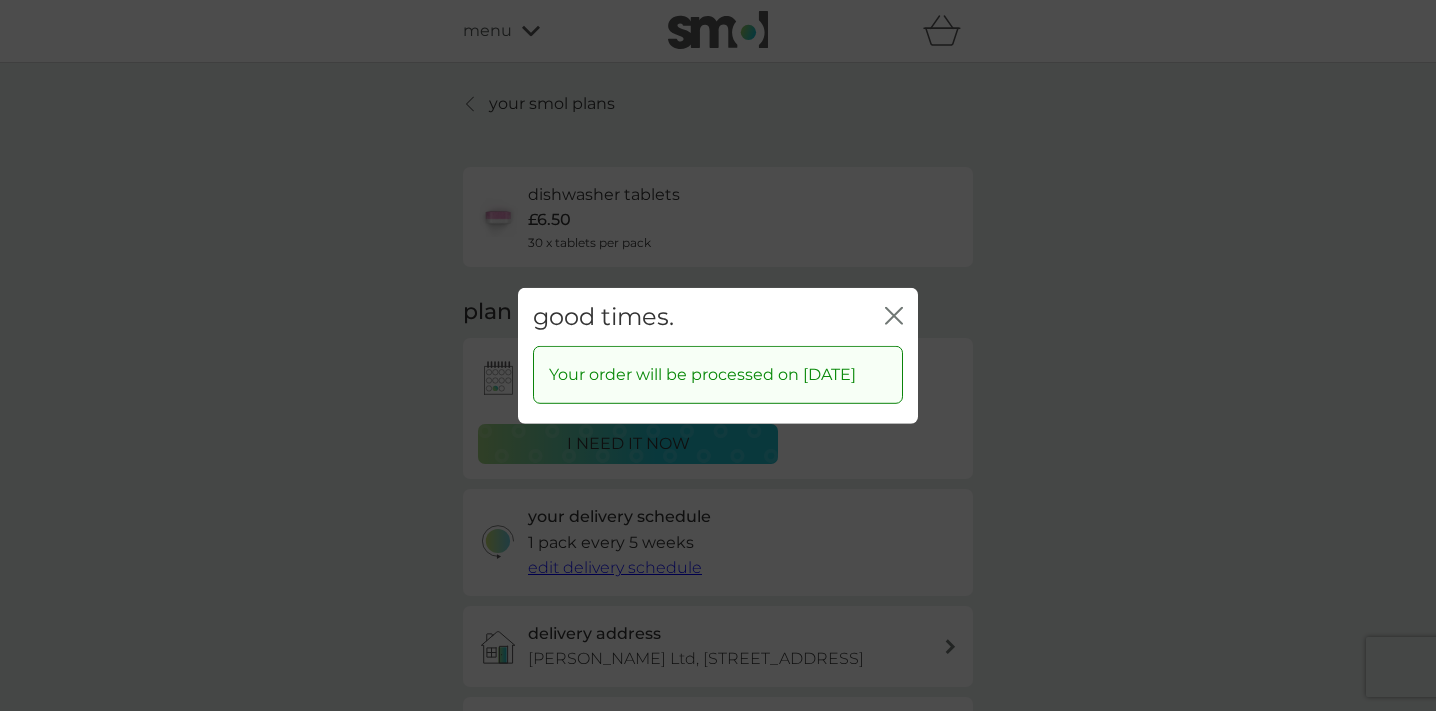 click on "close" 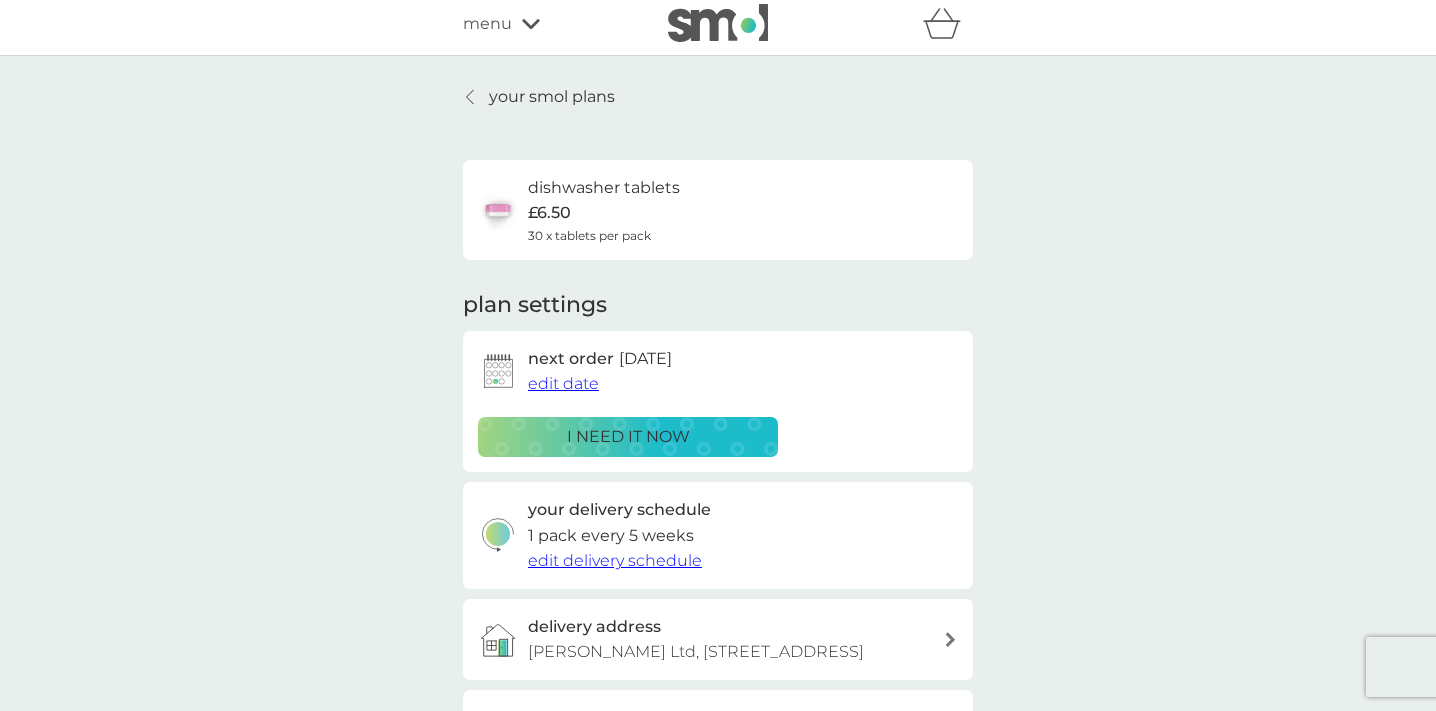 scroll, scrollTop: 0, scrollLeft: 0, axis: both 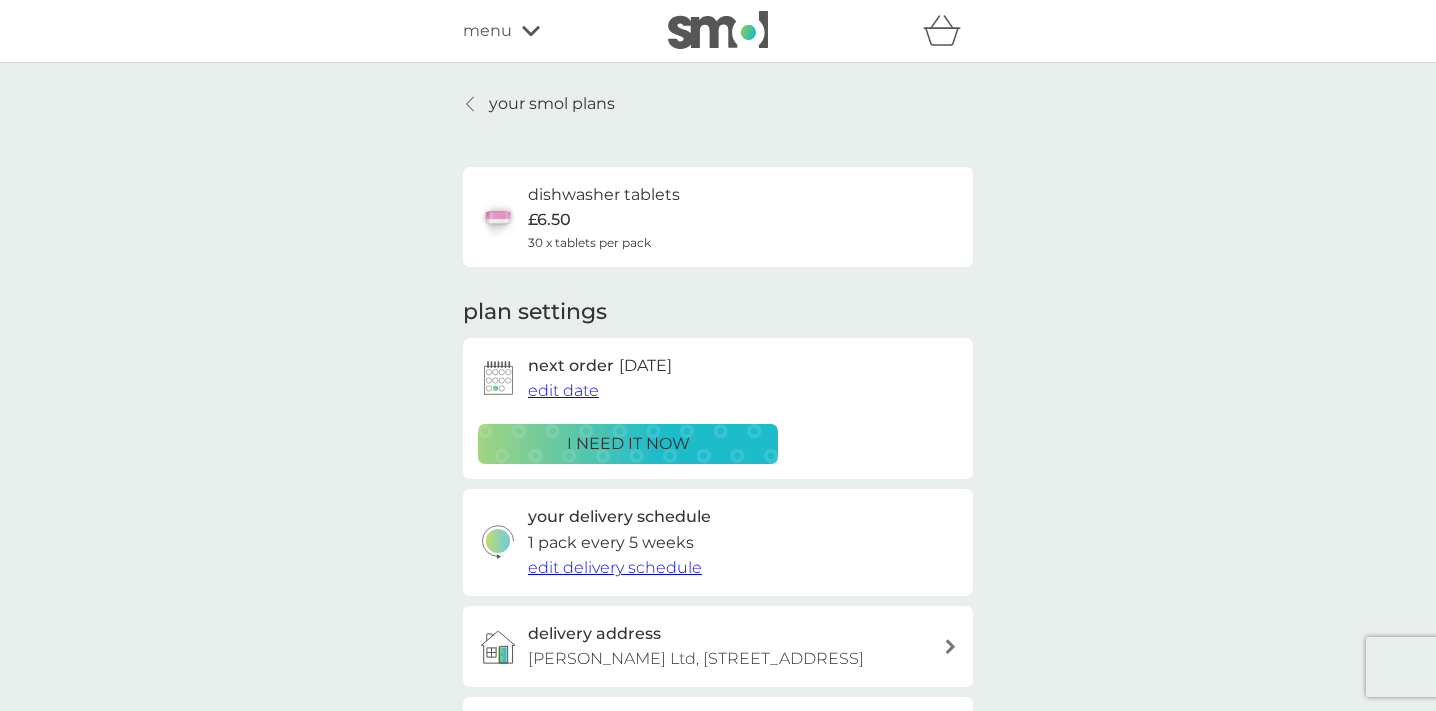 click on "your smol plans" at bounding box center [552, 104] 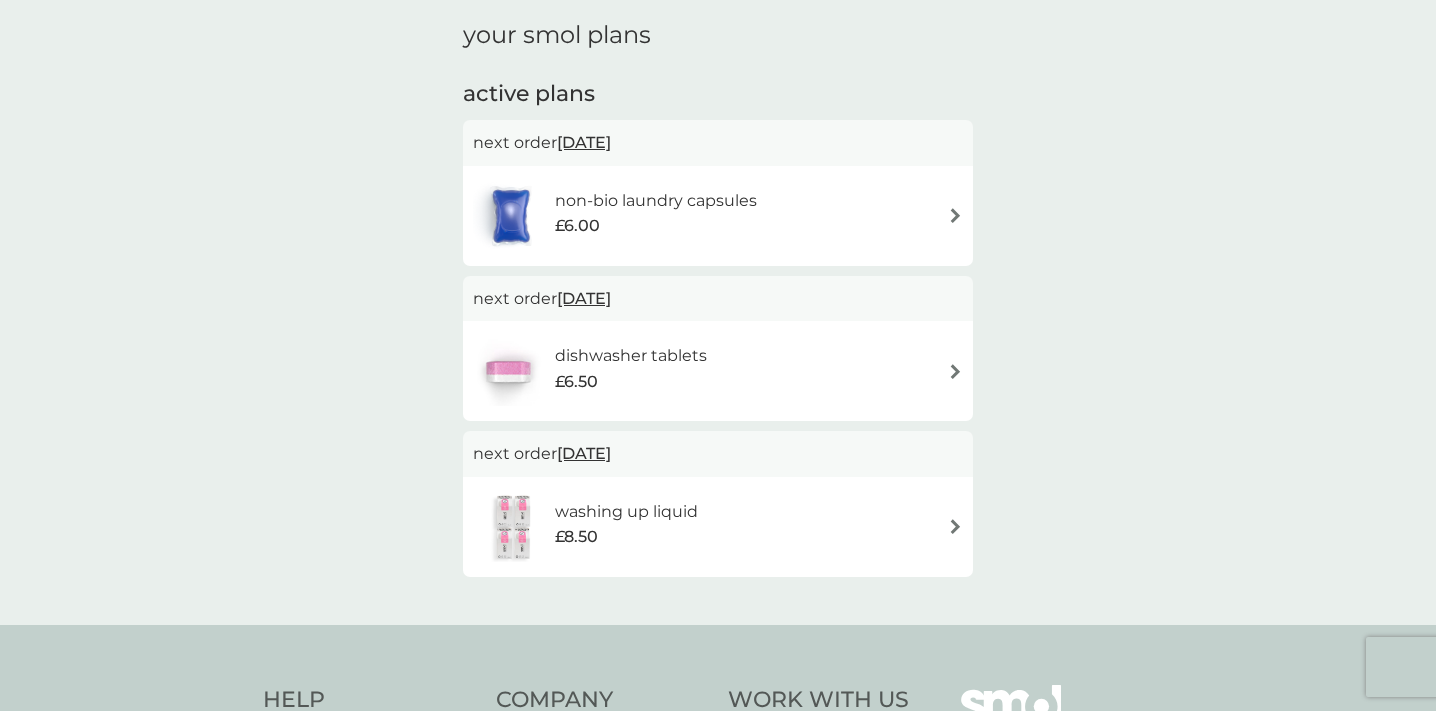 scroll, scrollTop: 302, scrollLeft: 0, axis: vertical 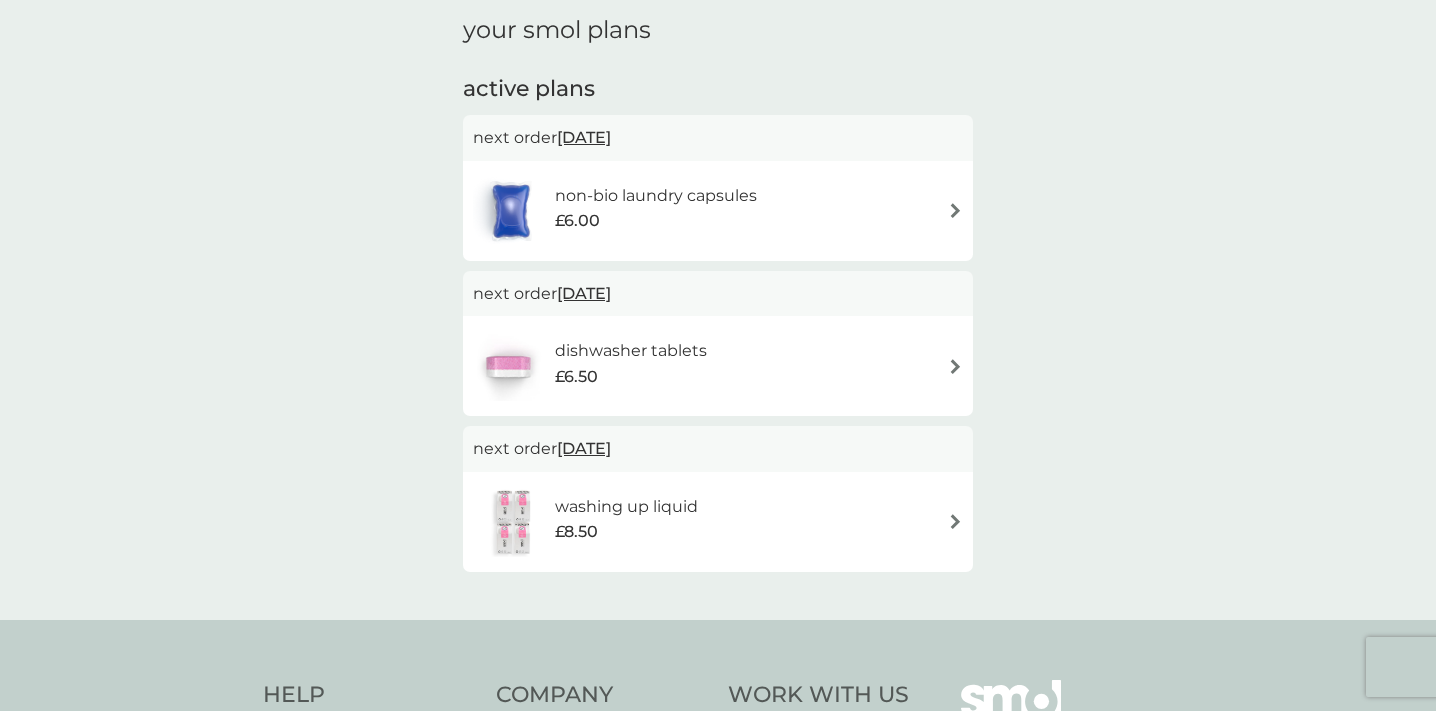 click at bounding box center [955, 521] 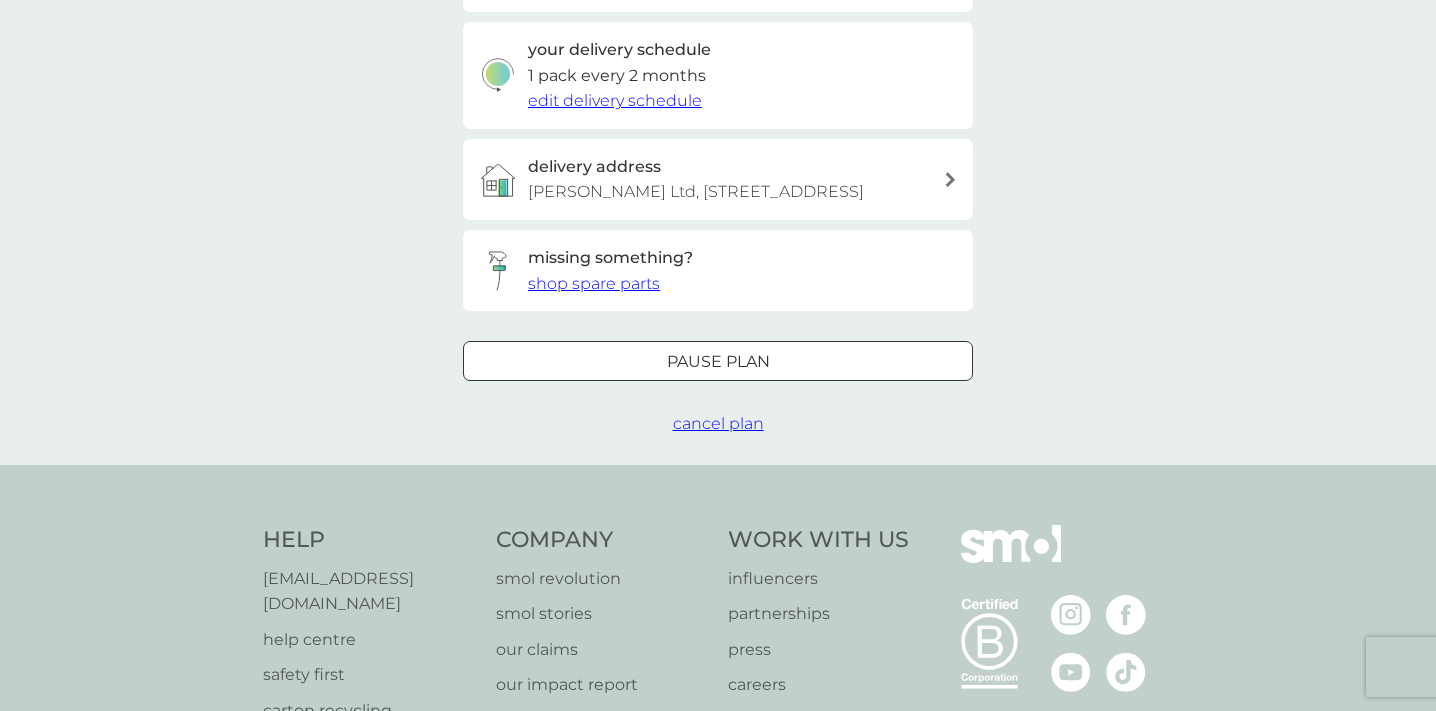 scroll, scrollTop: 468, scrollLeft: 0, axis: vertical 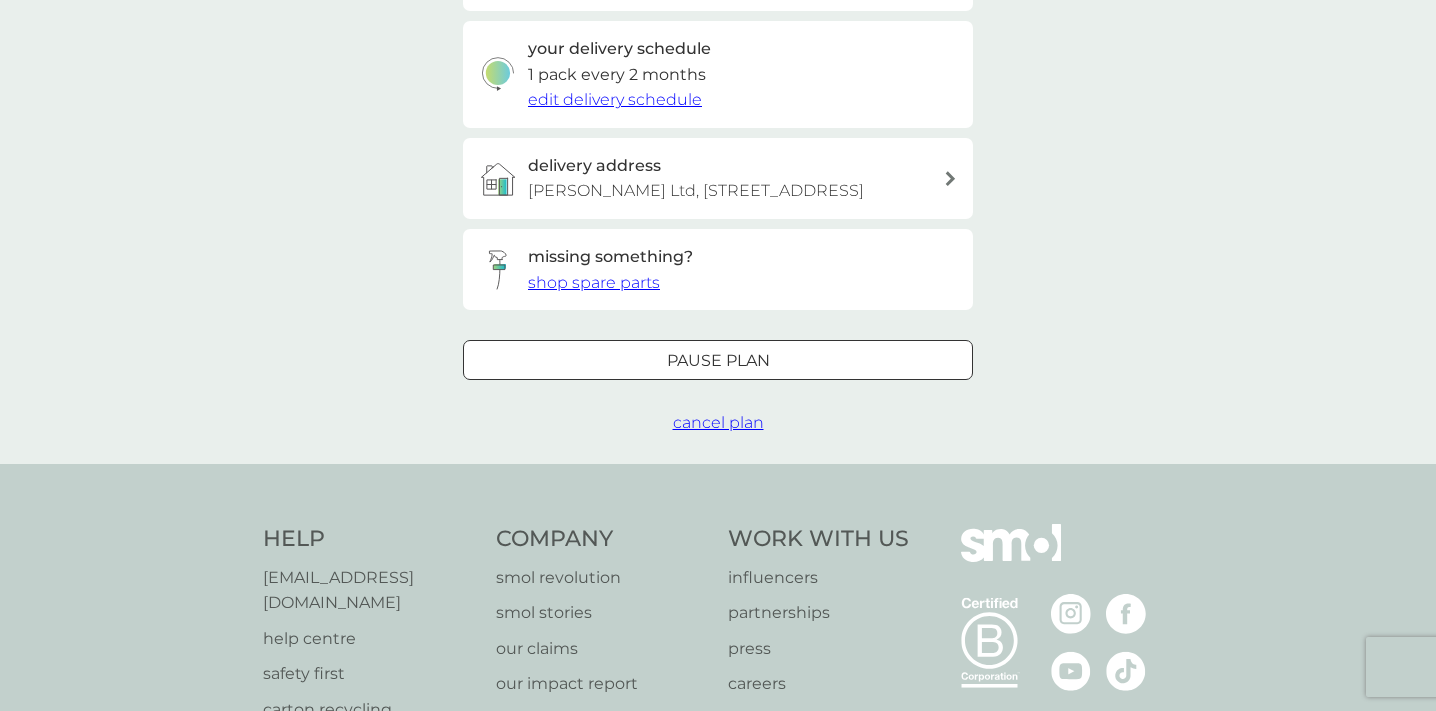 click on "Pause plan" at bounding box center [718, 361] 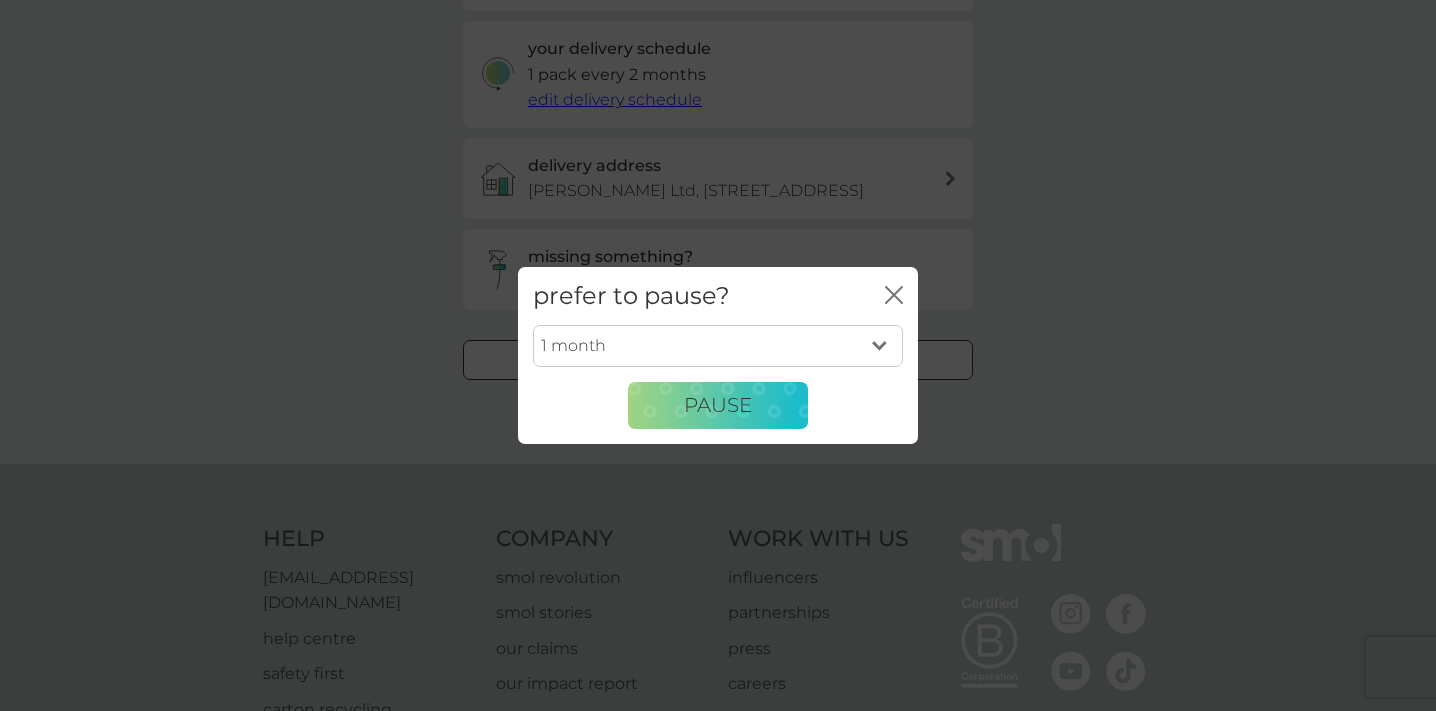 click on "1 month 2 months 3 months 4 months 5 months 6 months" at bounding box center (718, 346) 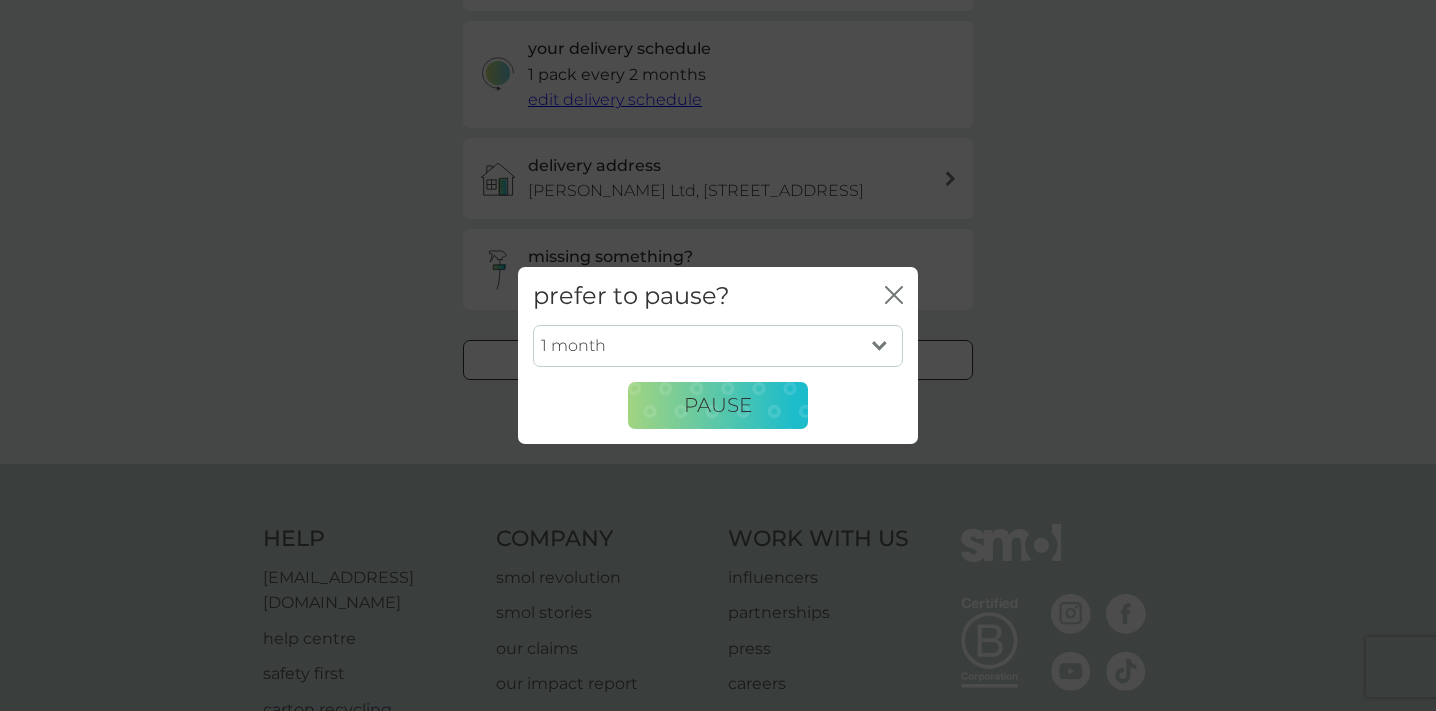 select on "3" 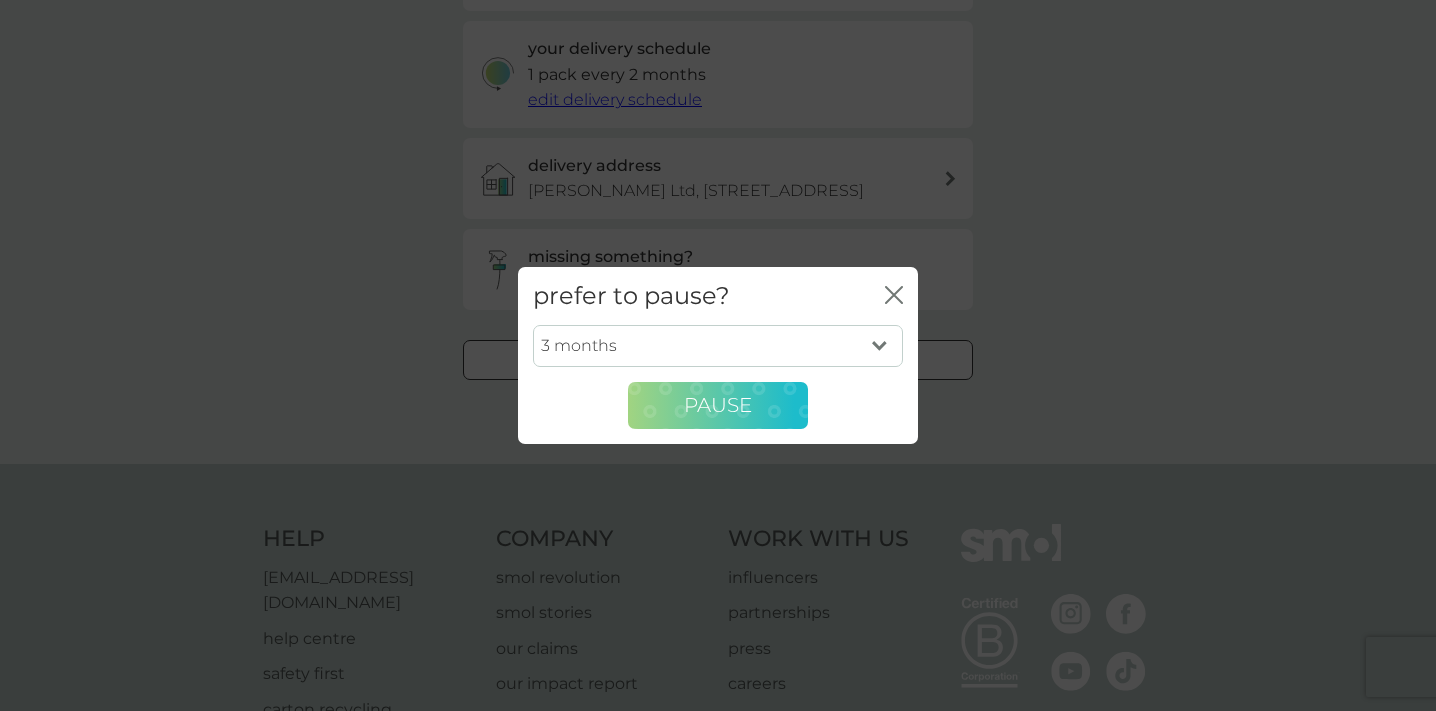 click on "Pause" at bounding box center [718, 405] 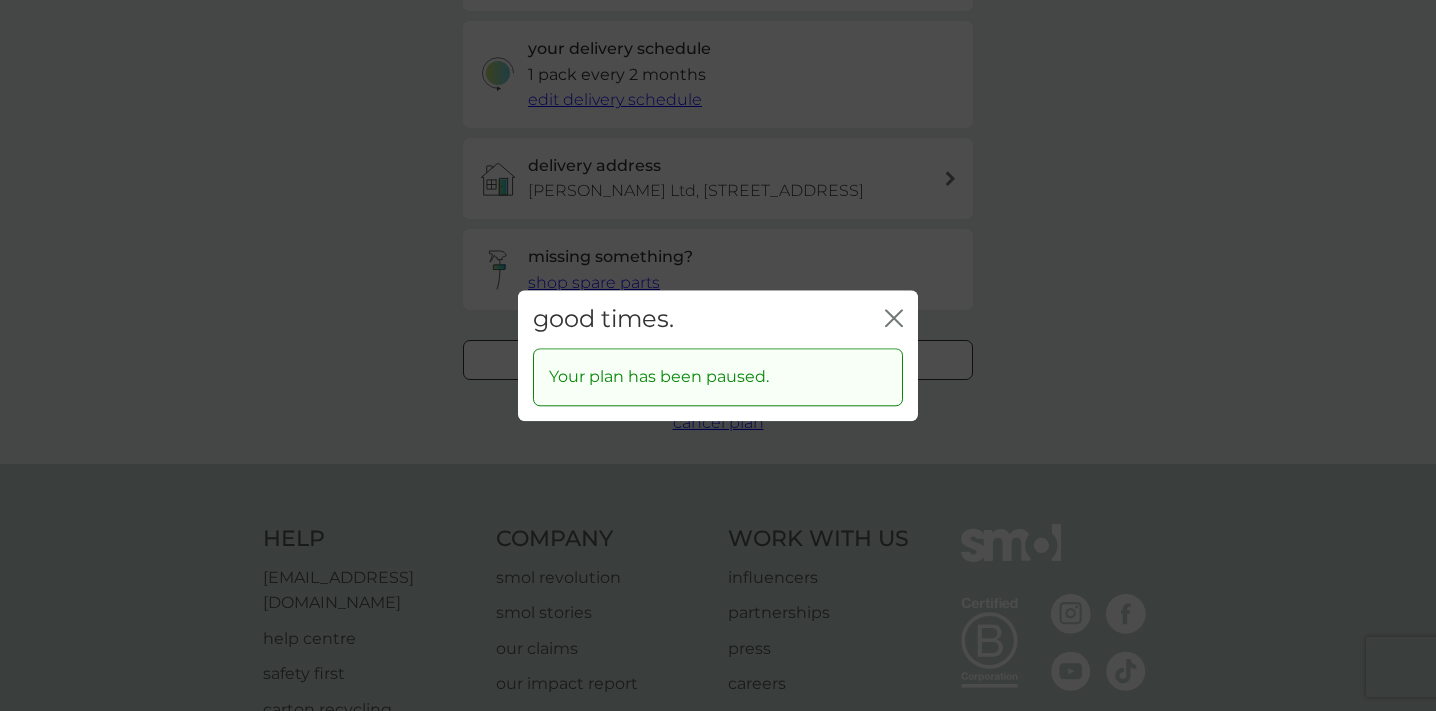 click on "close" 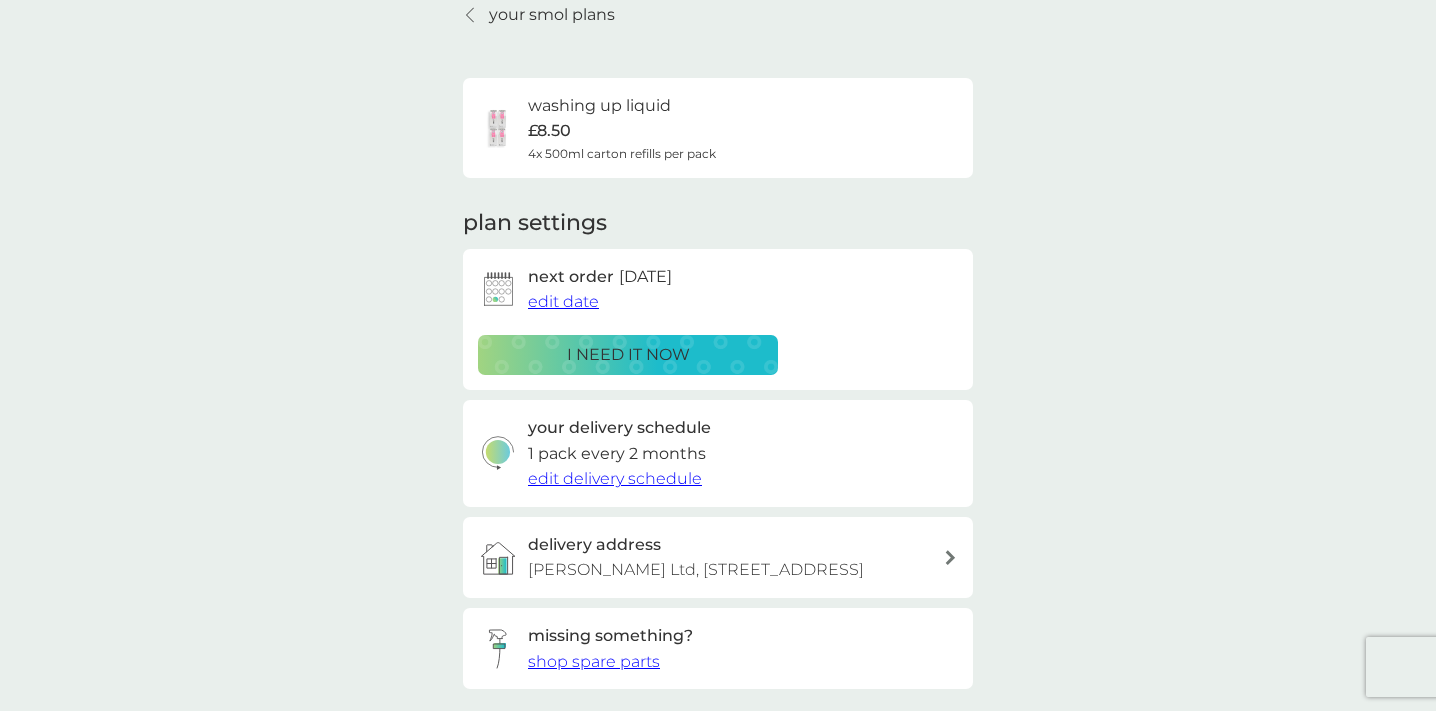 scroll, scrollTop: 0, scrollLeft: 0, axis: both 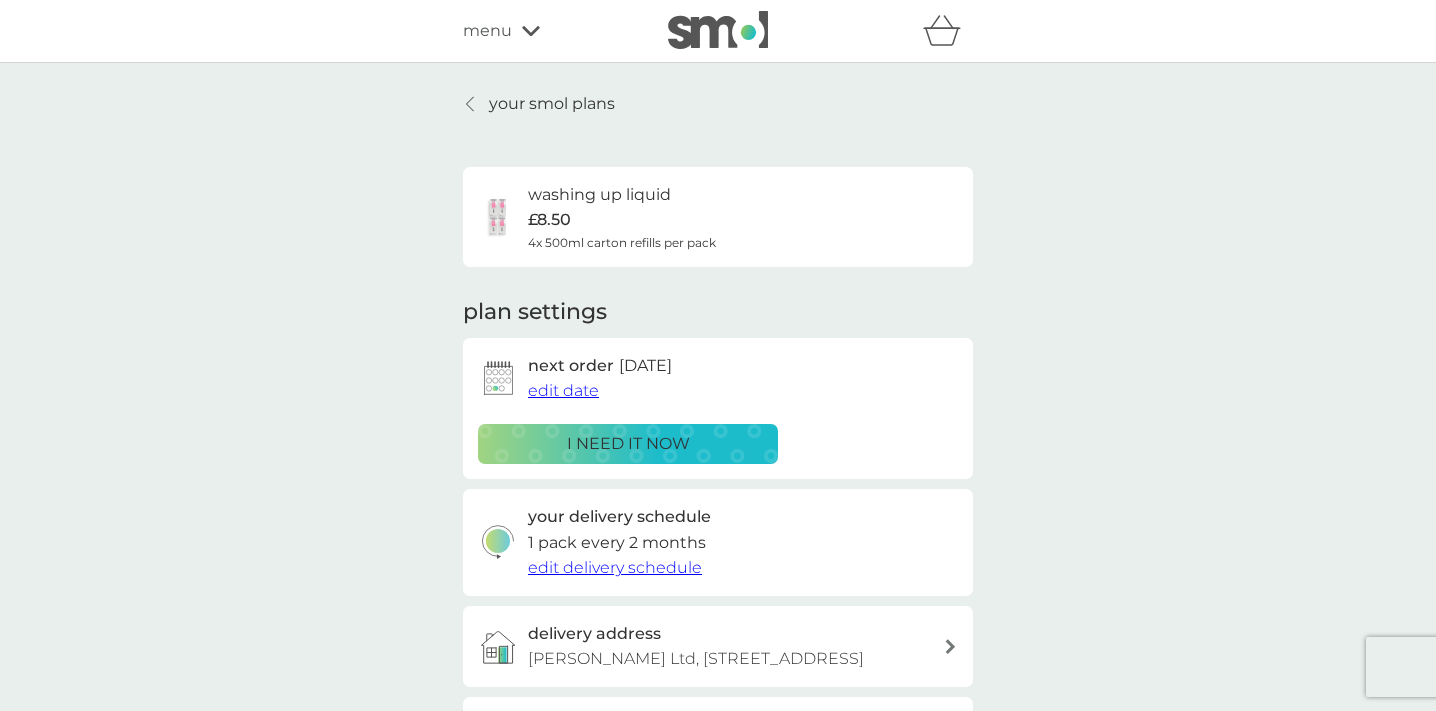 click on "your smol plans" at bounding box center (552, 104) 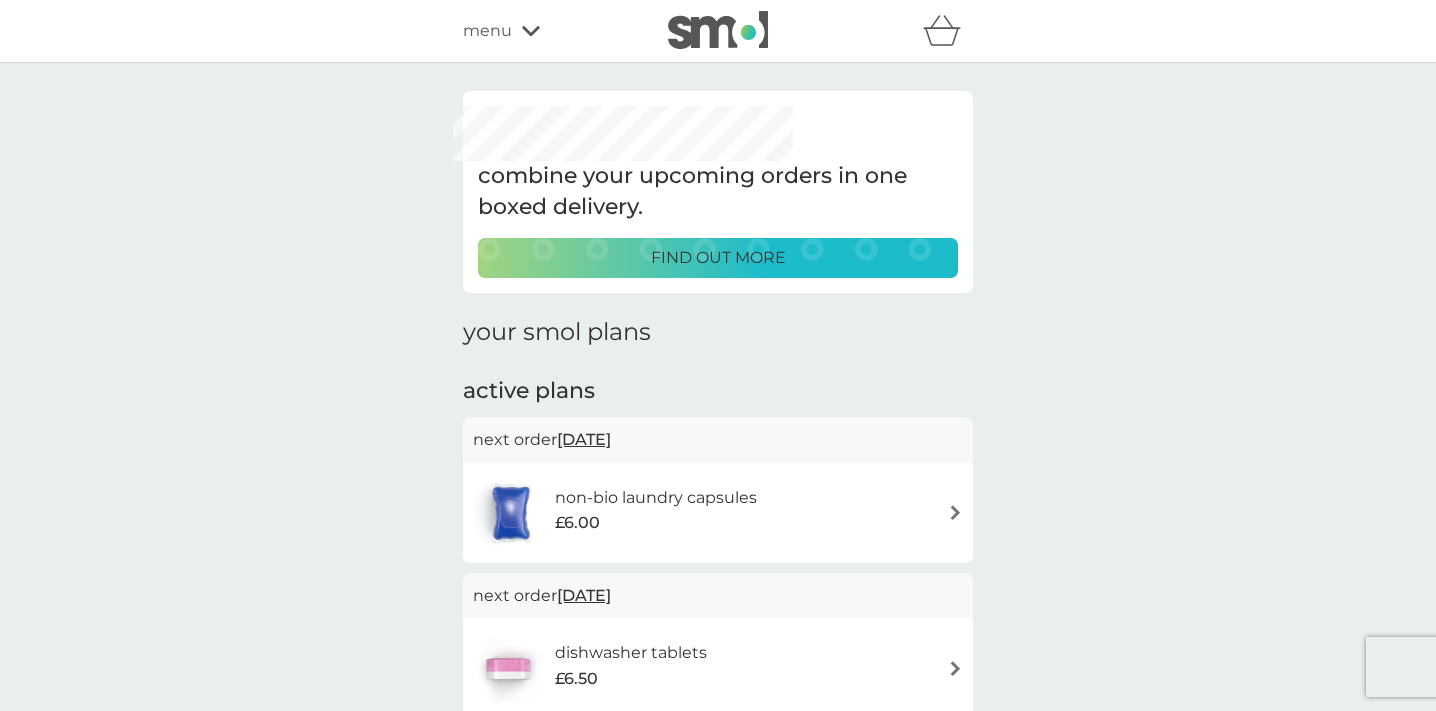 click on "non-bio laundry capsules £6.00" at bounding box center (718, 513) 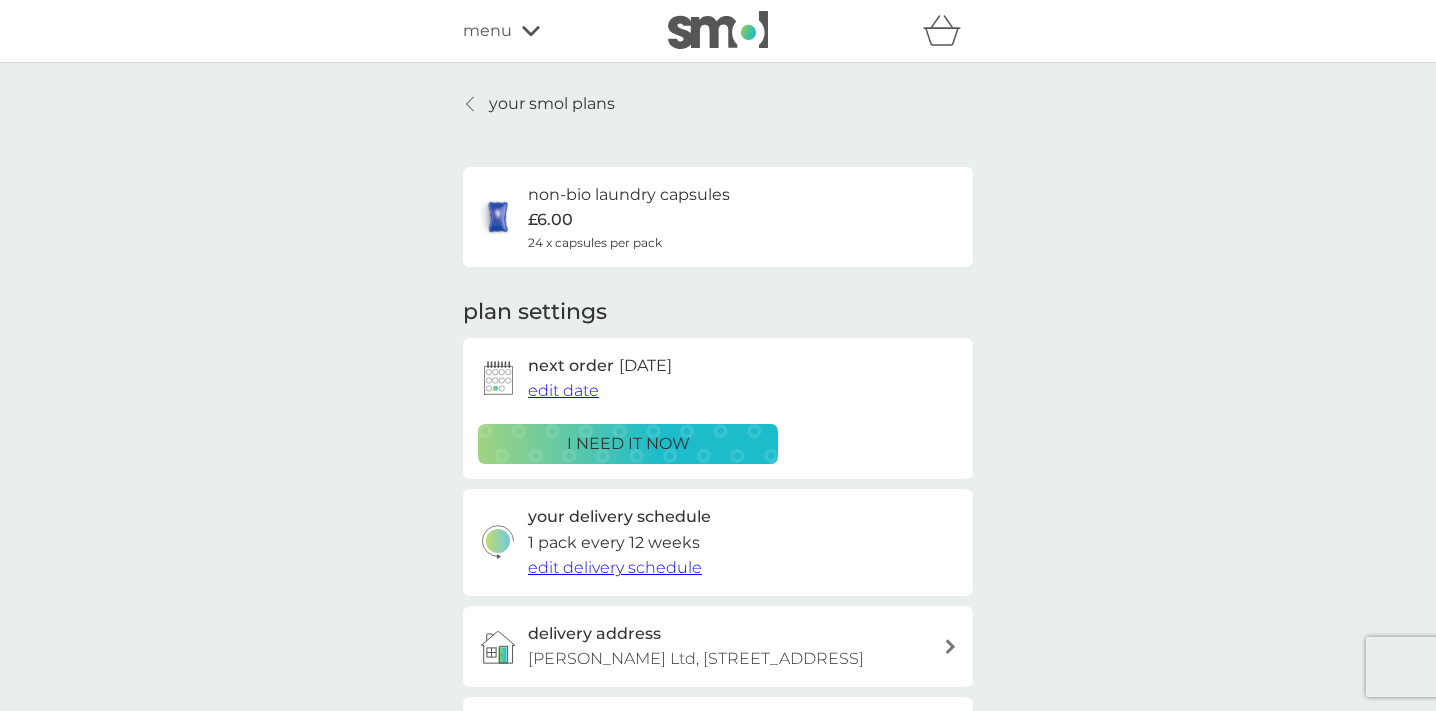 click on "i need it now" at bounding box center (628, 444) 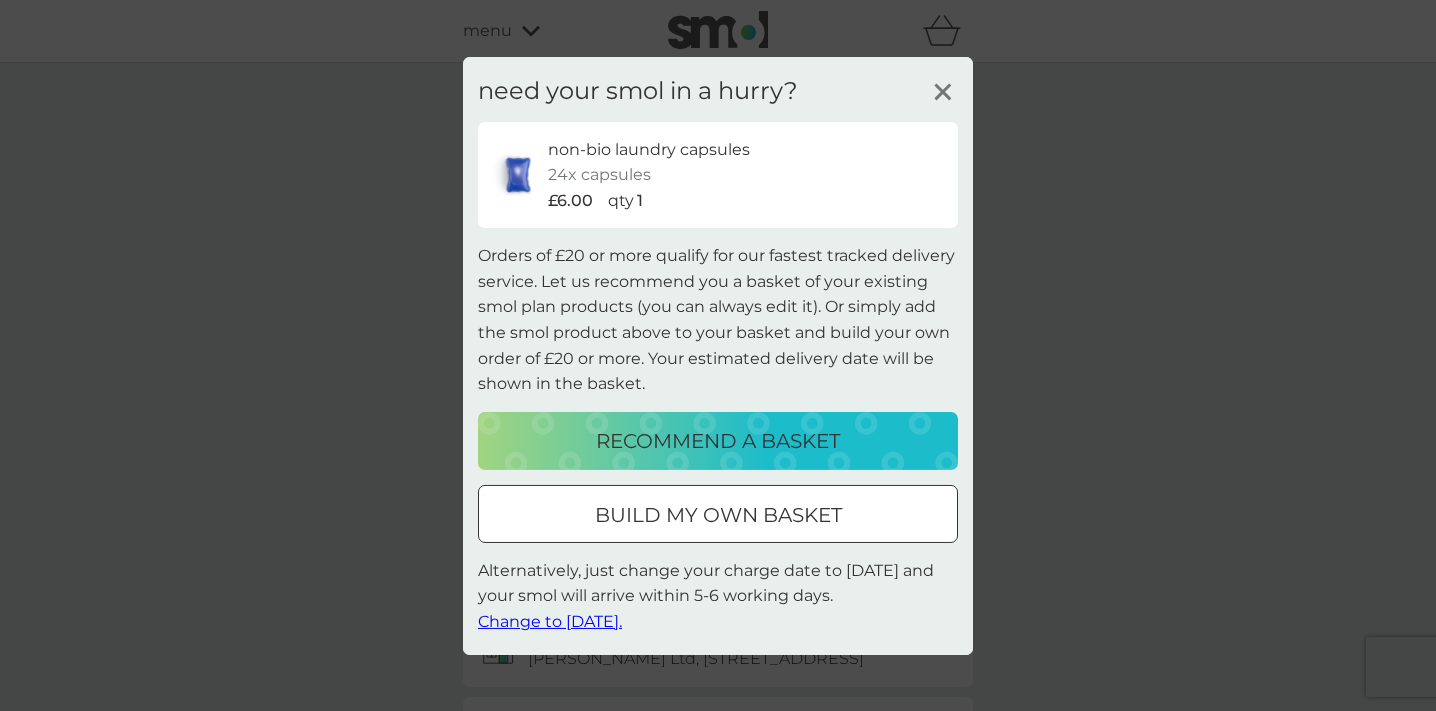 click on "recommend a basket" at bounding box center (718, 441) 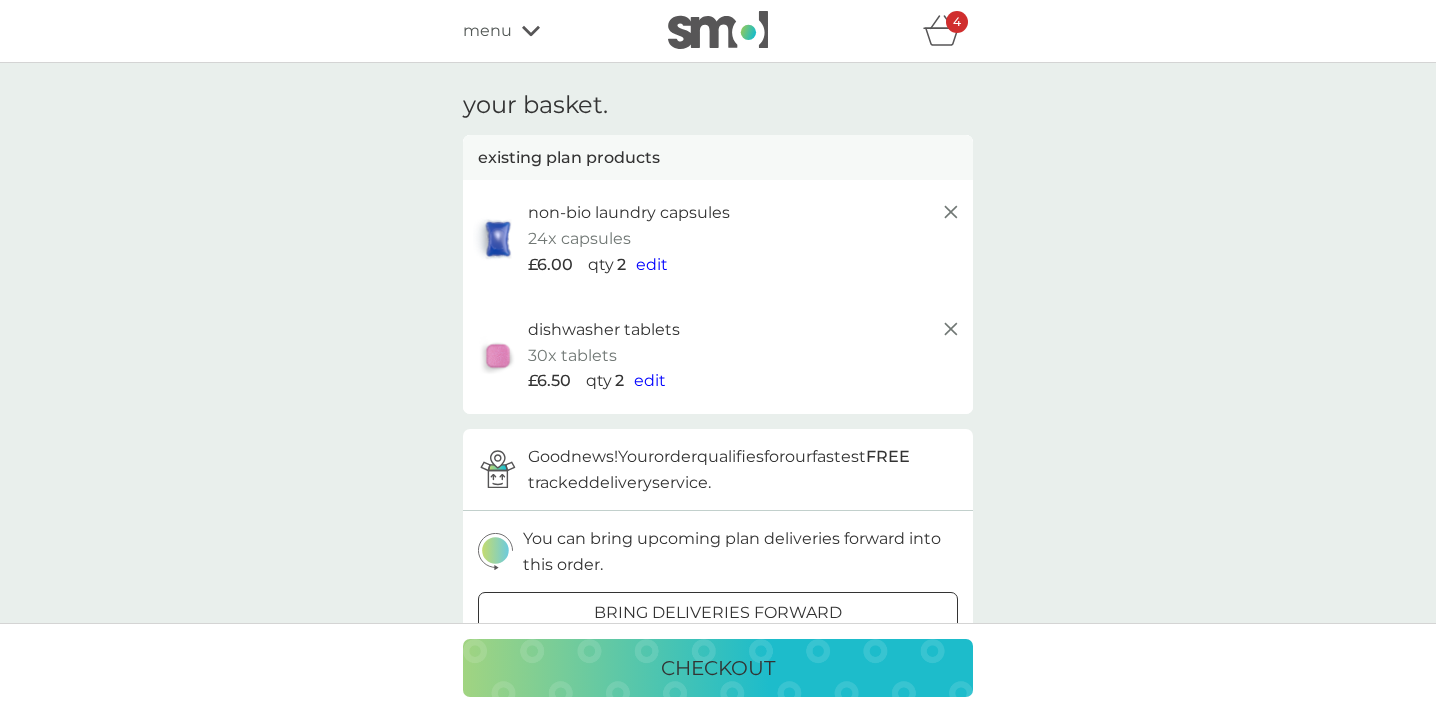 click 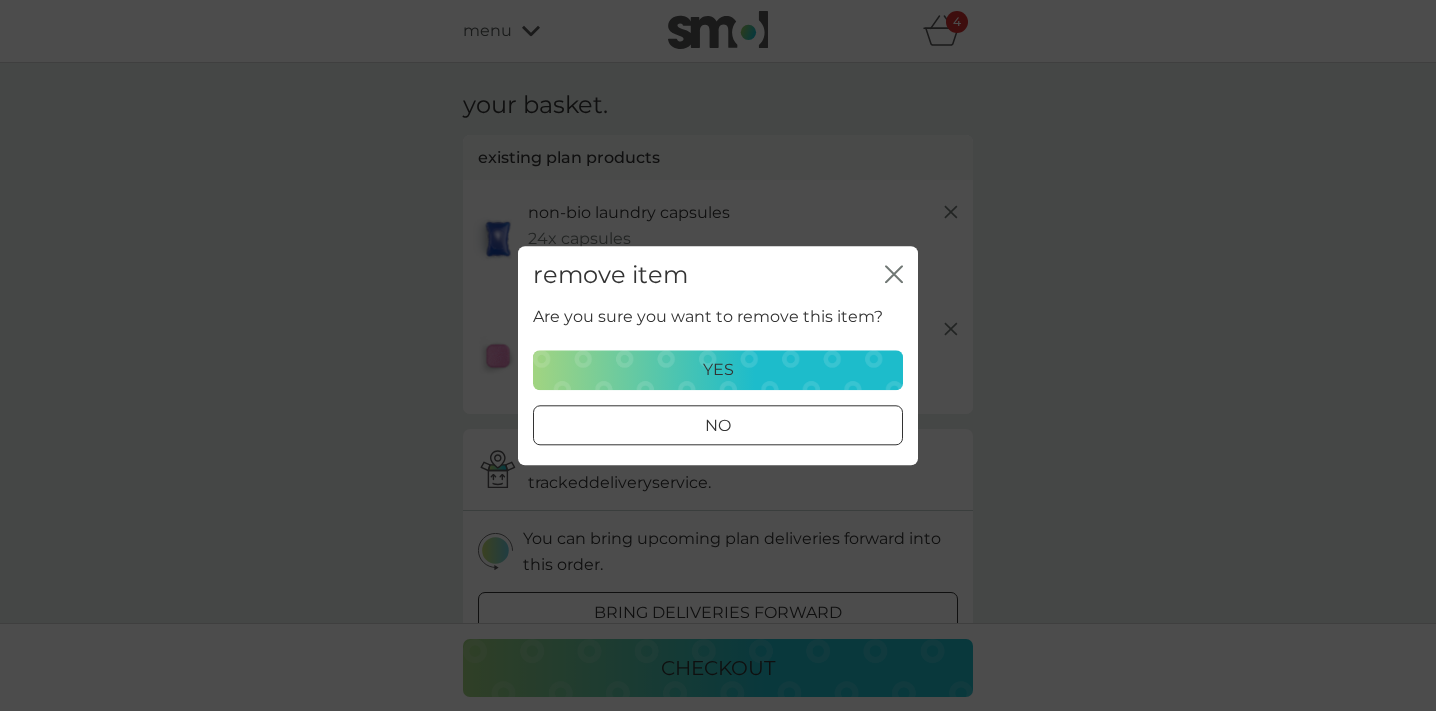 click on "yes" at bounding box center (718, 370) 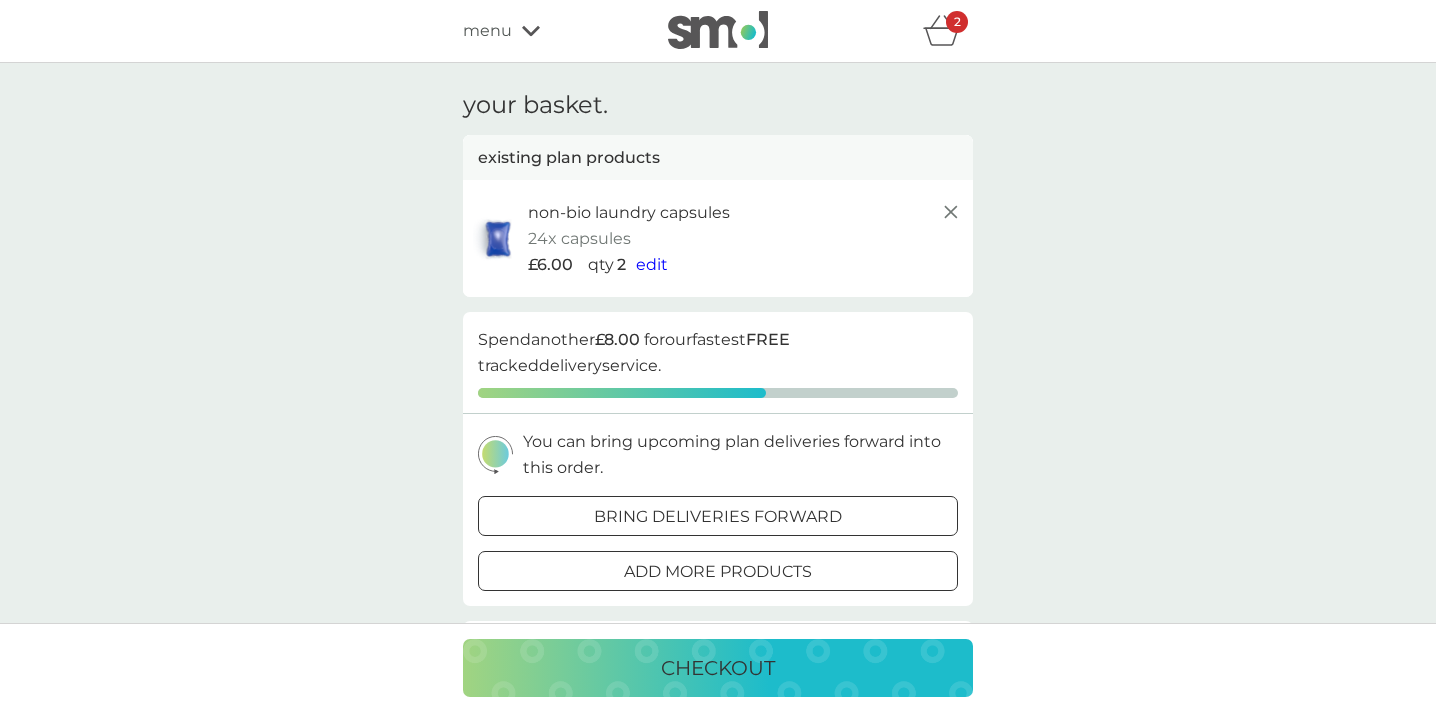 click on "add more products" at bounding box center (718, 572) 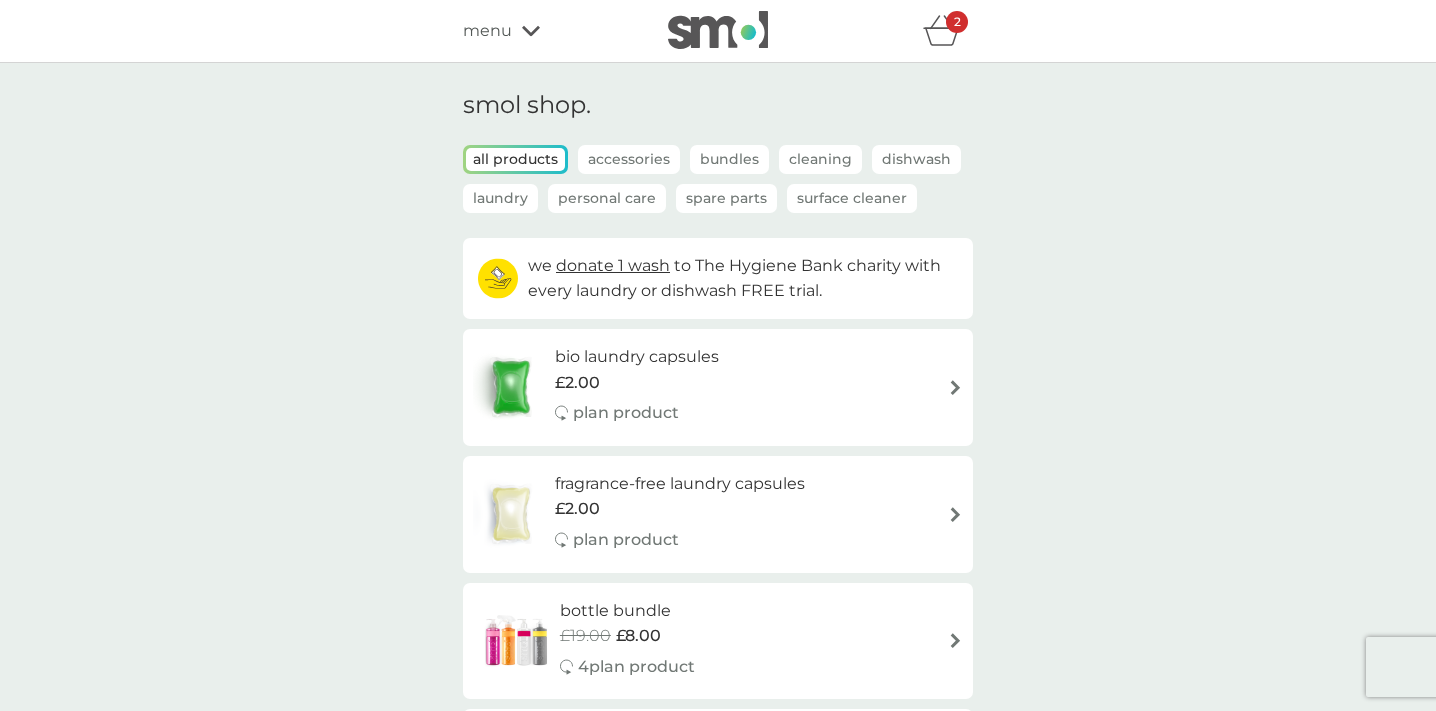 click at bounding box center (955, 387) 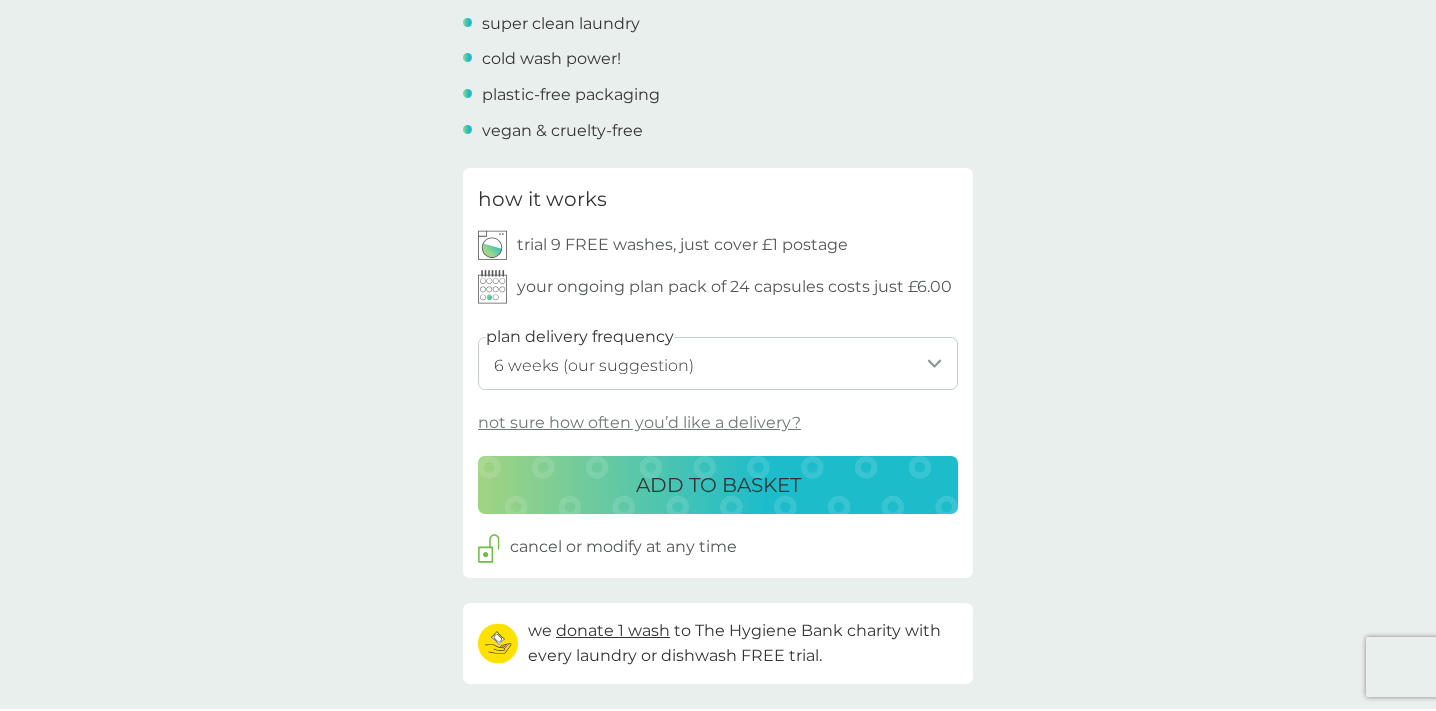scroll, scrollTop: 818, scrollLeft: 0, axis: vertical 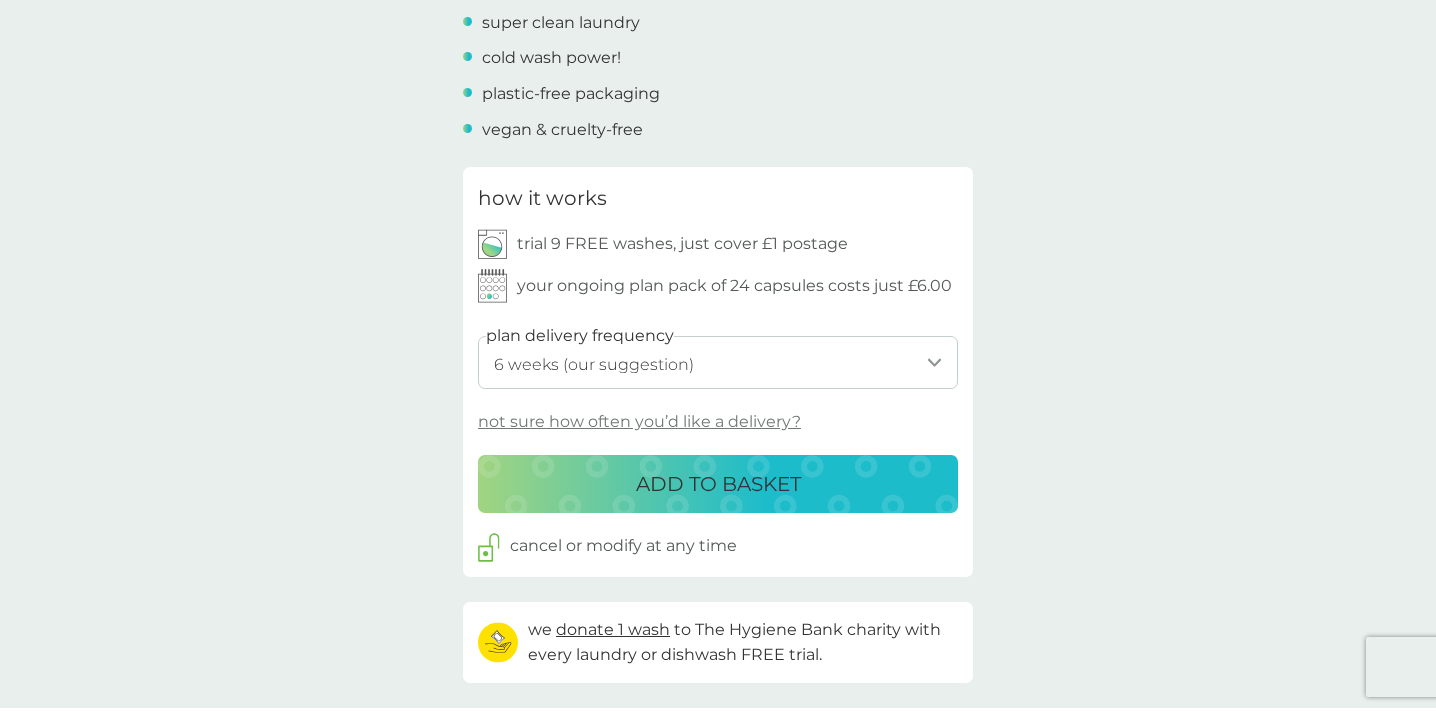 click on "1 week  2 weeks  3 weeks  4 weeks  5 weeks  6 weeks (our suggestion) 7 weeks  8 weeks  9 weeks  10 weeks  11 weeks  12 weeks  13 weeks  14 weeks  15 weeks  16 weeks  17 weeks" at bounding box center (718, 362) 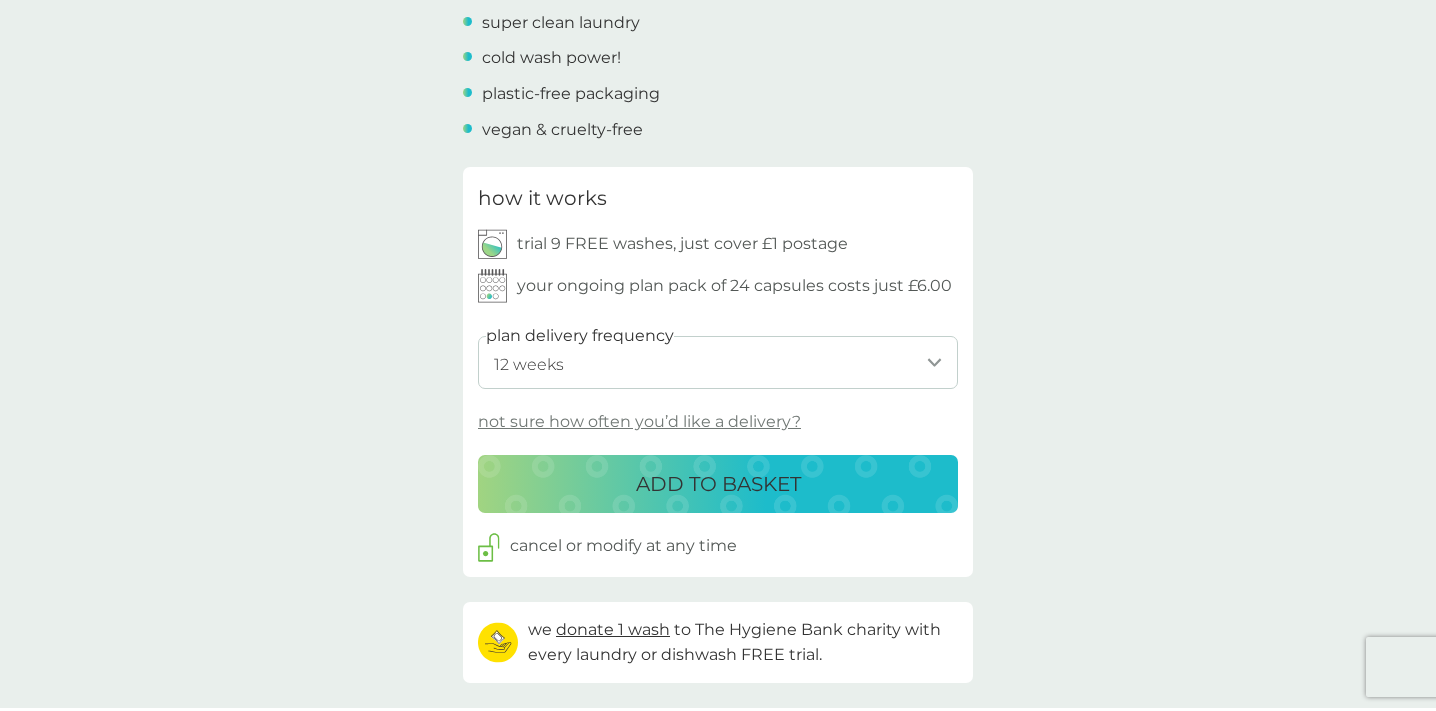 click on "ADD TO BASKET" at bounding box center (718, 484) 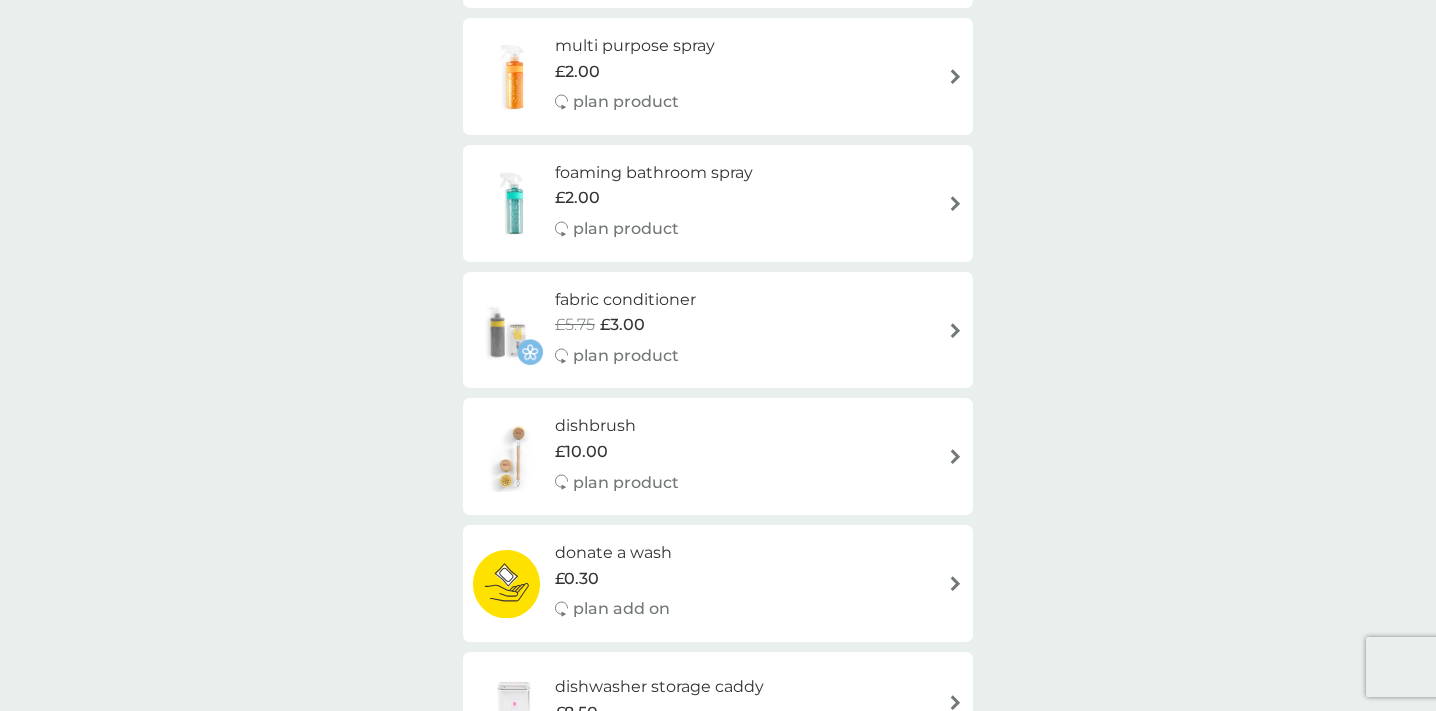 scroll, scrollTop: 0, scrollLeft: 0, axis: both 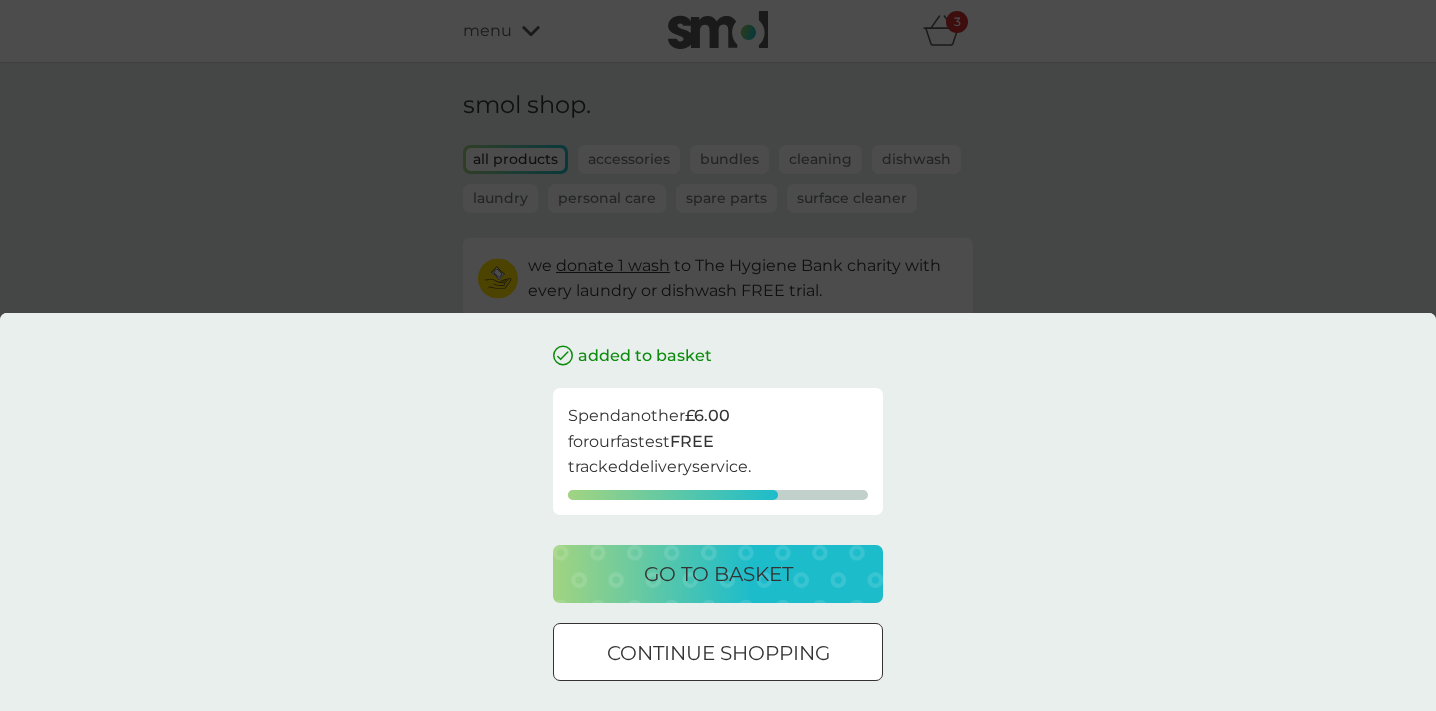 click on "continue shopping" at bounding box center (718, 653) 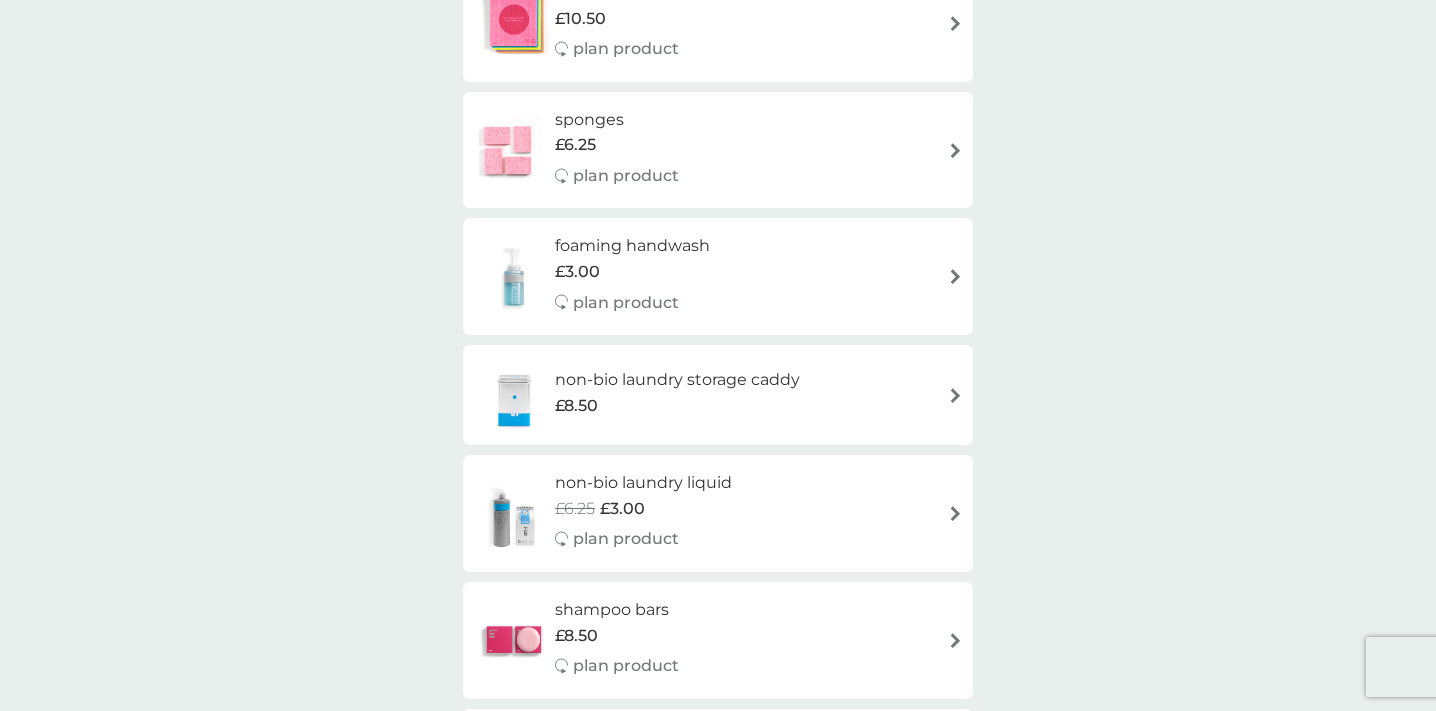 scroll, scrollTop: 2250, scrollLeft: 0, axis: vertical 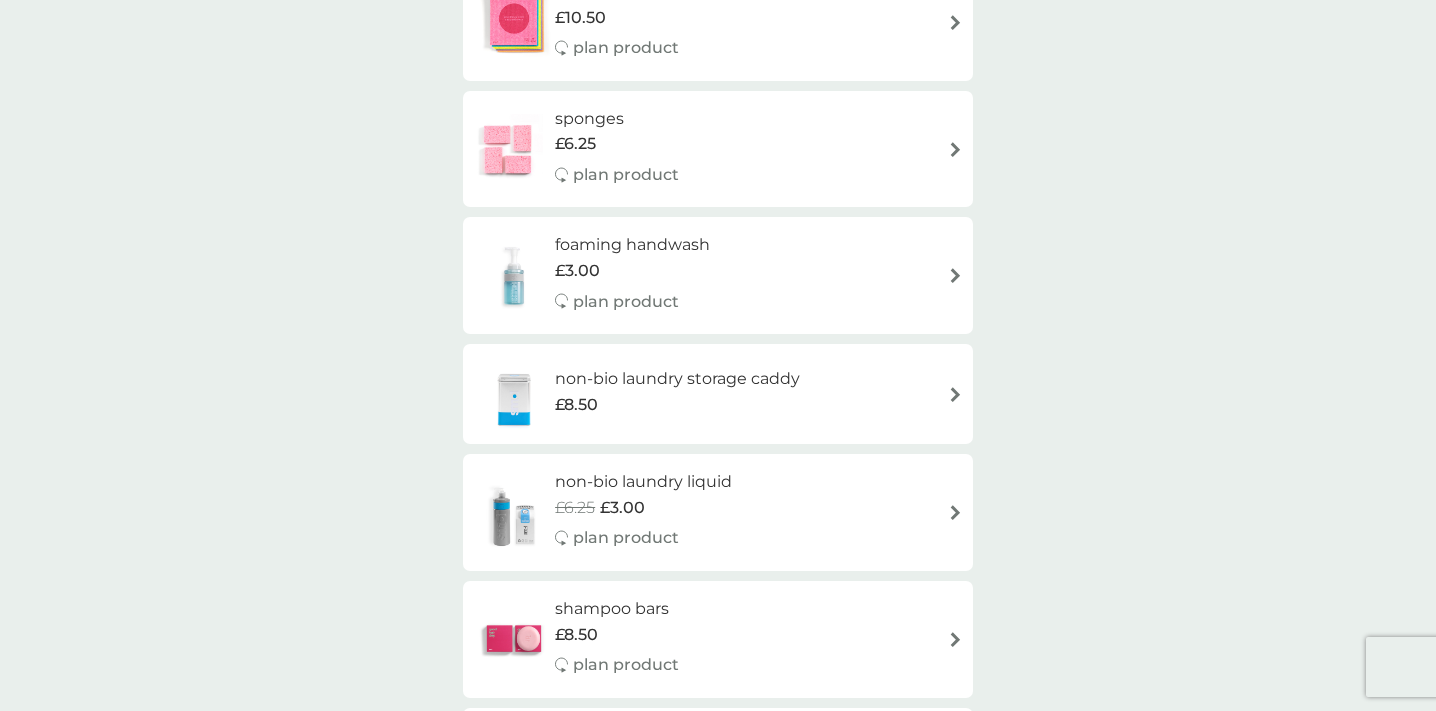 click at bounding box center (955, 512) 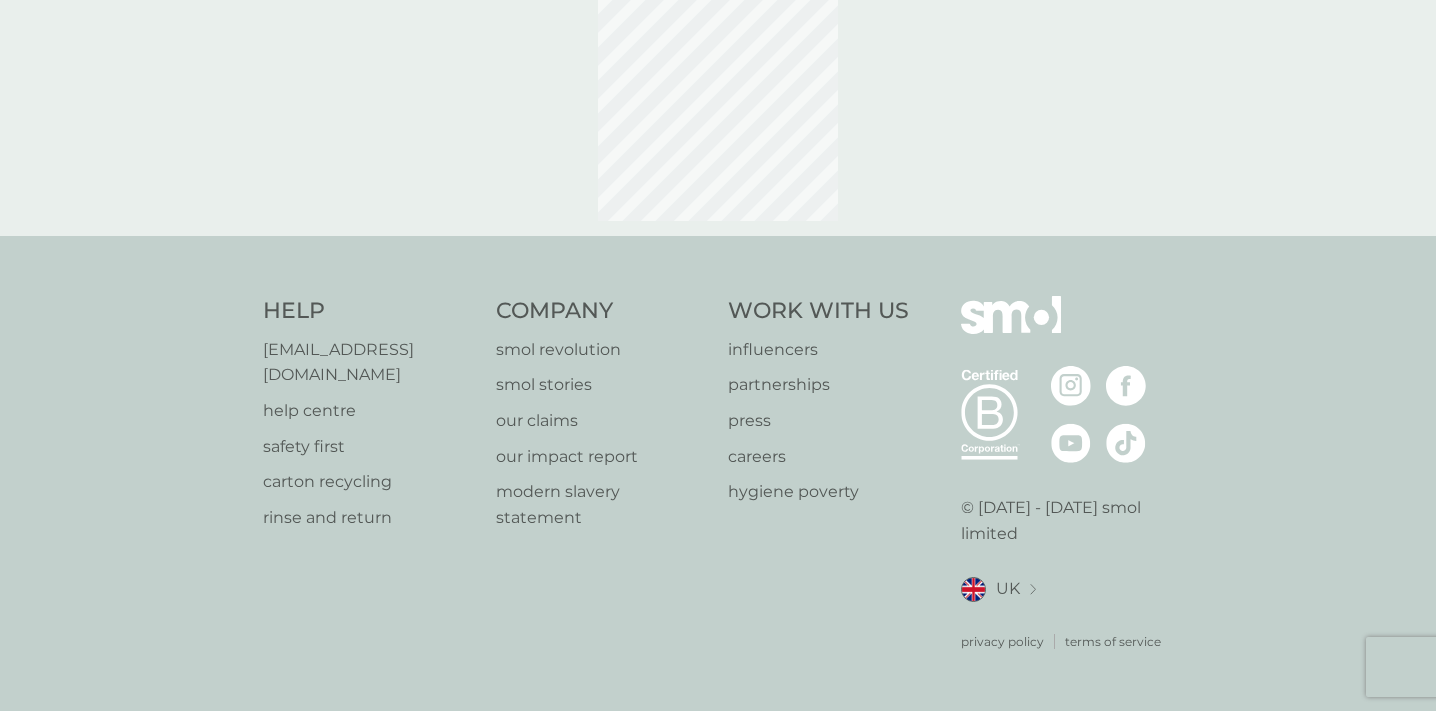 scroll, scrollTop: 0, scrollLeft: 0, axis: both 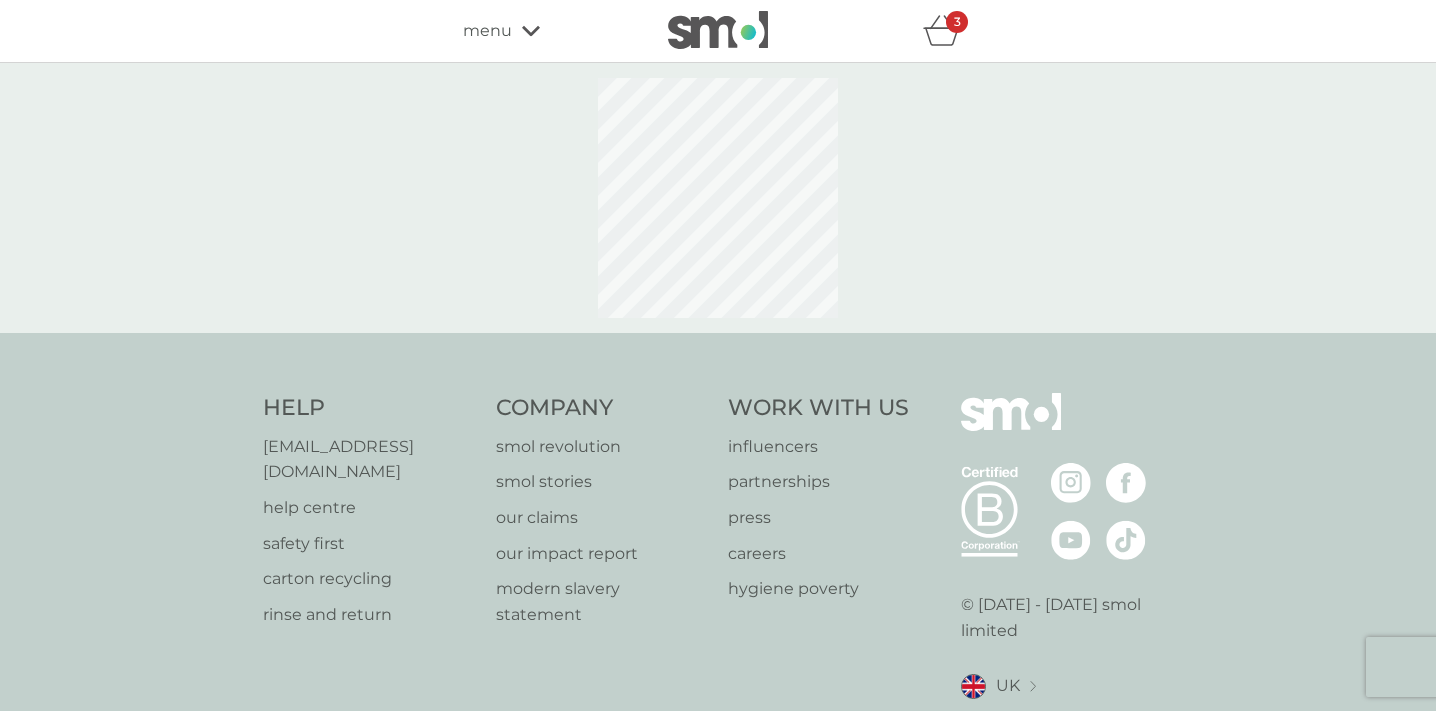 select on "91" 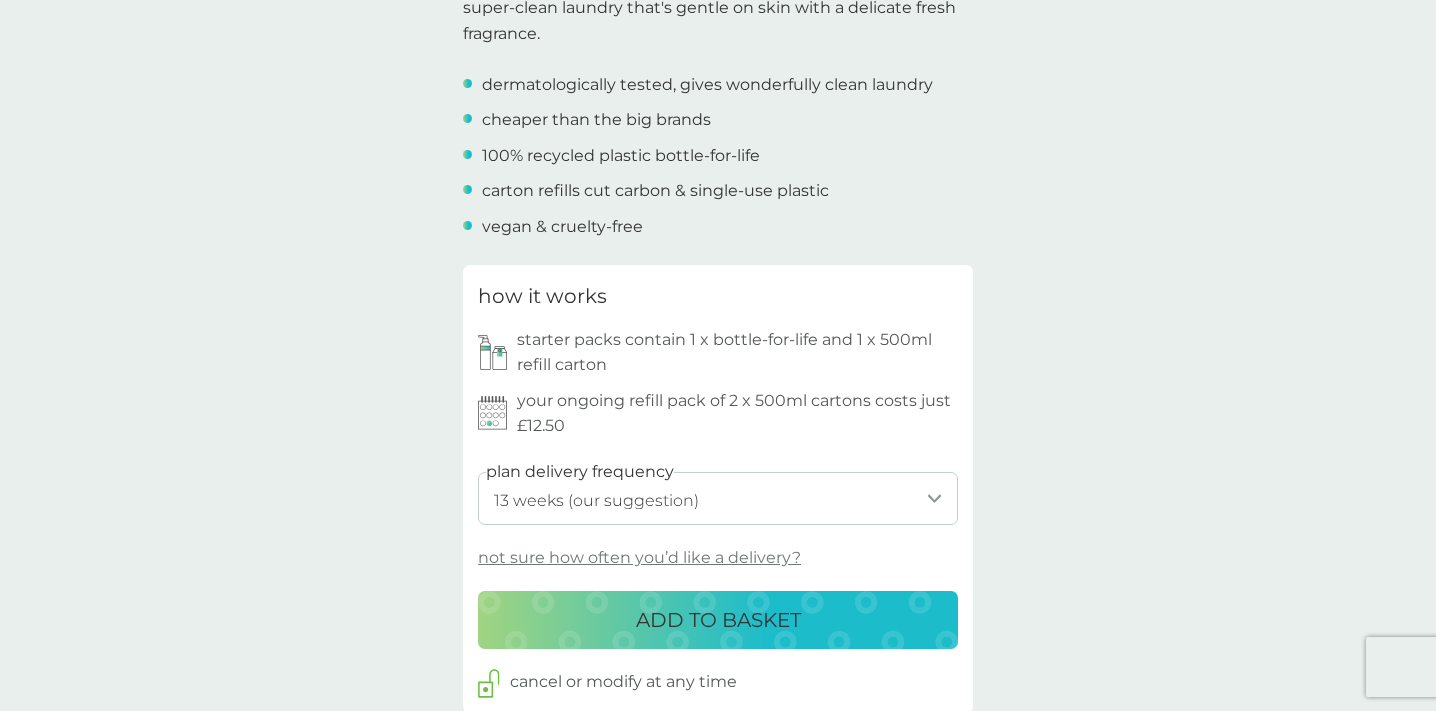 scroll, scrollTop: 696, scrollLeft: 0, axis: vertical 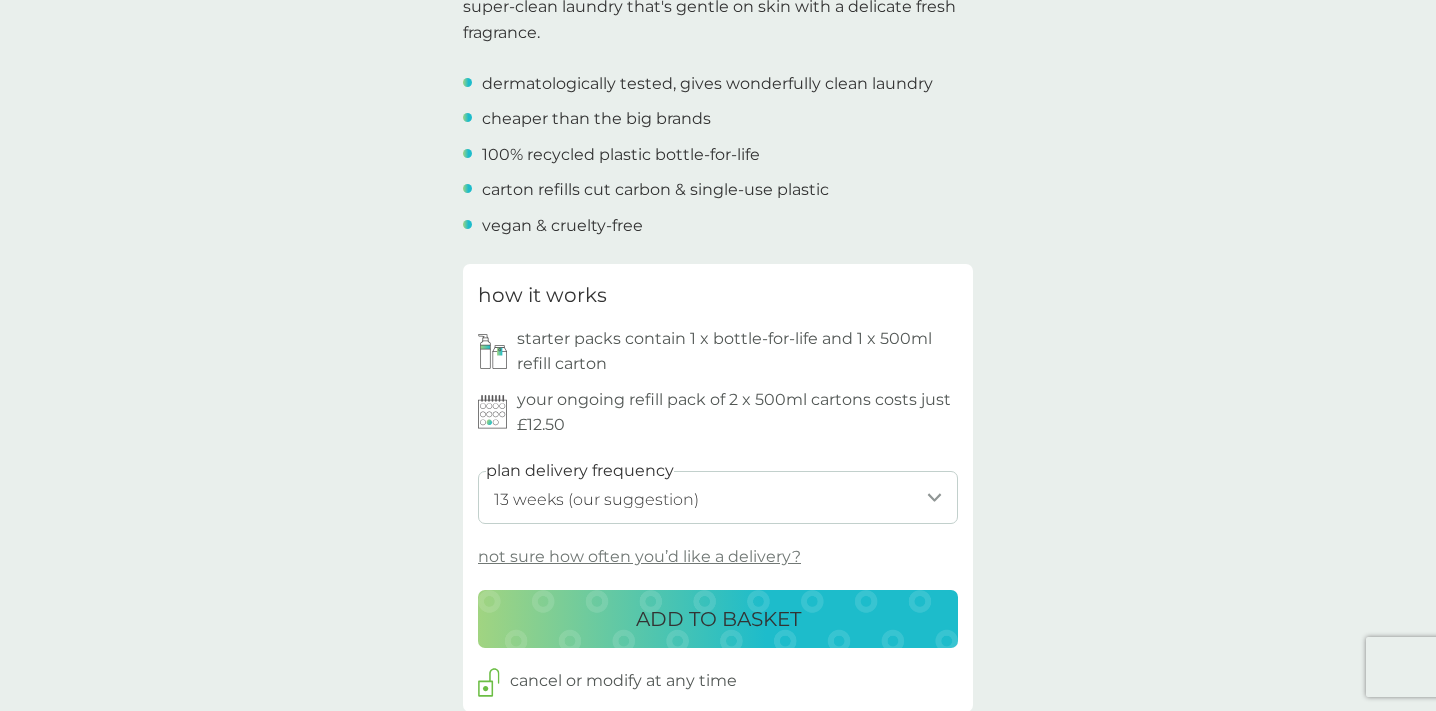 click on "ADD TO BASKET" at bounding box center (718, 619) 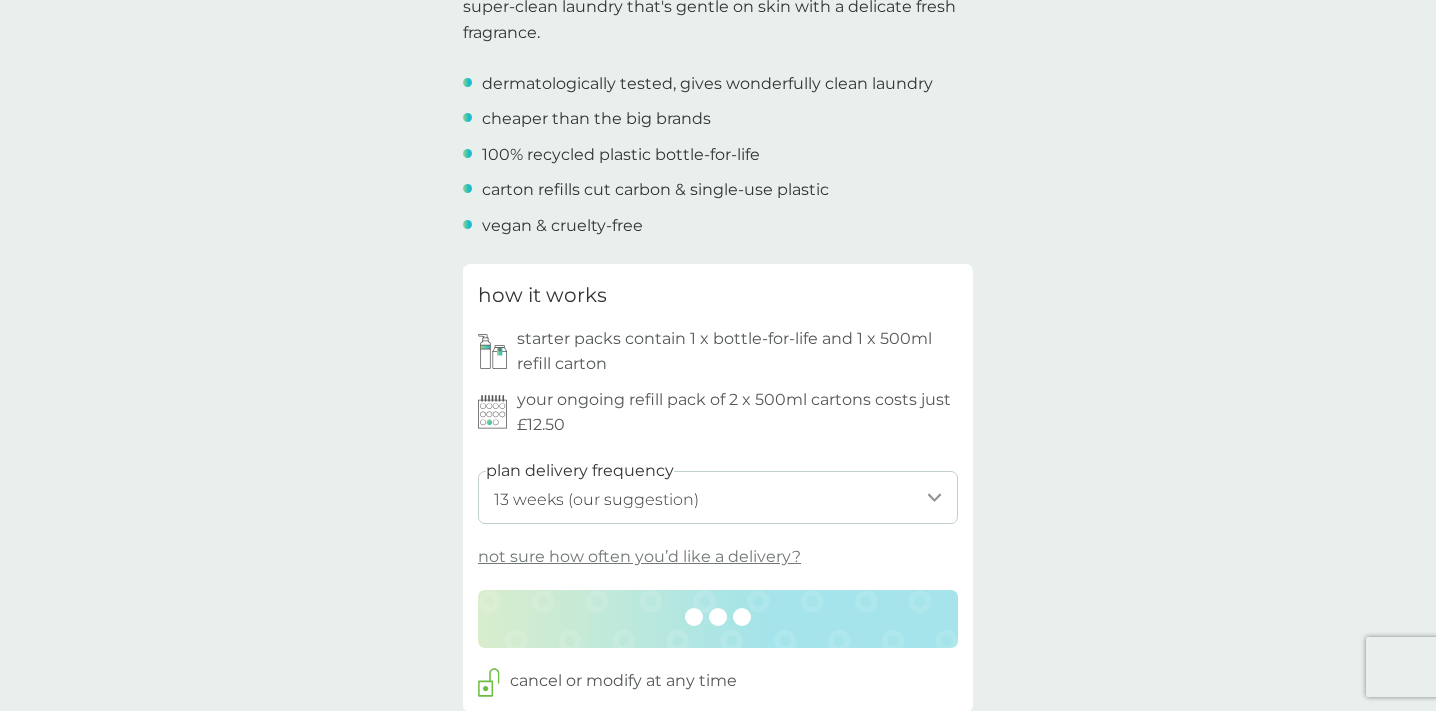 scroll, scrollTop: 0, scrollLeft: 0, axis: both 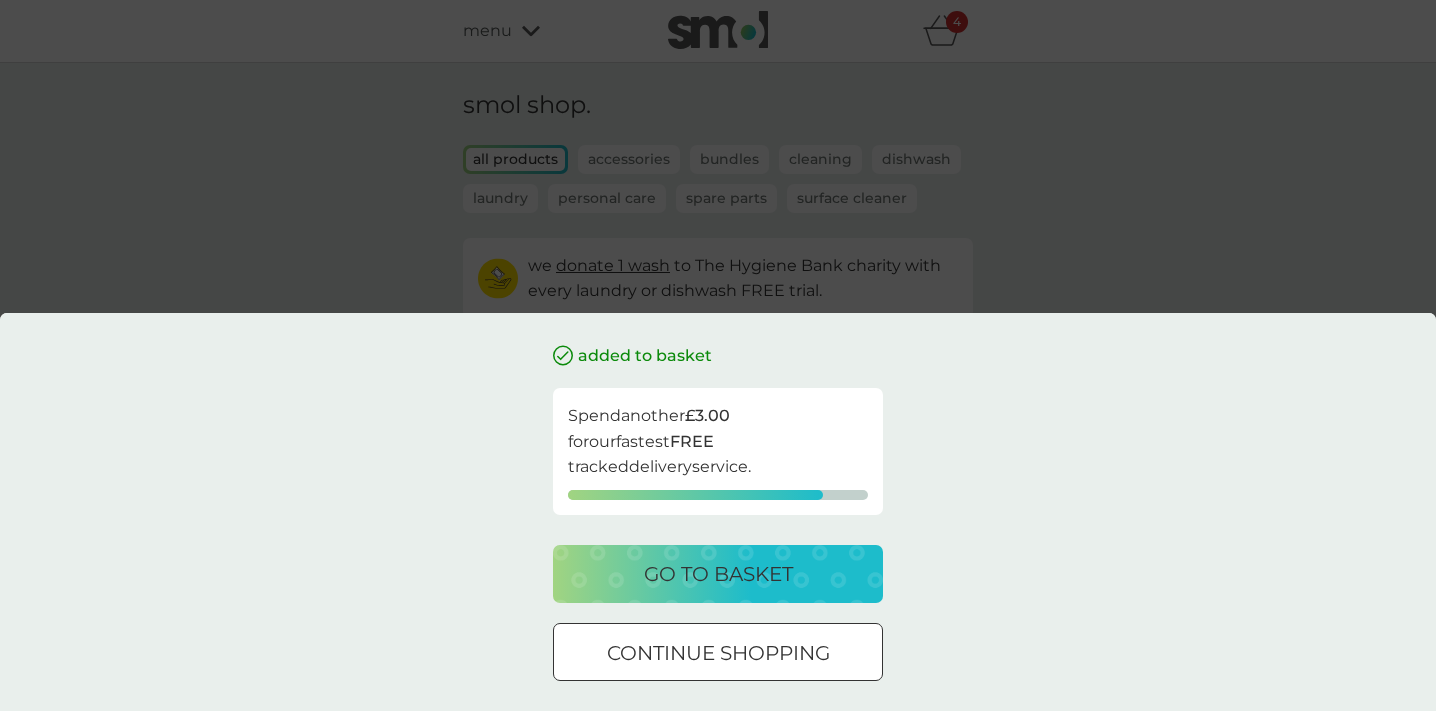 click on "go to basket" at bounding box center [718, 574] 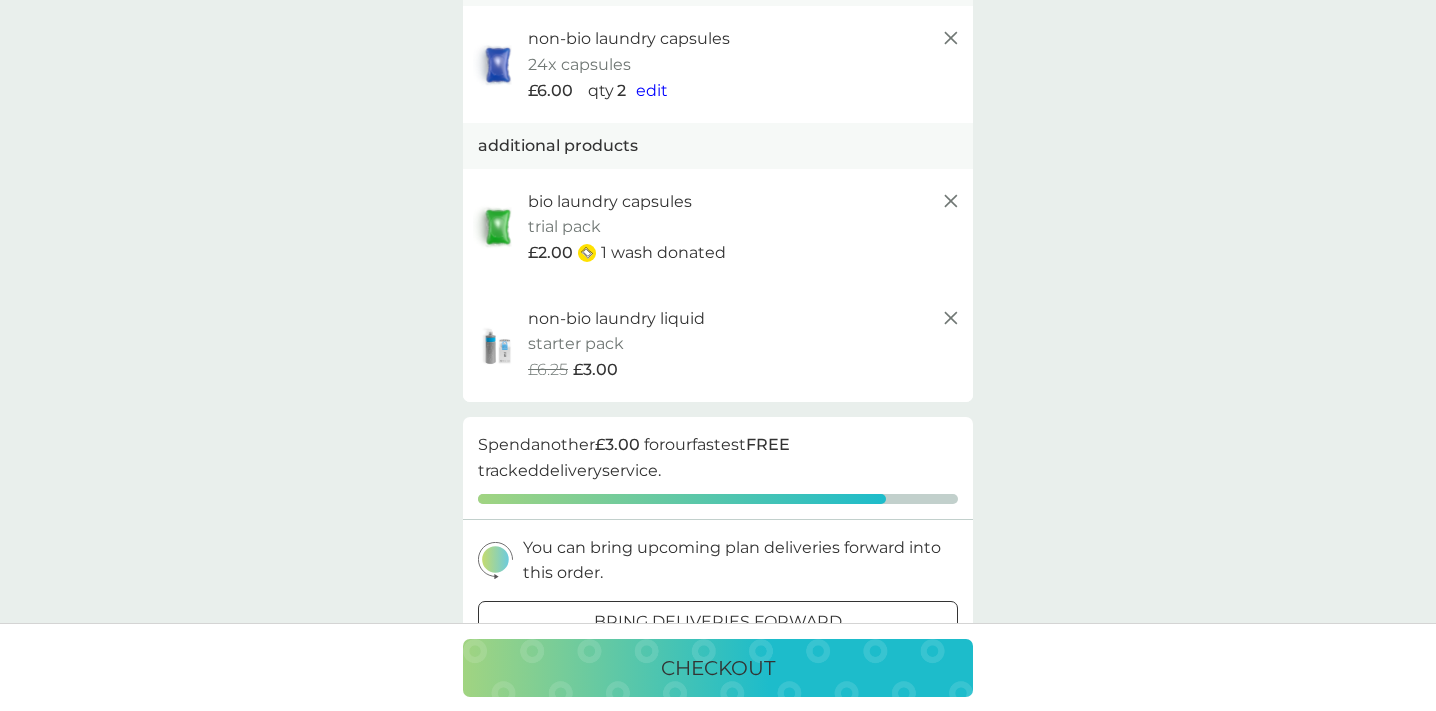scroll, scrollTop: 0, scrollLeft: 0, axis: both 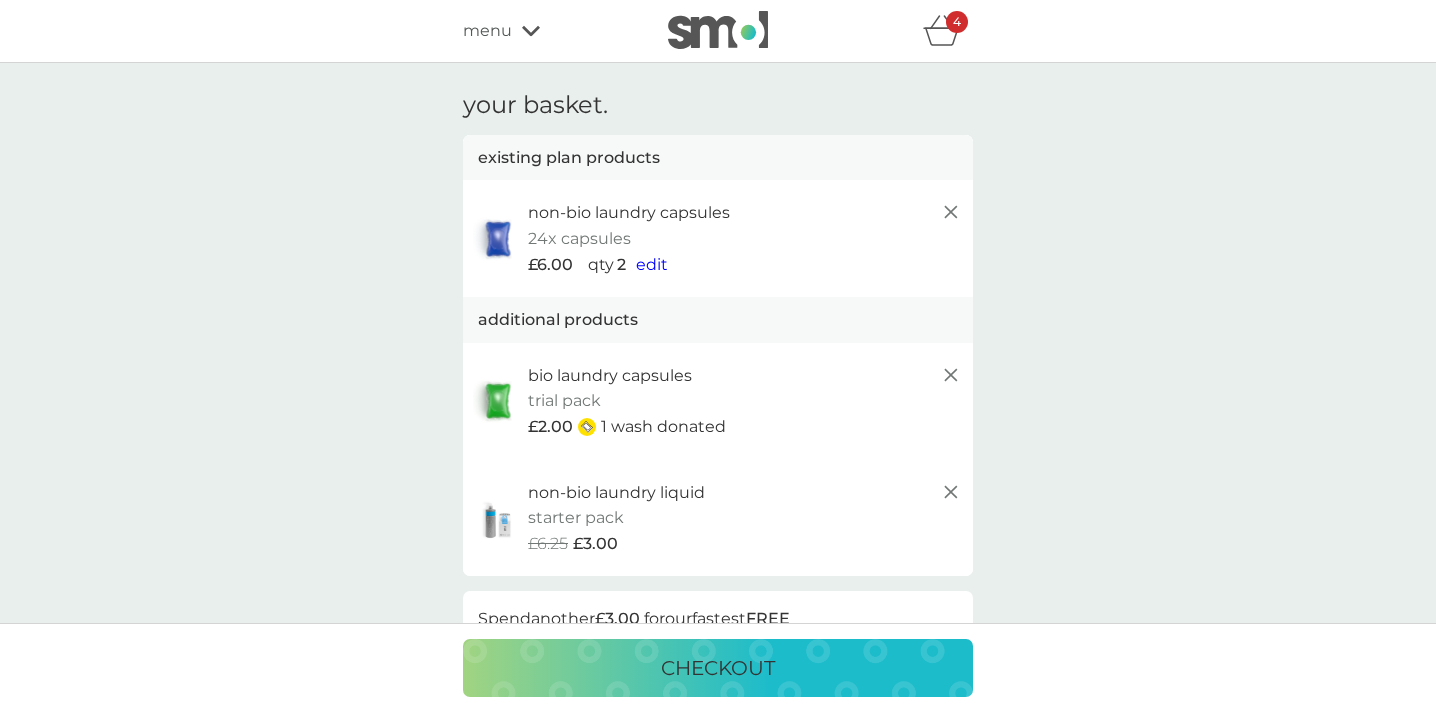 click 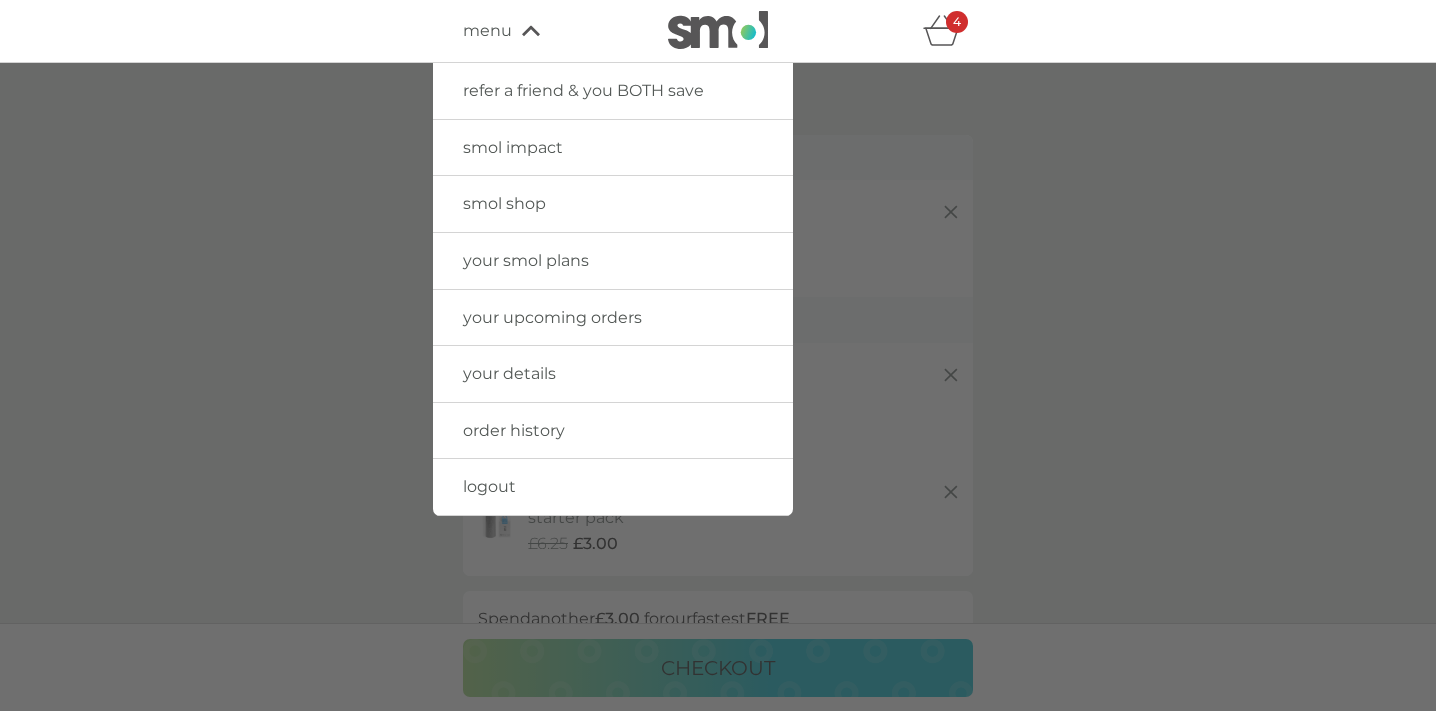 click on "smol shop" at bounding box center [504, 203] 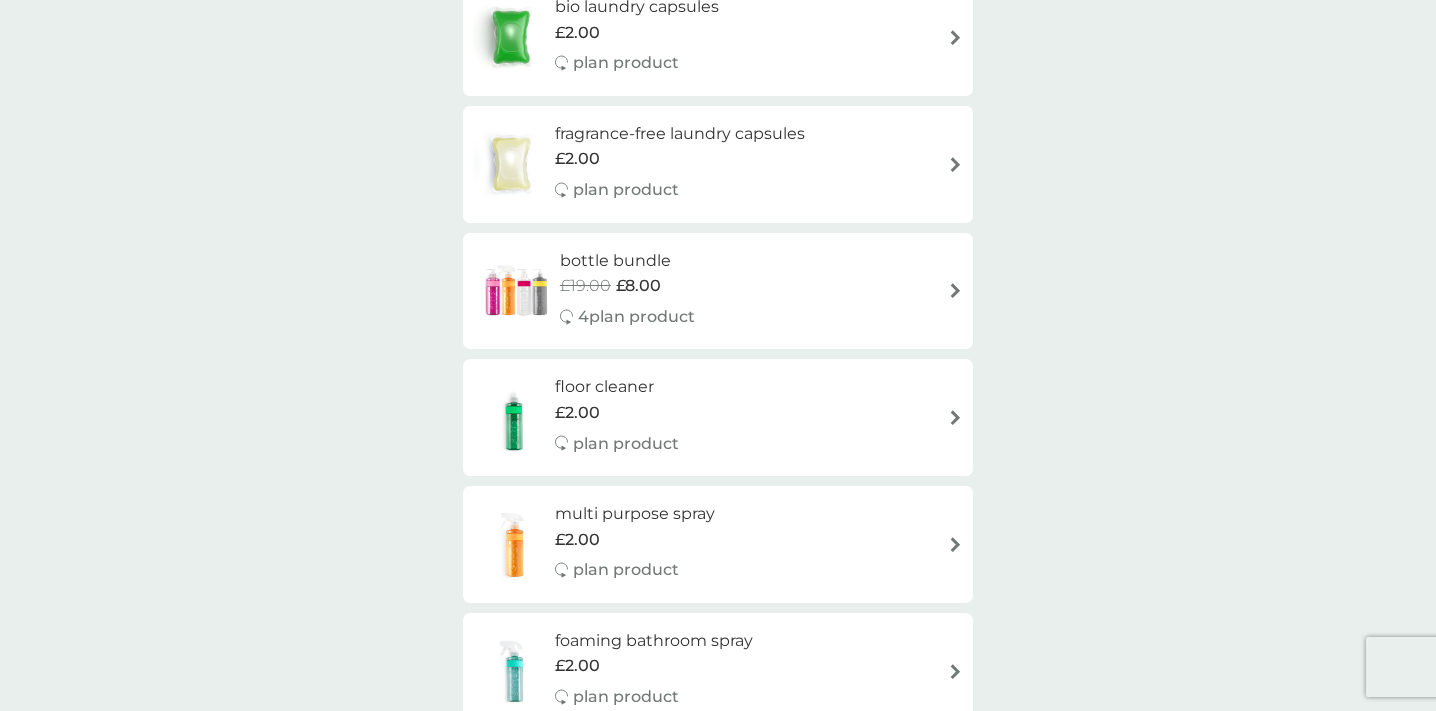 scroll, scrollTop: 352, scrollLeft: 0, axis: vertical 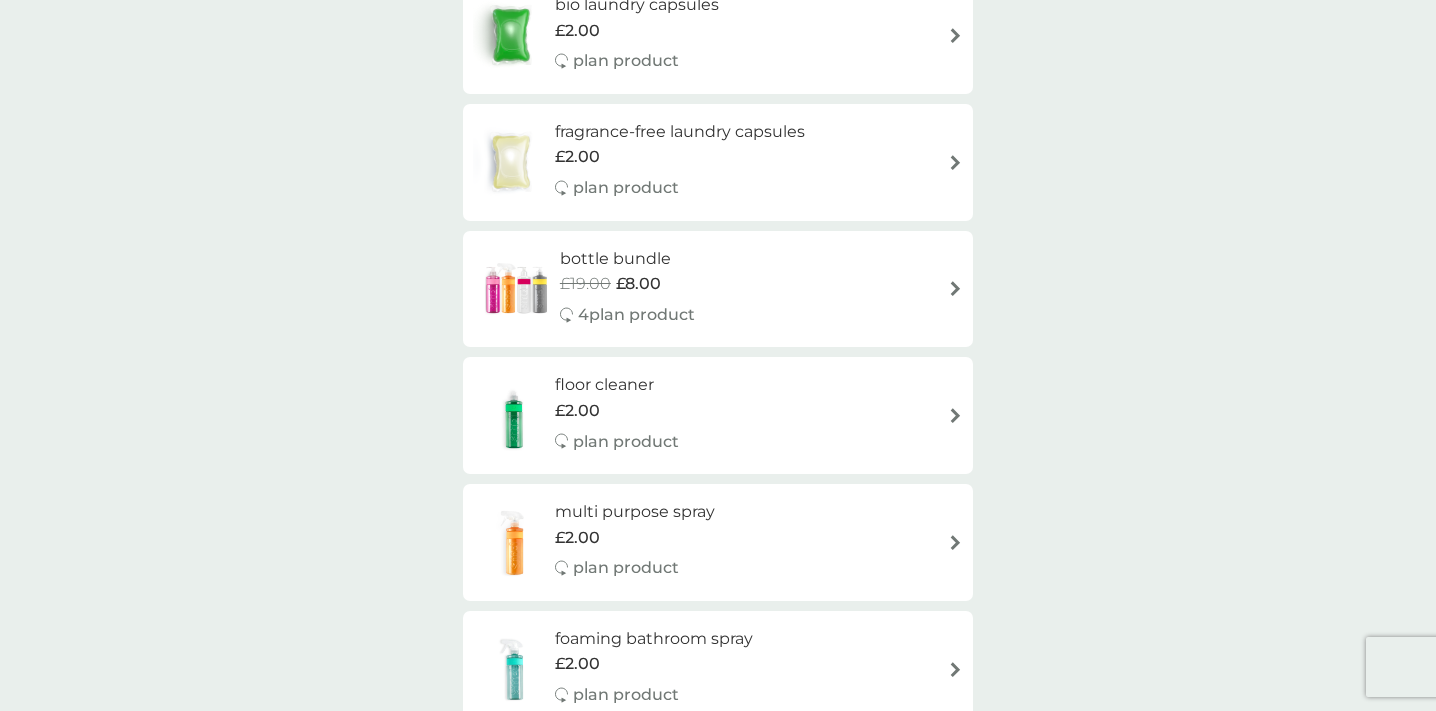 click at bounding box center (955, 415) 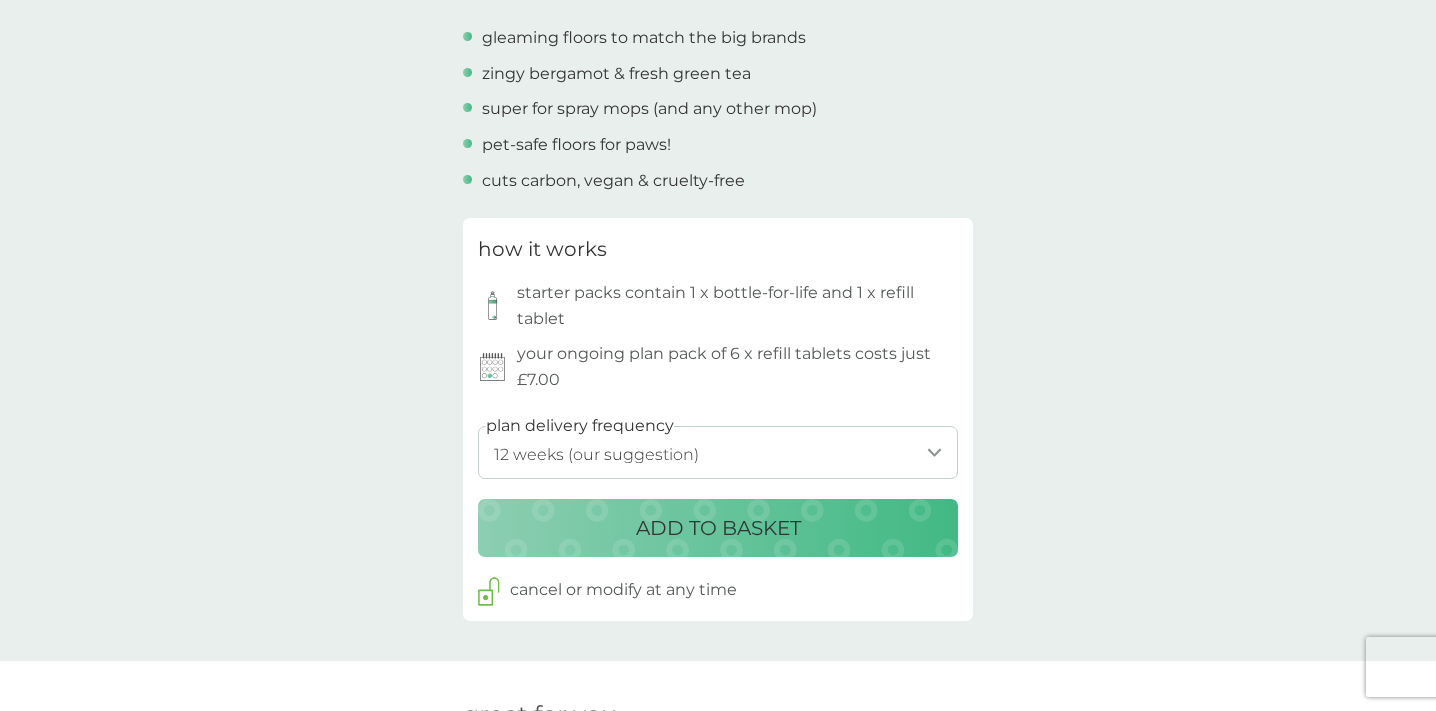 scroll, scrollTop: 771, scrollLeft: 0, axis: vertical 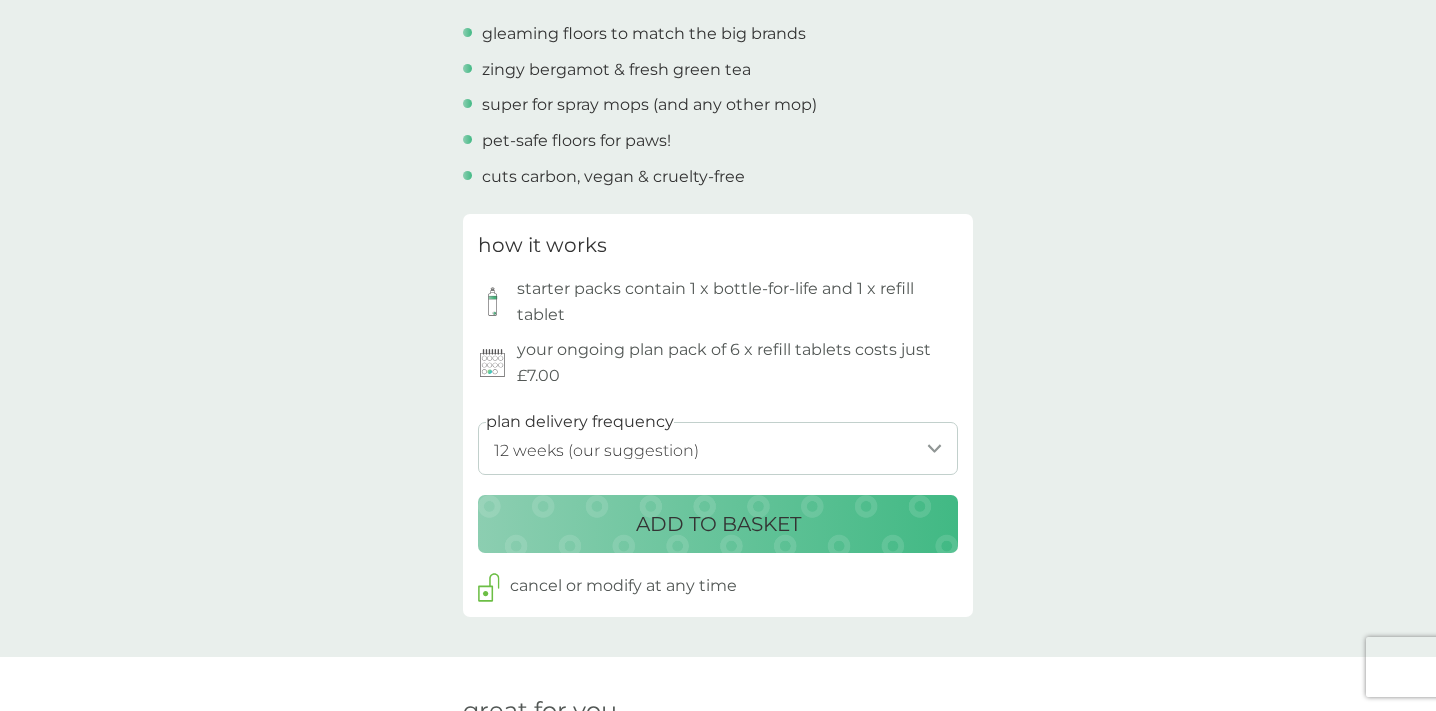 click on "1 week  2 weeks  3 weeks  4 weeks  5 weeks  6 weeks  7 weeks  8 weeks  9 weeks  10 weeks  11 weeks  12 weeks (our suggestion) 13 weeks  14 weeks  15 weeks  16 weeks  17 weeks  18 weeks  19 weeks  20 weeks  21 weeks  22 weeks  23 weeks  24 weeks  25 weeks  26 weeks" at bounding box center [718, 448] 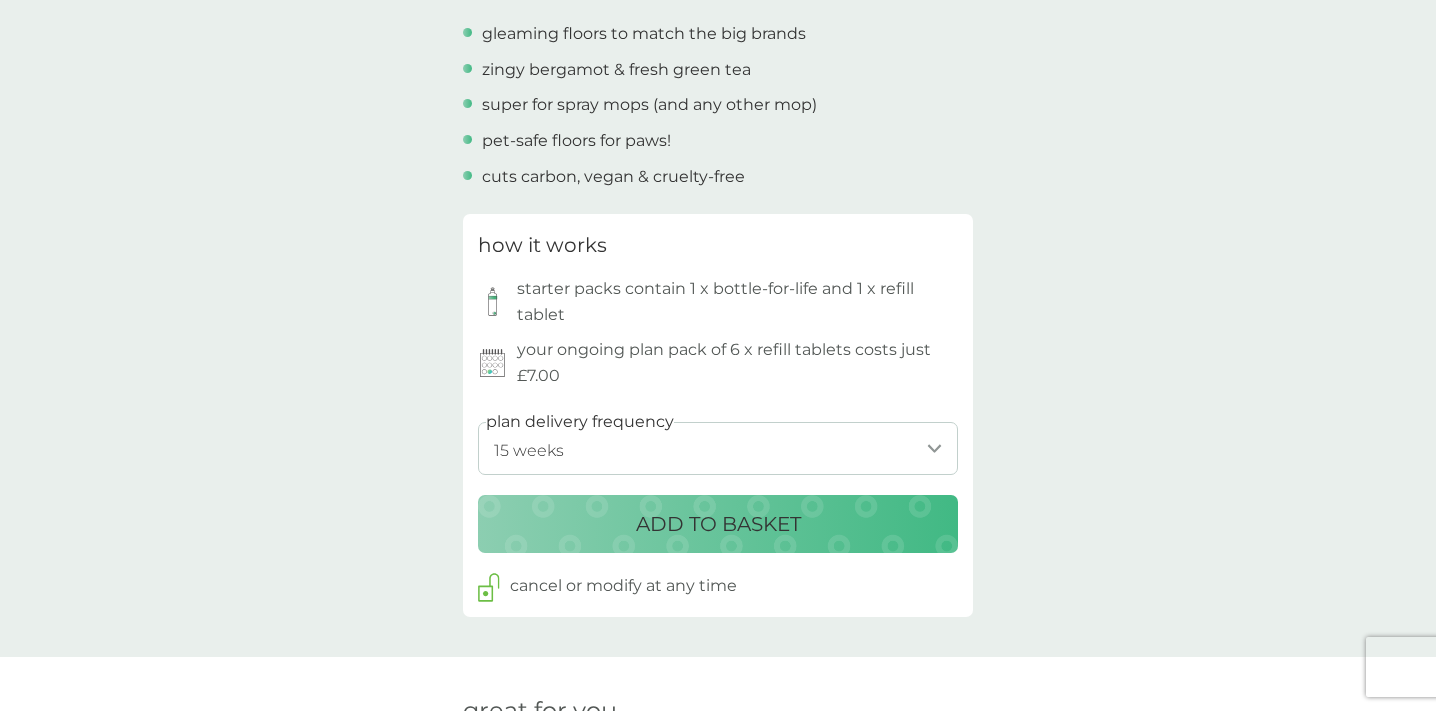 click on "ADD TO BASKET" at bounding box center [718, 524] 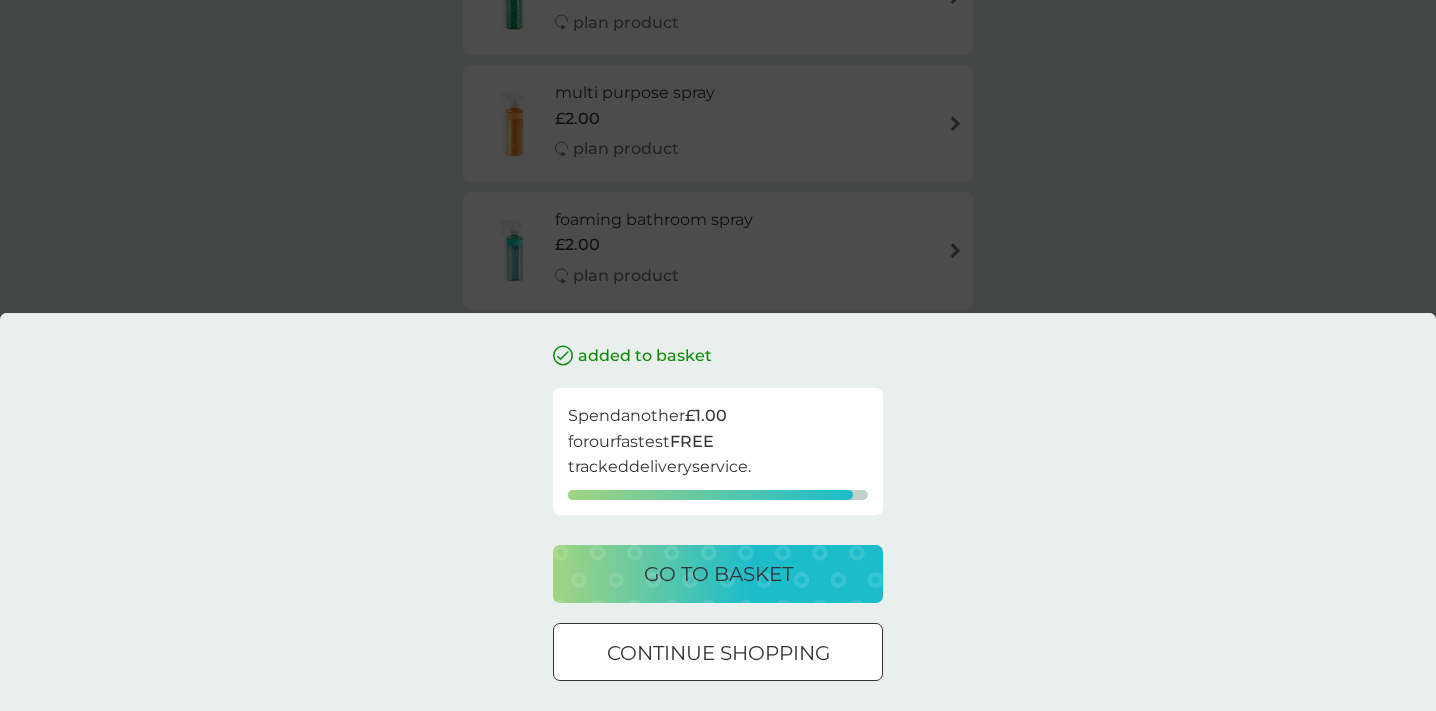 scroll, scrollTop: 0, scrollLeft: 0, axis: both 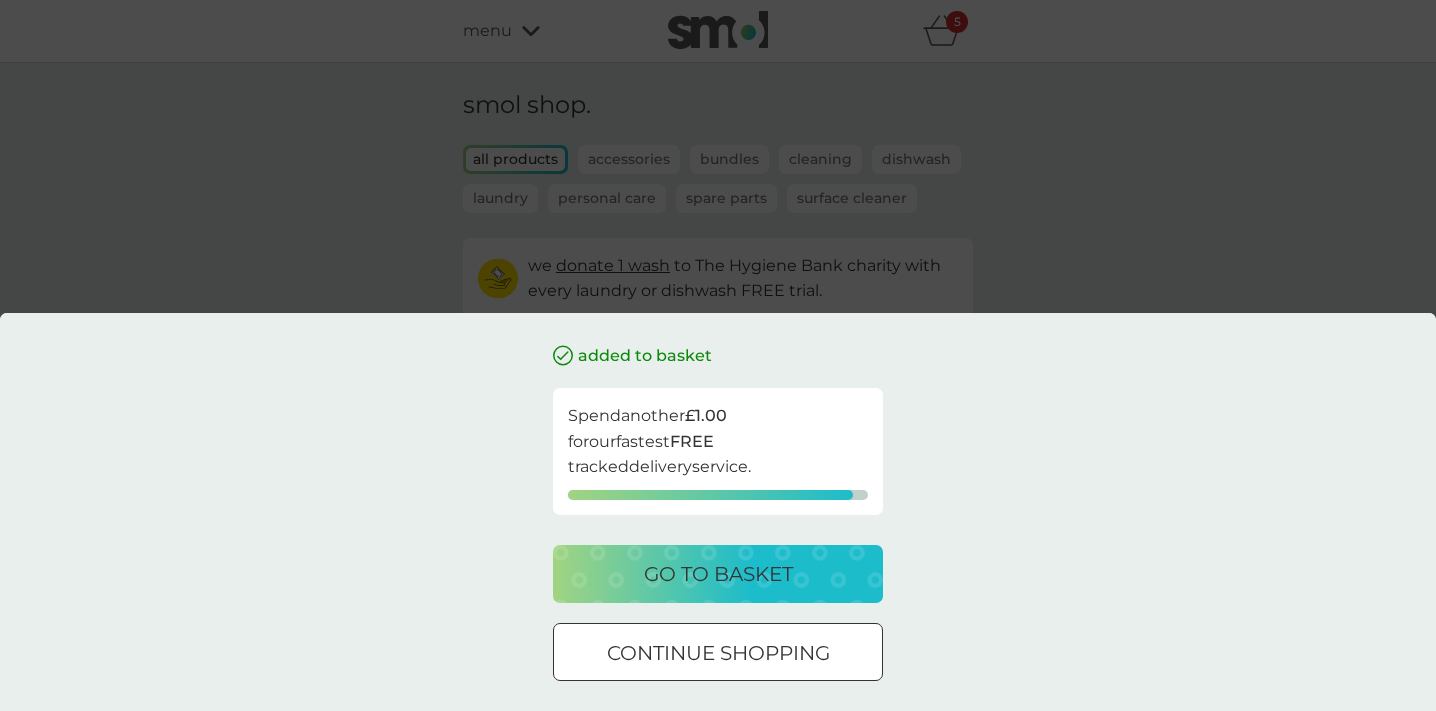 click on "continue shopping" at bounding box center (718, 653) 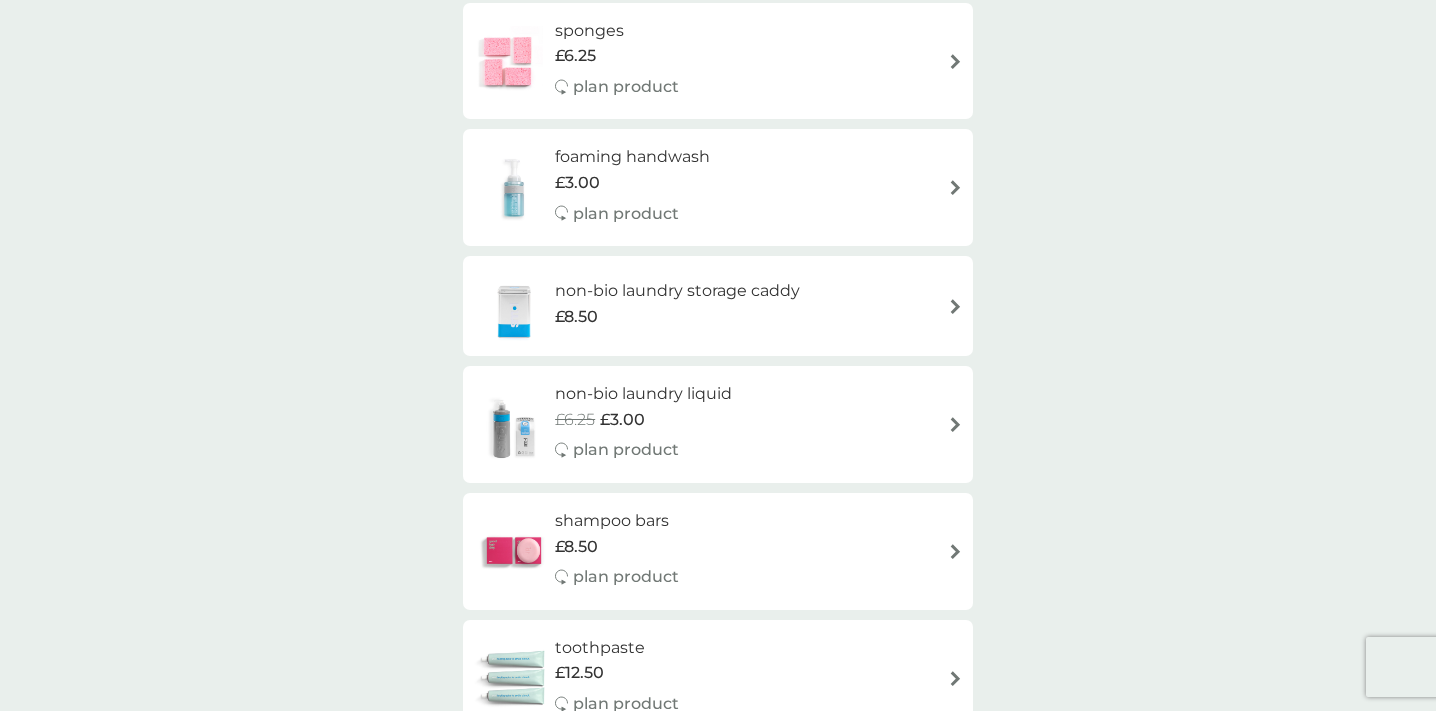 scroll, scrollTop: 2335, scrollLeft: 0, axis: vertical 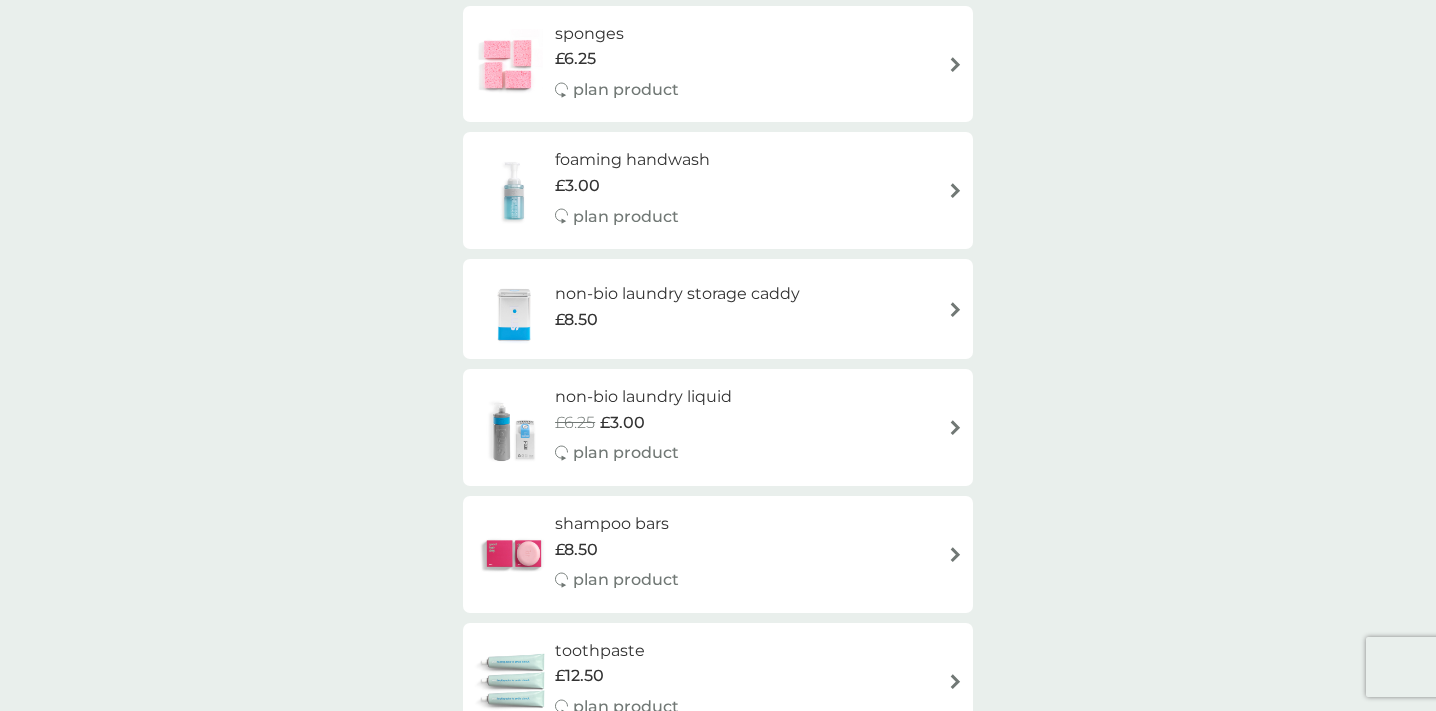 click at bounding box center (955, 427) 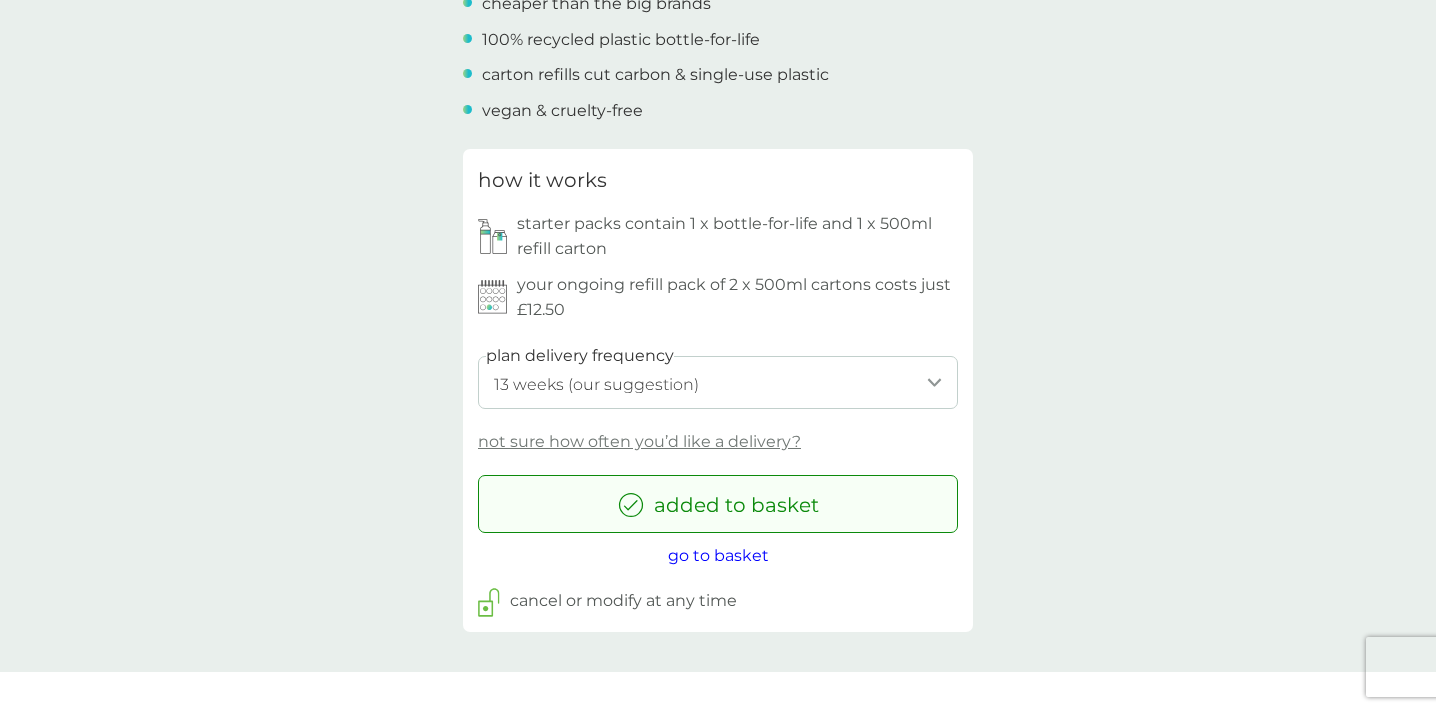 scroll, scrollTop: 812, scrollLeft: 0, axis: vertical 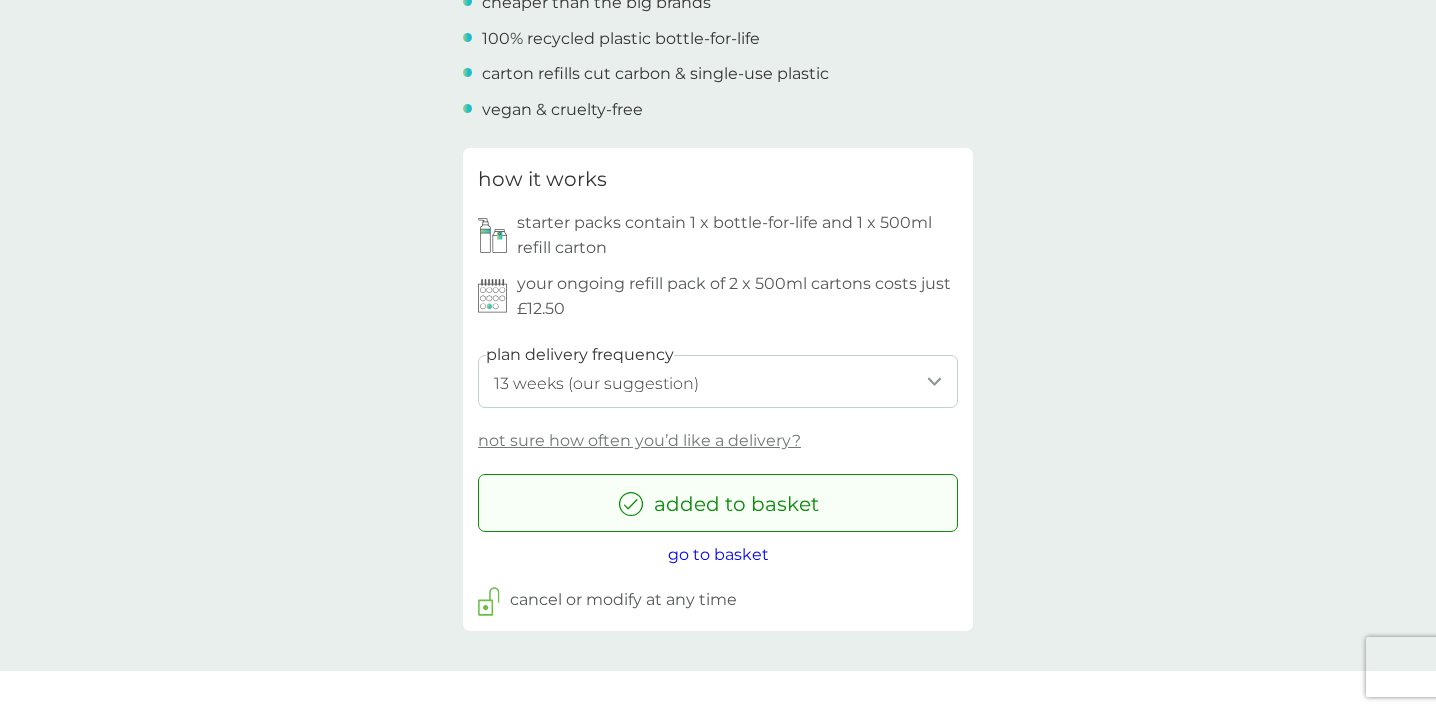 click on "1 week  2 weeks  3 weeks  4 weeks  5 weeks  6 weeks  7 weeks  8 weeks  9 weeks  10 weeks  11 weeks  12 weeks  13 weeks (our suggestion) 14 weeks  15 weeks  16 weeks  17 weeks  18 weeks  19 weeks  20 weeks  21 weeks  22 weeks  23 weeks  24 weeks  25 weeks  26 weeks  27 weeks  28 weeks  29 weeks  30 weeks  31 weeks  32 weeks  33 weeks  34 weeks  35 weeks" at bounding box center (718, 381) 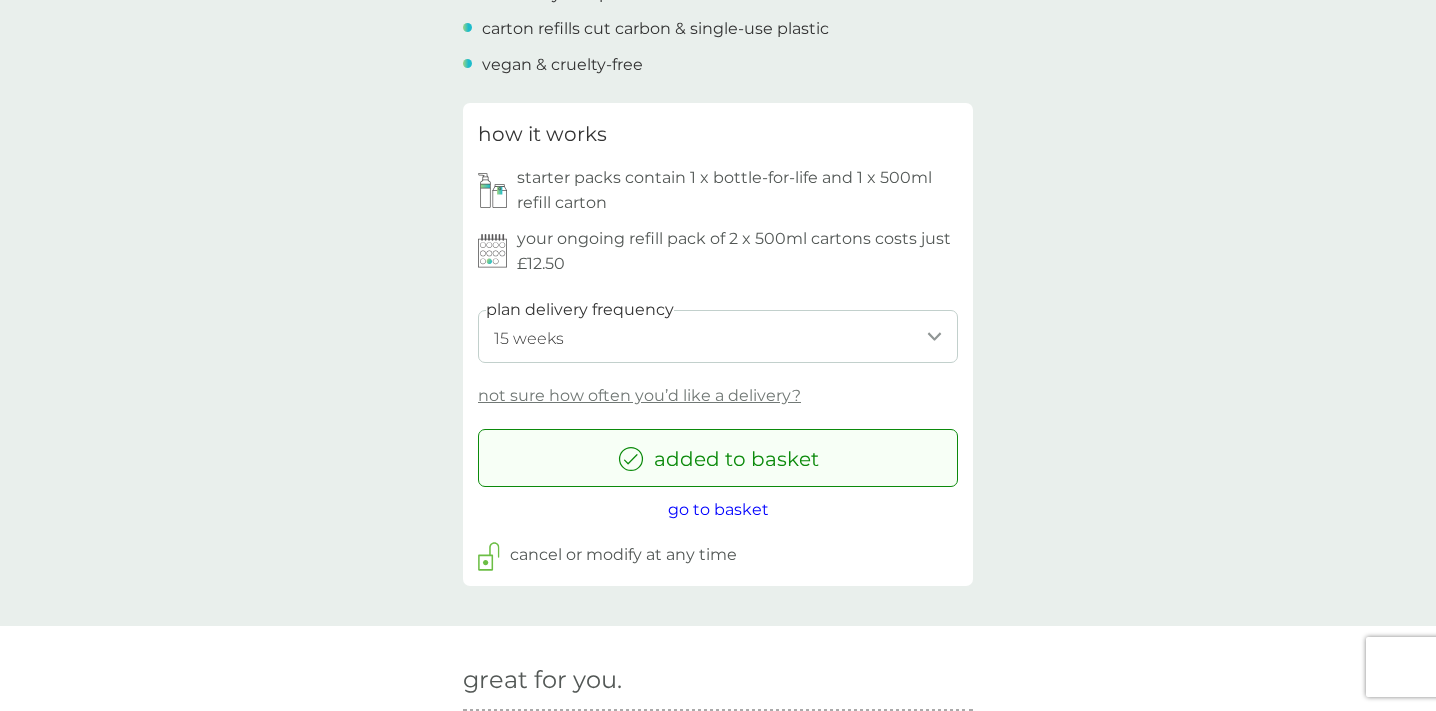 scroll, scrollTop: 868, scrollLeft: 0, axis: vertical 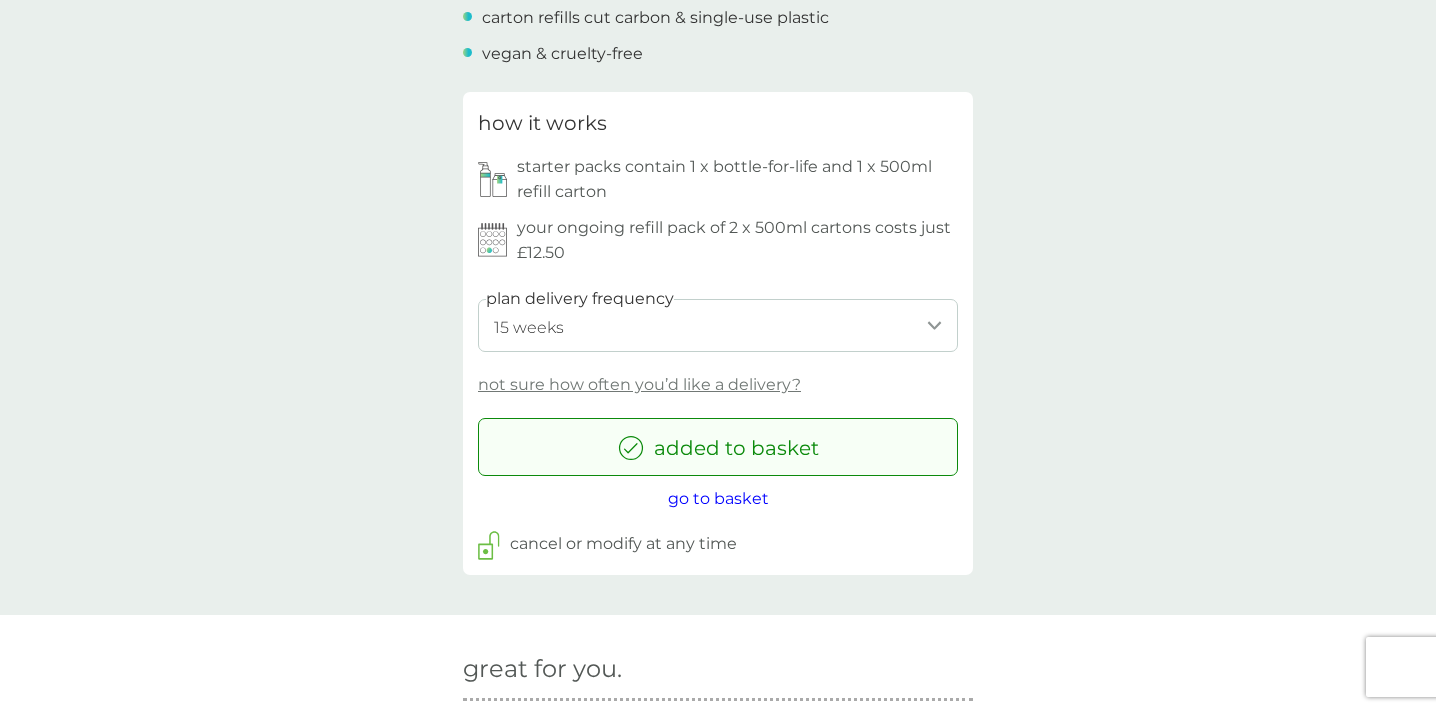 click on "go to basket" at bounding box center (718, 498) 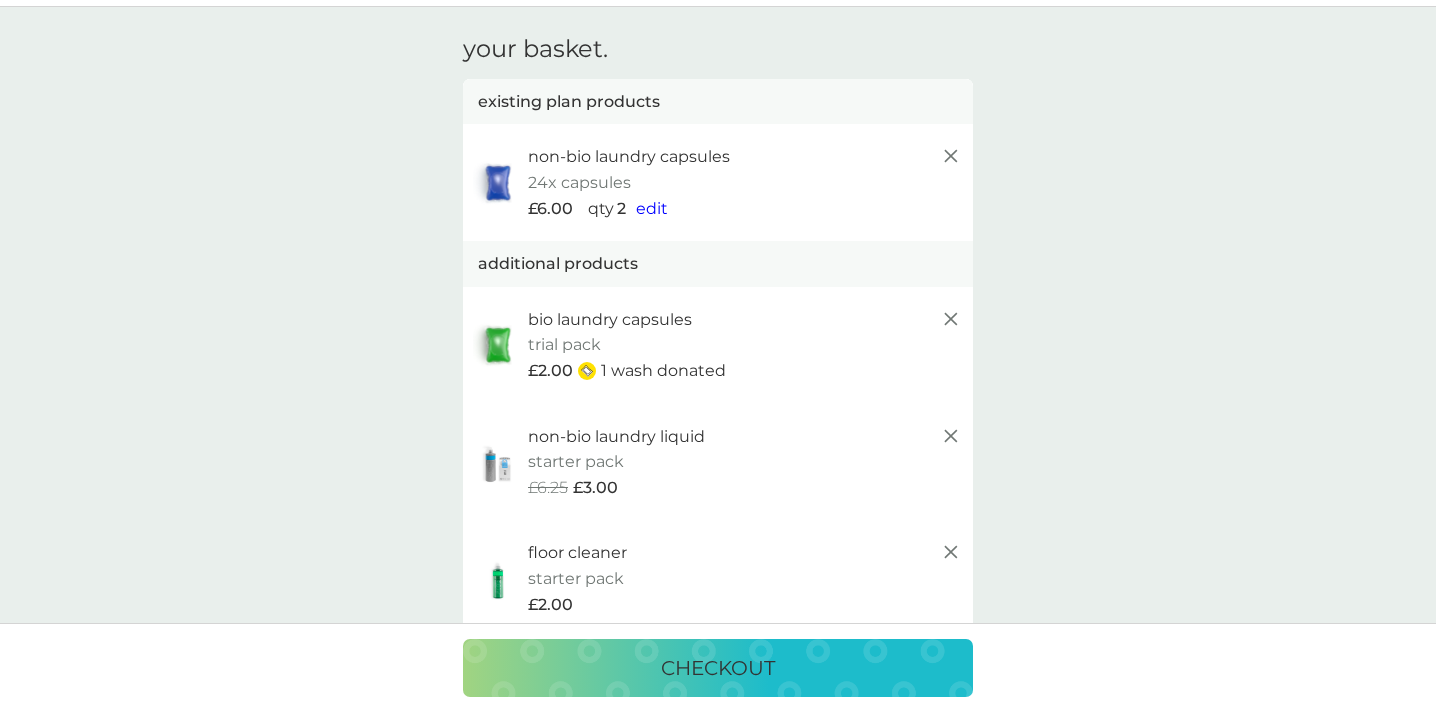 scroll, scrollTop: 0, scrollLeft: 0, axis: both 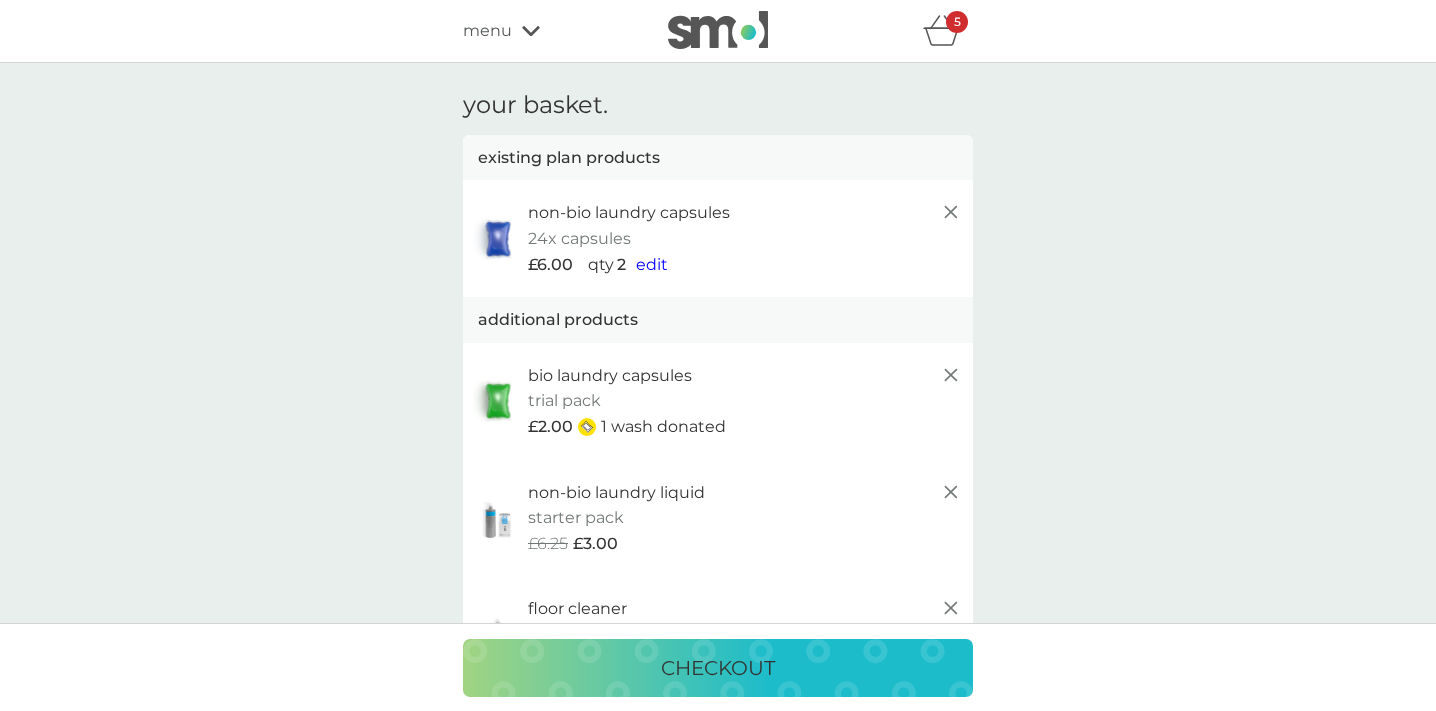 click on "menu" at bounding box center [548, 31] 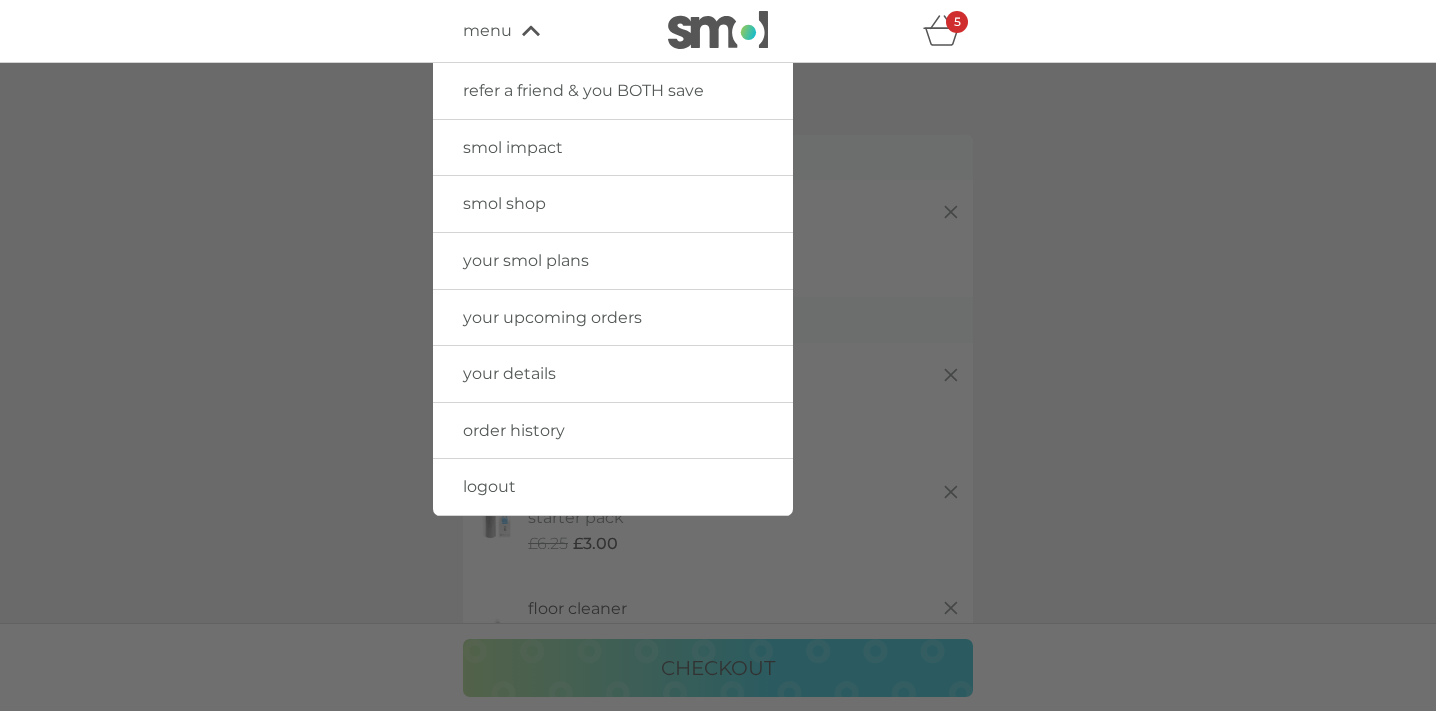 click on "smol shop" at bounding box center [504, 203] 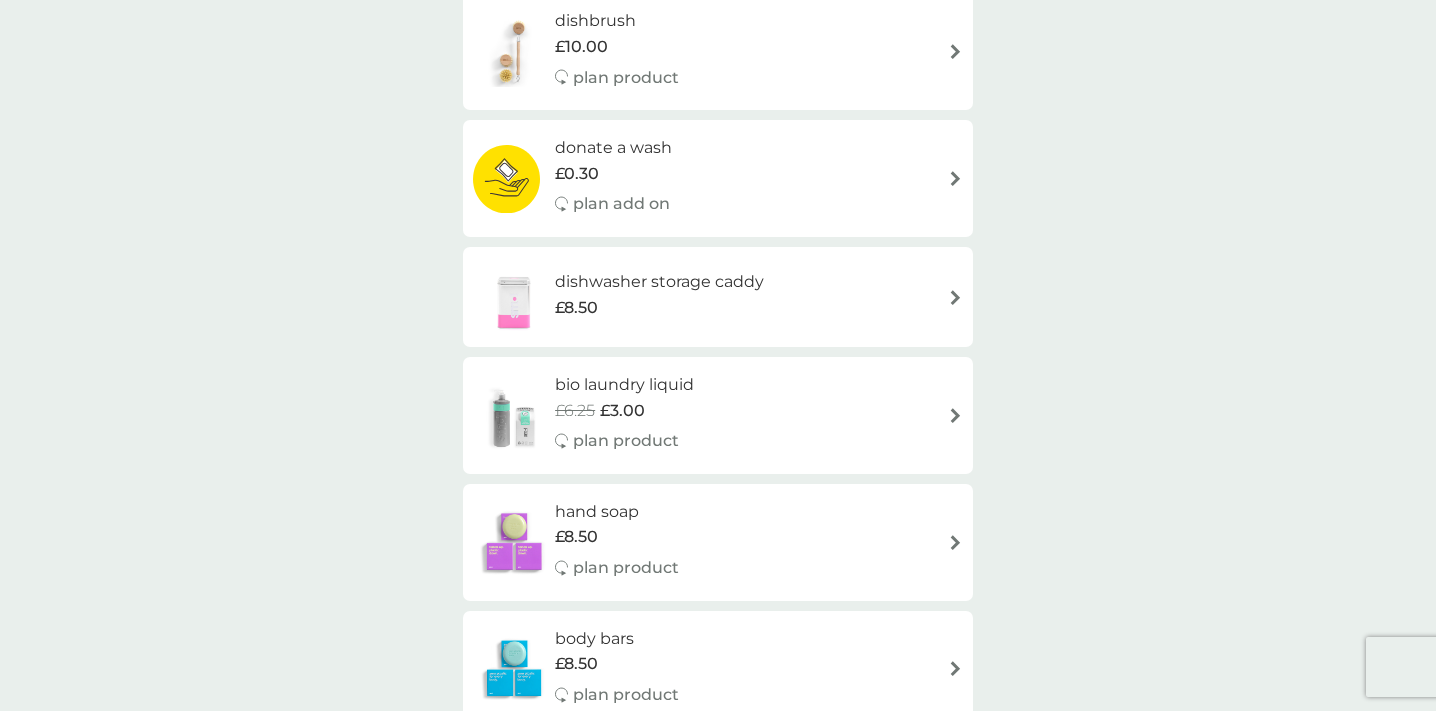 scroll, scrollTop: 1224, scrollLeft: 0, axis: vertical 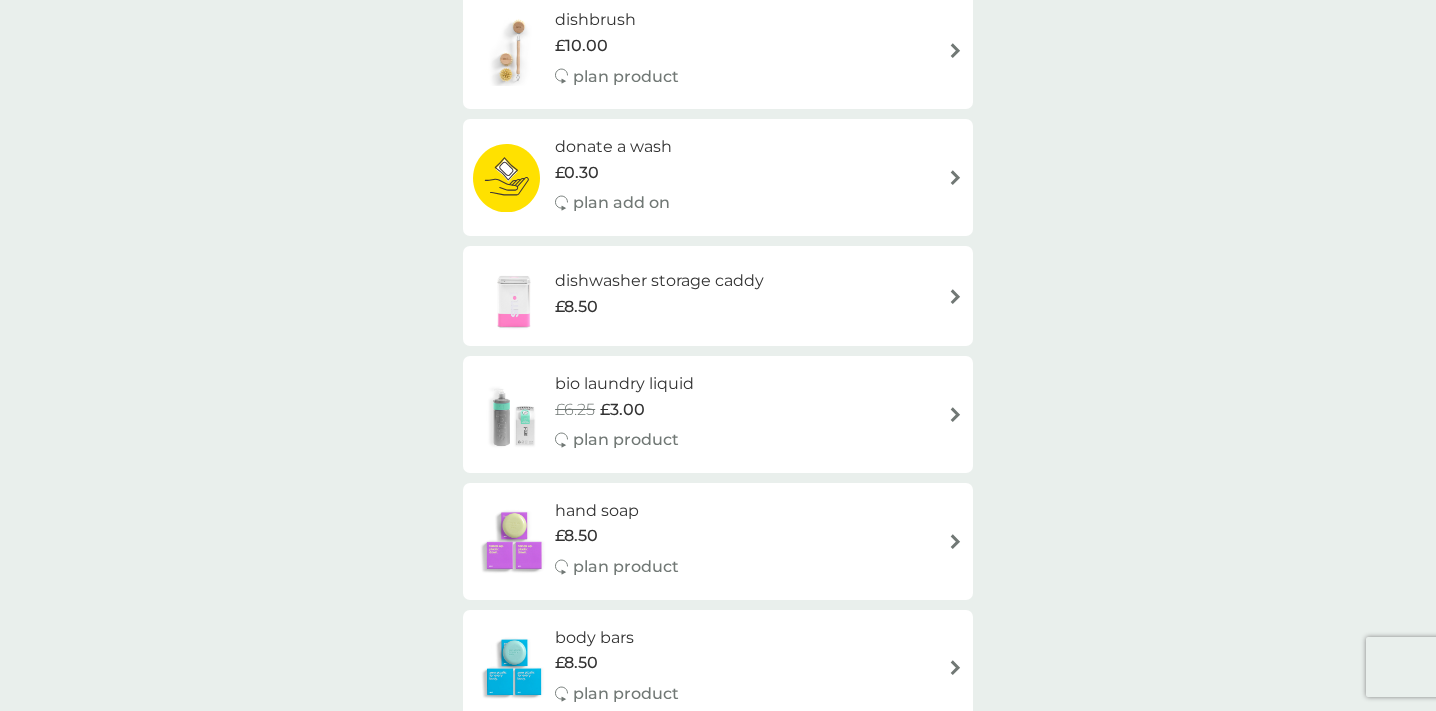 click at bounding box center (955, 414) 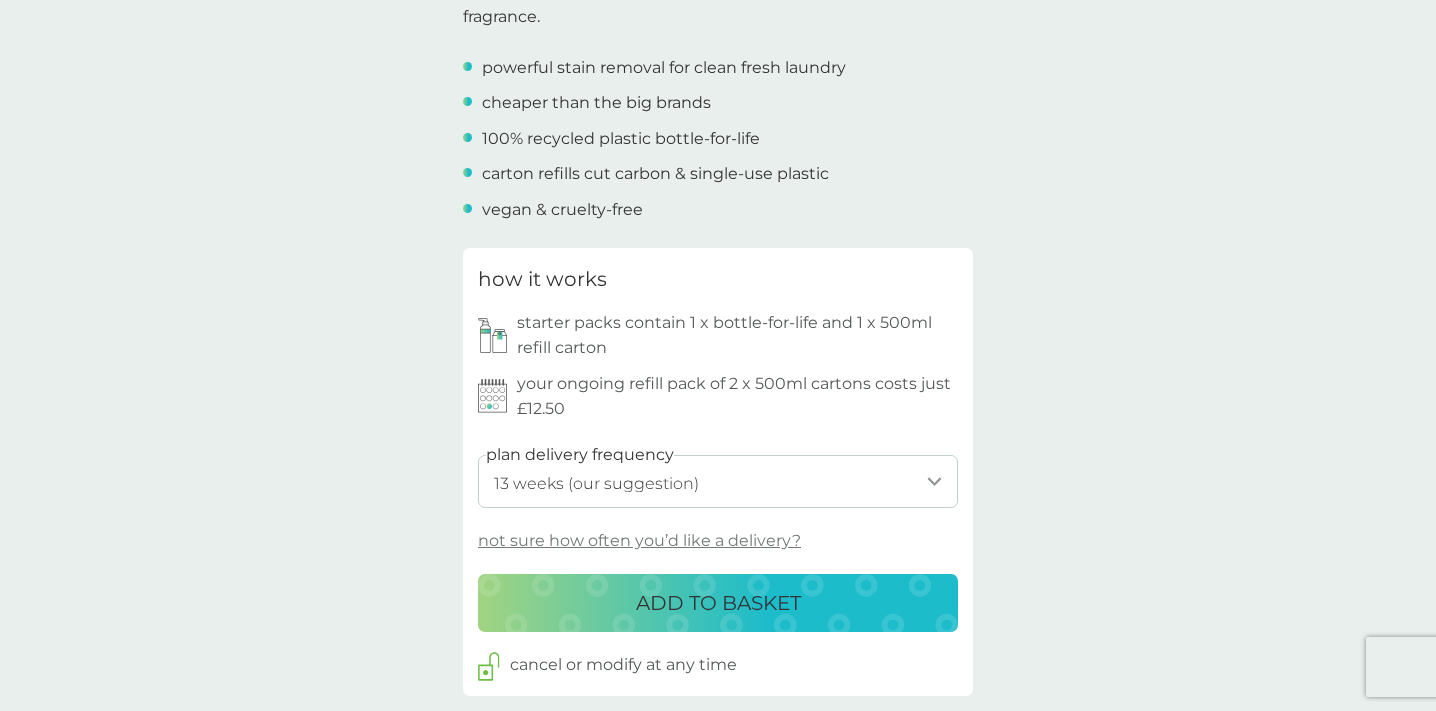 scroll, scrollTop: 725, scrollLeft: 0, axis: vertical 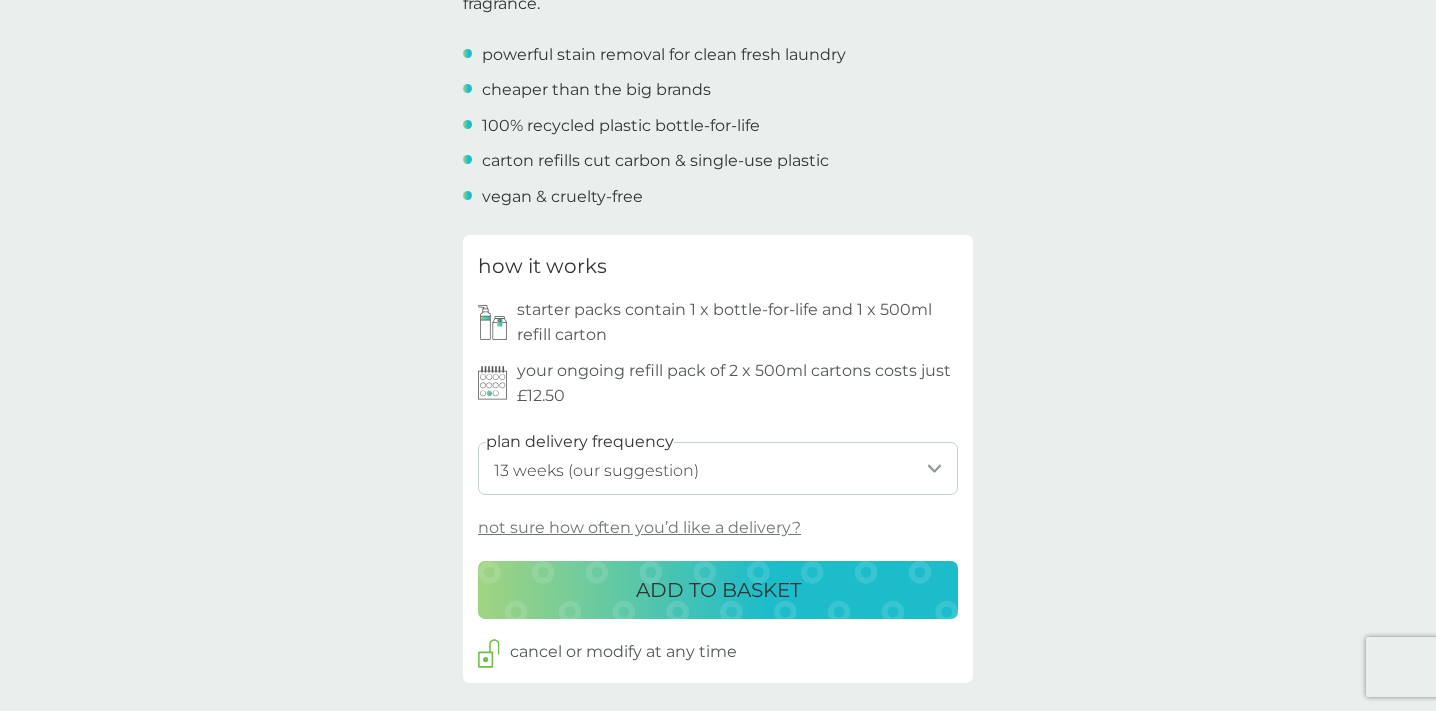 click on "1 week  2 weeks  3 weeks  4 weeks  5 weeks  6 weeks  7 weeks  8 weeks  9 weeks  10 weeks  11 weeks  12 weeks  13 weeks (our suggestion) 14 weeks  15 weeks  16 weeks  17 weeks  18 weeks  19 weeks  20 weeks  21 weeks  22 weeks  23 weeks  24 weeks  25 weeks  26 weeks  27 weeks  28 weeks  29 weeks  30 weeks  31 weeks  32 weeks  33 weeks  34 weeks  35 weeks" at bounding box center (718, 468) 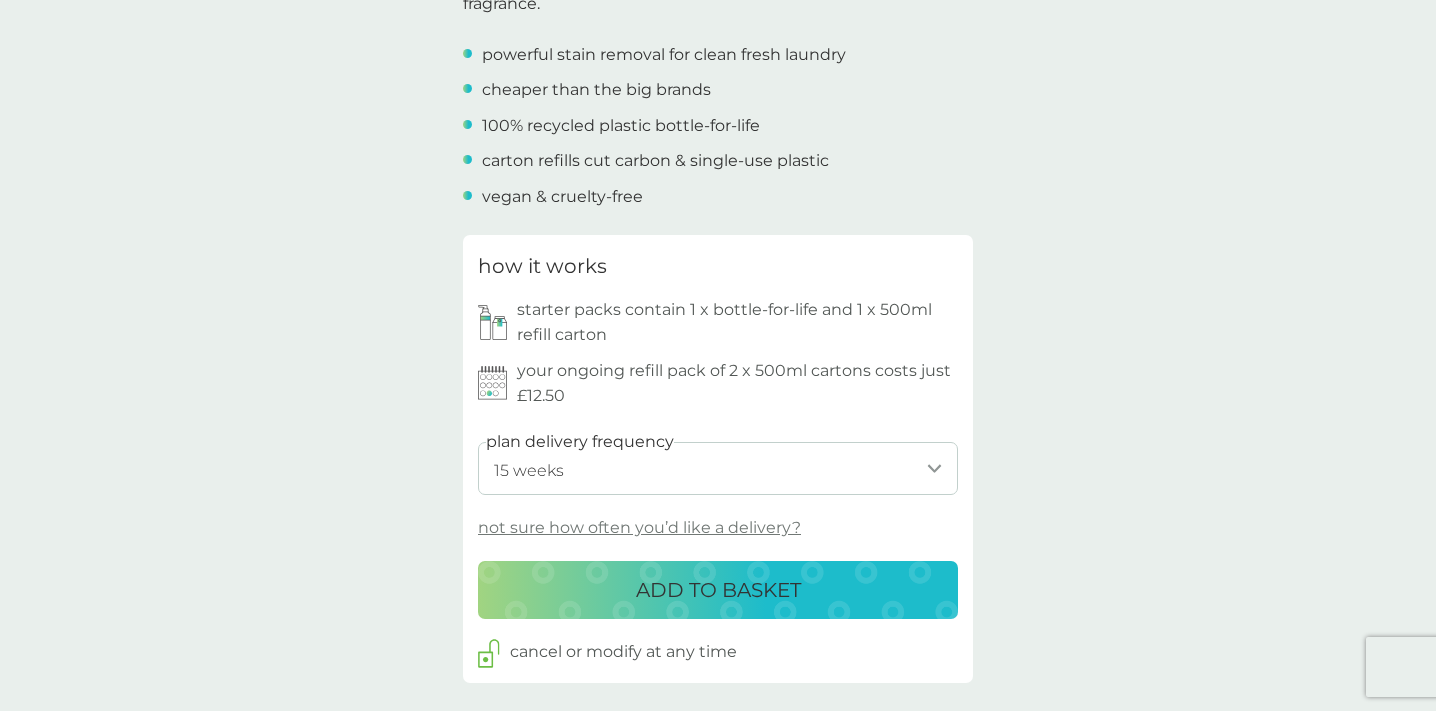 click on "ADD TO BASKET" at bounding box center [718, 590] 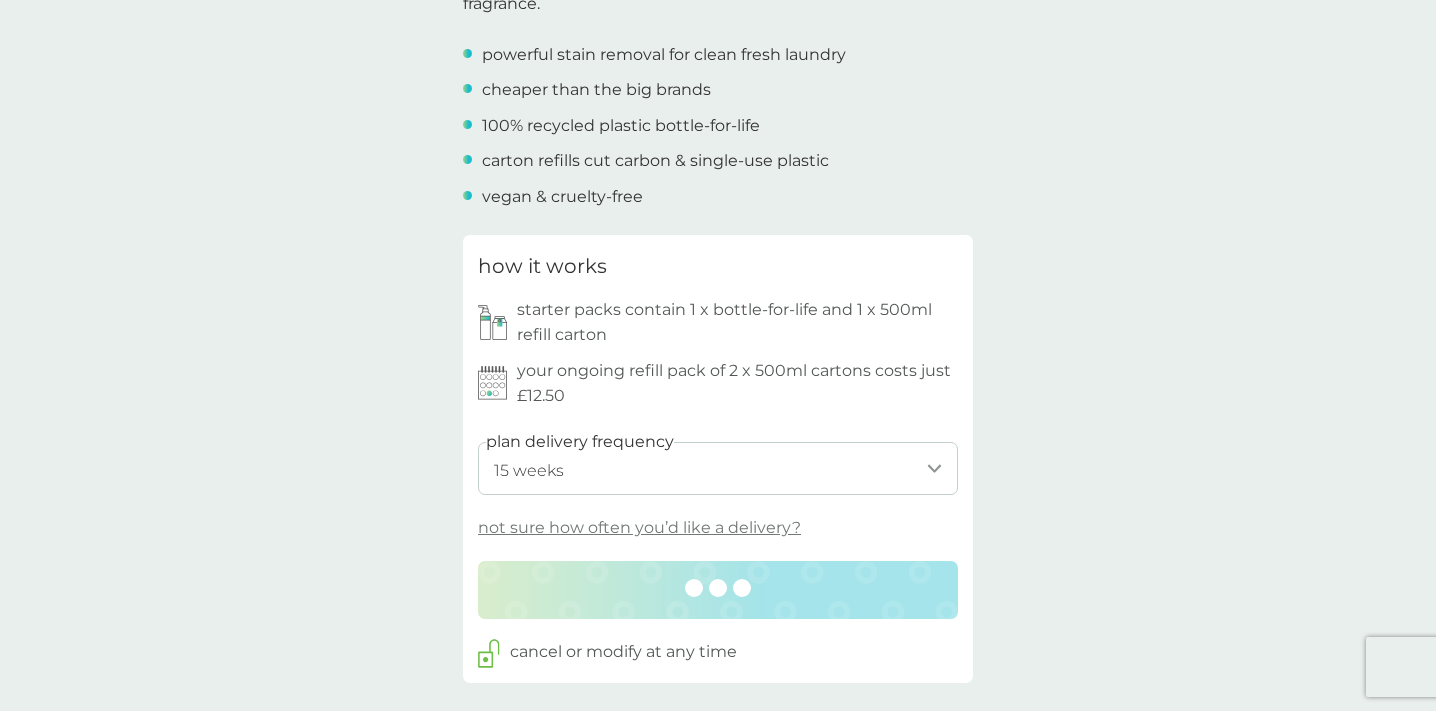 scroll, scrollTop: 0, scrollLeft: 0, axis: both 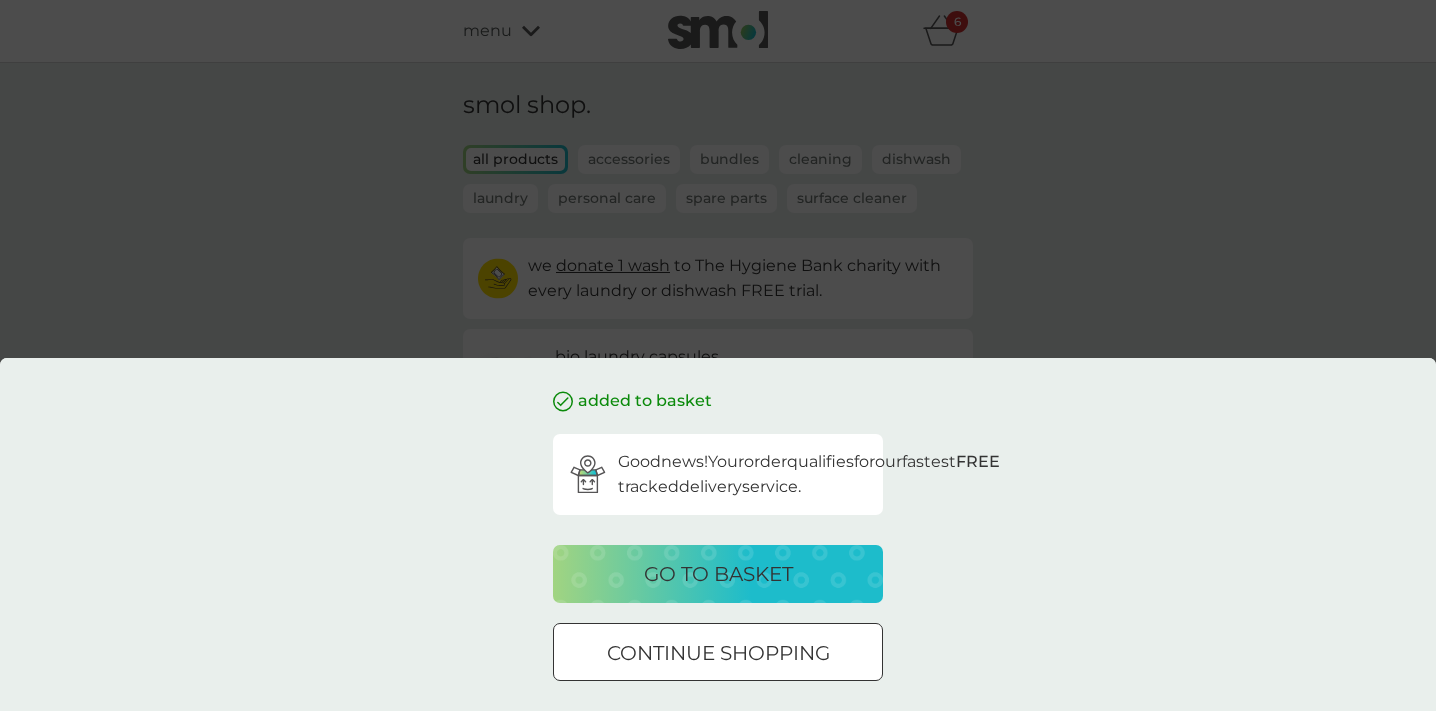 click on "go to basket" at bounding box center (718, 574) 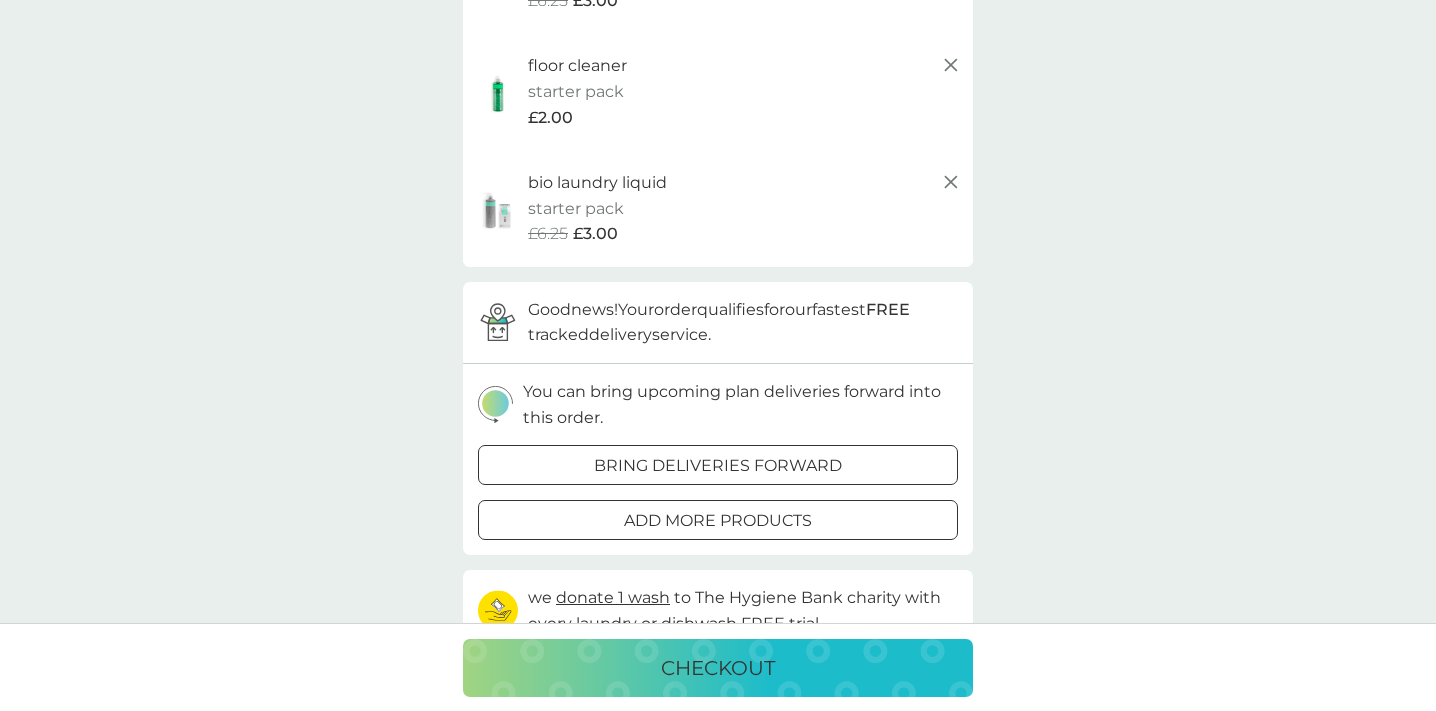 scroll, scrollTop: 544, scrollLeft: 0, axis: vertical 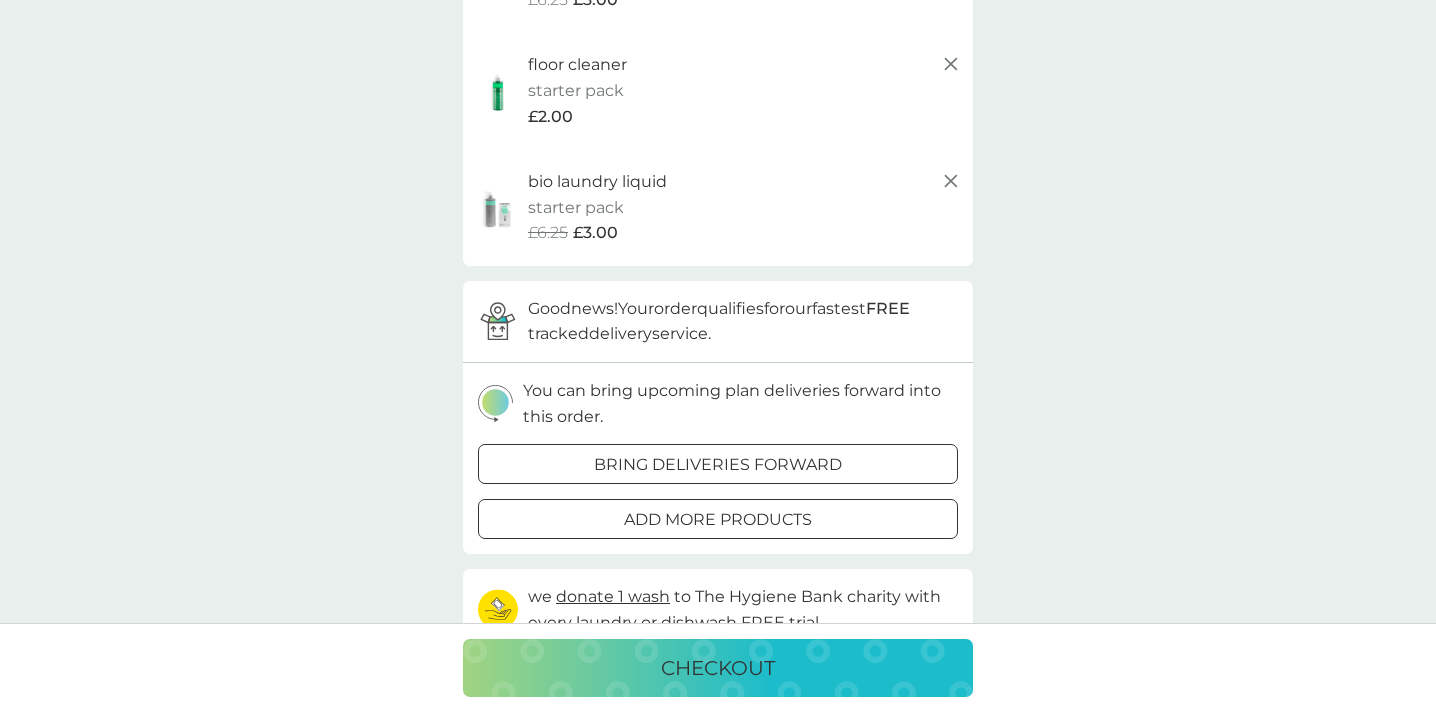 click on "checkout" at bounding box center [718, 668] 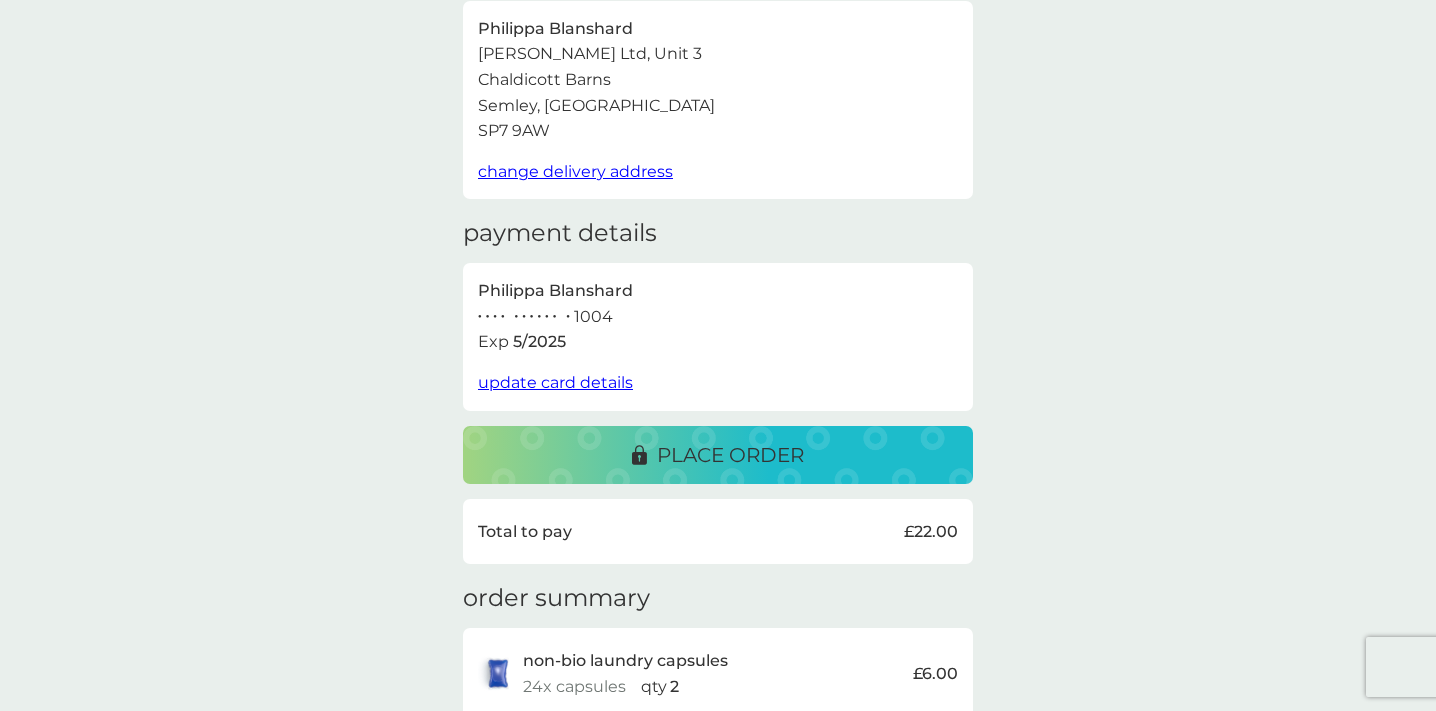 scroll, scrollTop: 120, scrollLeft: 0, axis: vertical 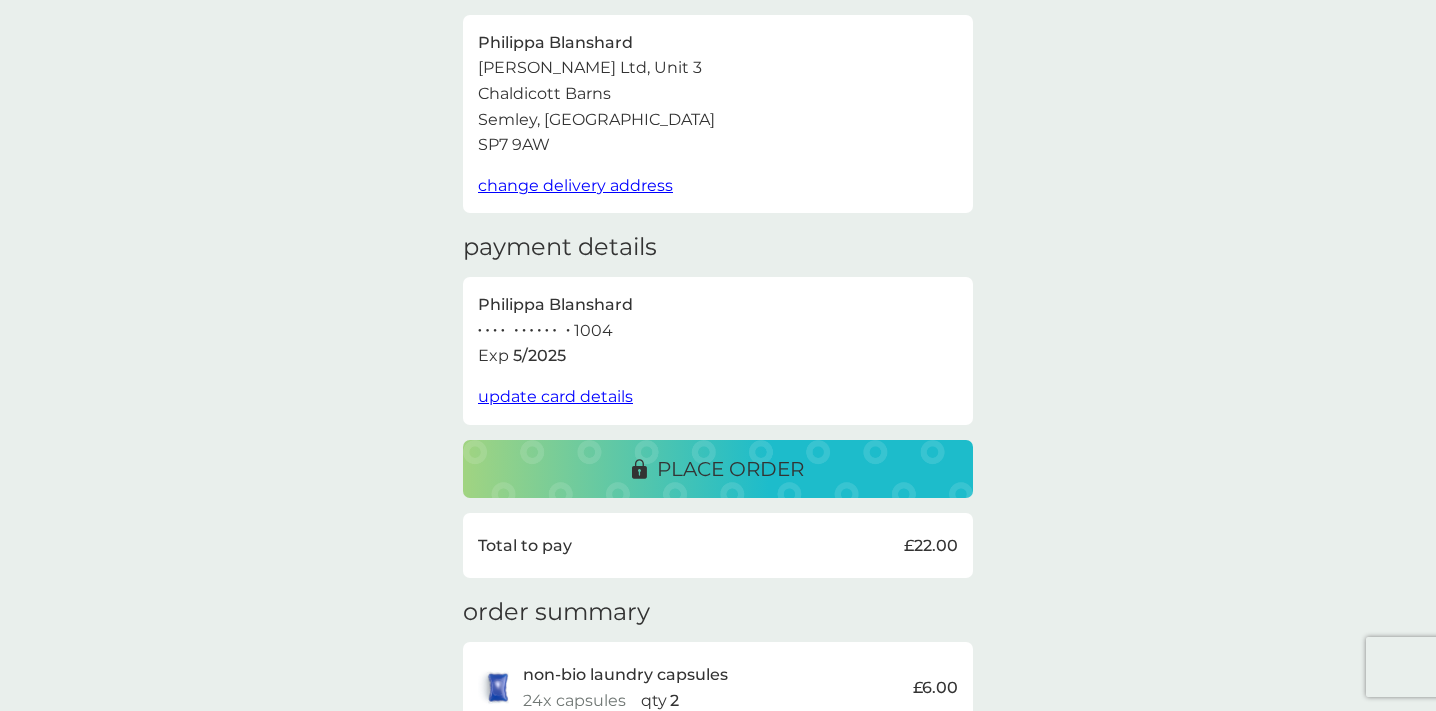 click on "place order" at bounding box center (730, 469) 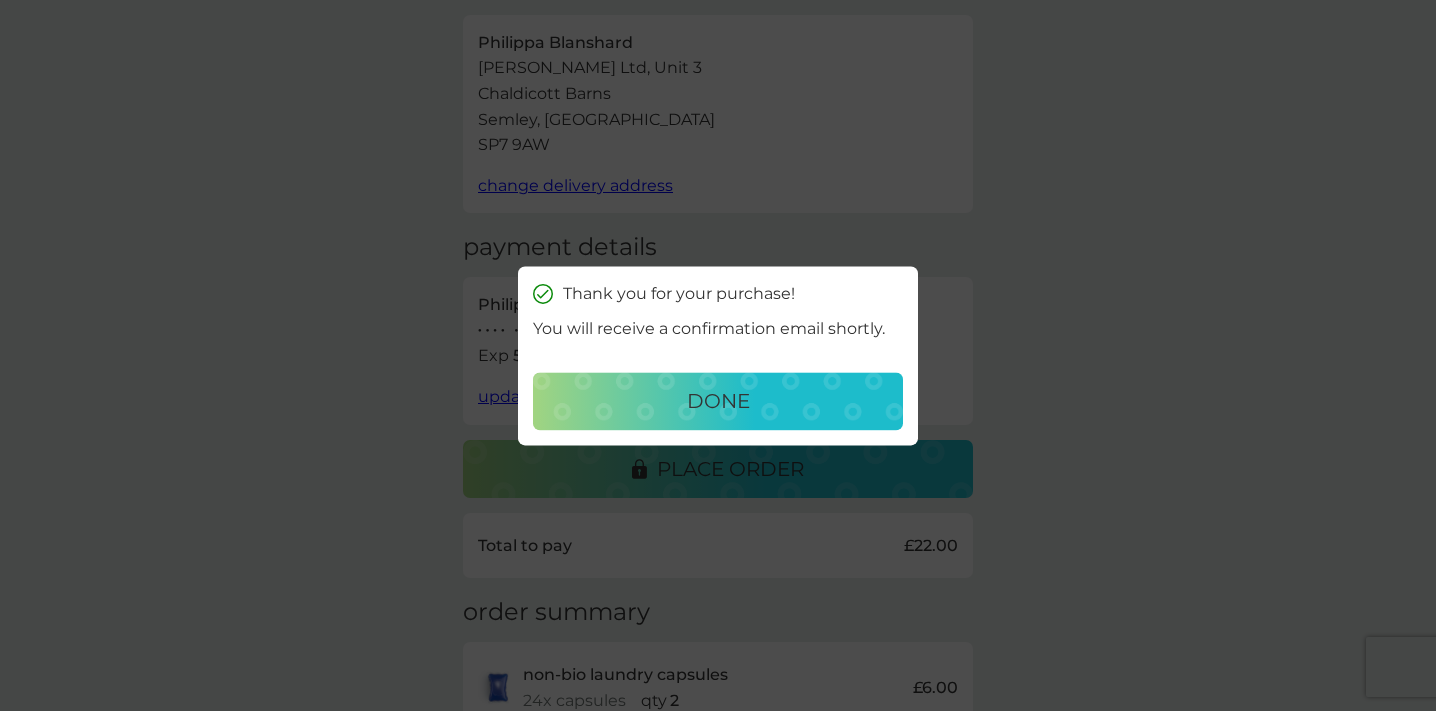 click on "done" at bounding box center (718, 401) 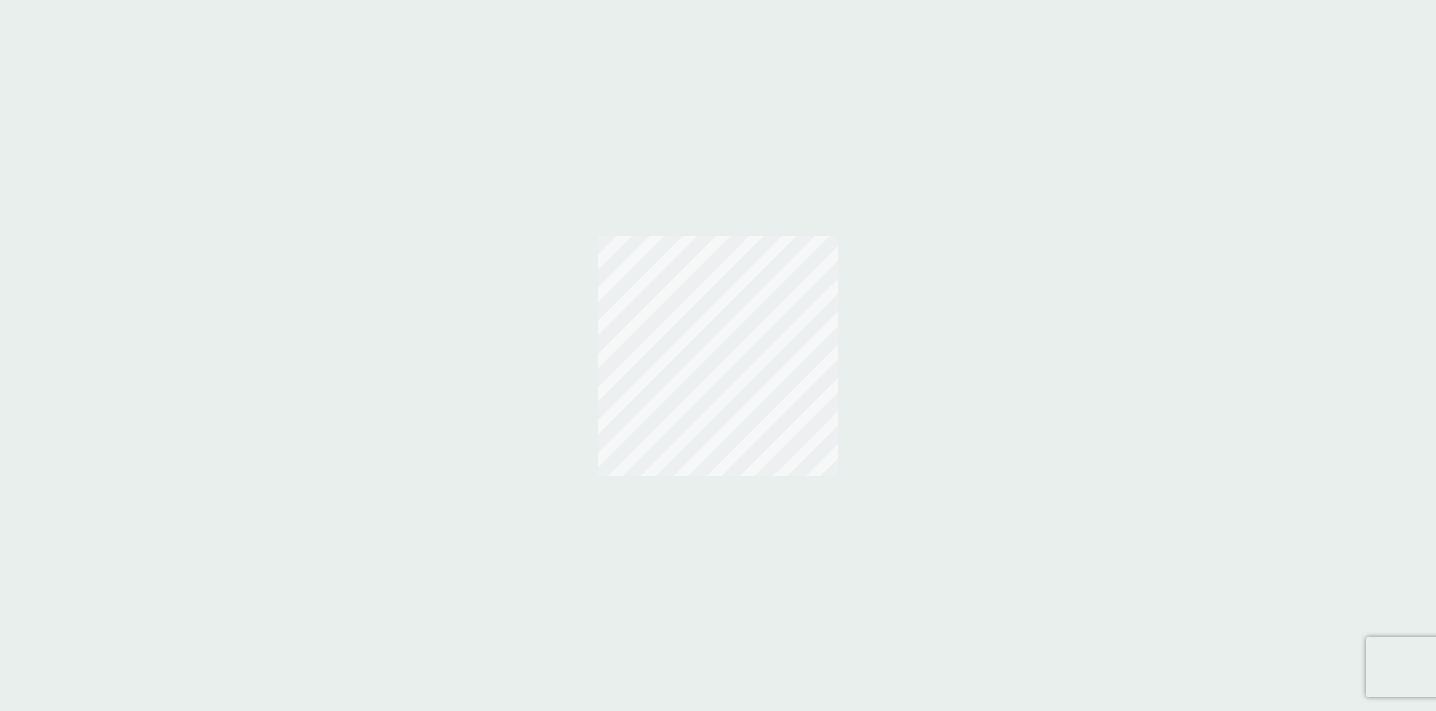 scroll, scrollTop: 0, scrollLeft: 0, axis: both 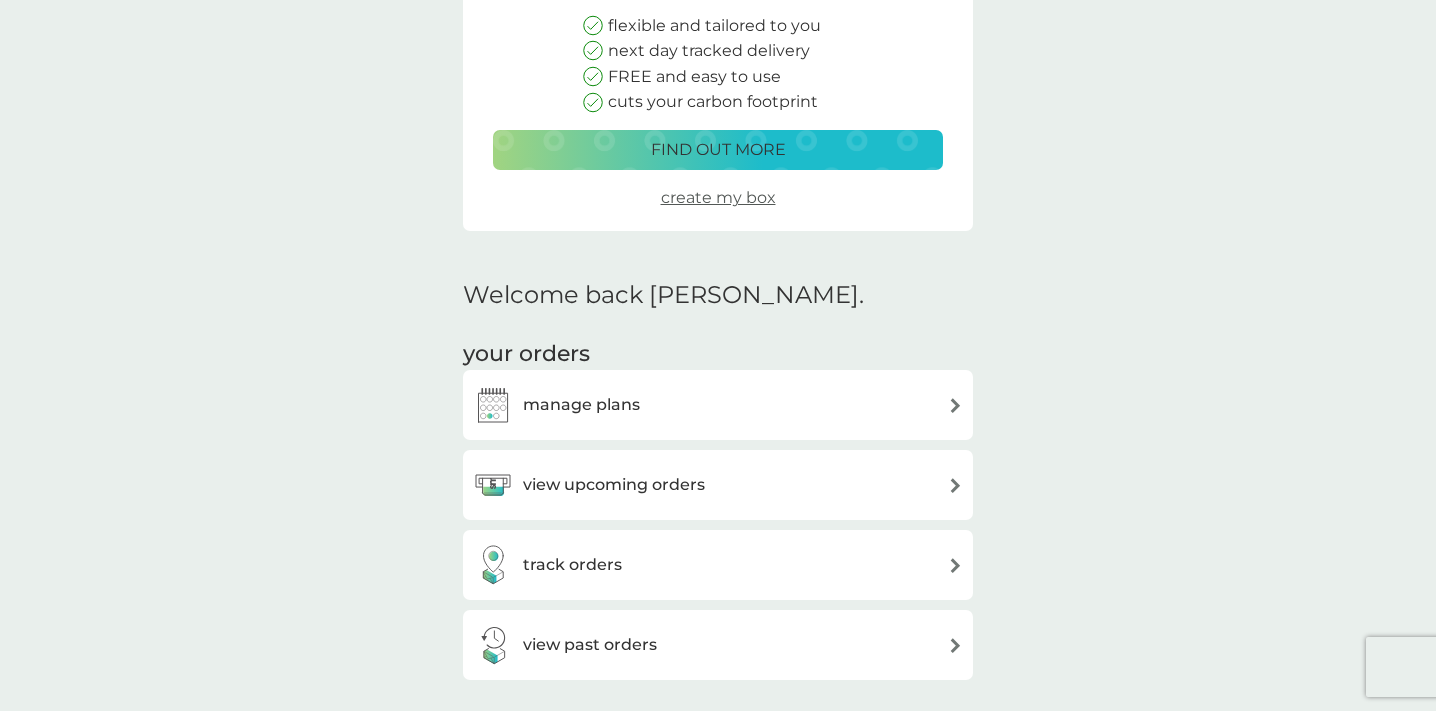 click on "manage plans" at bounding box center [581, 405] 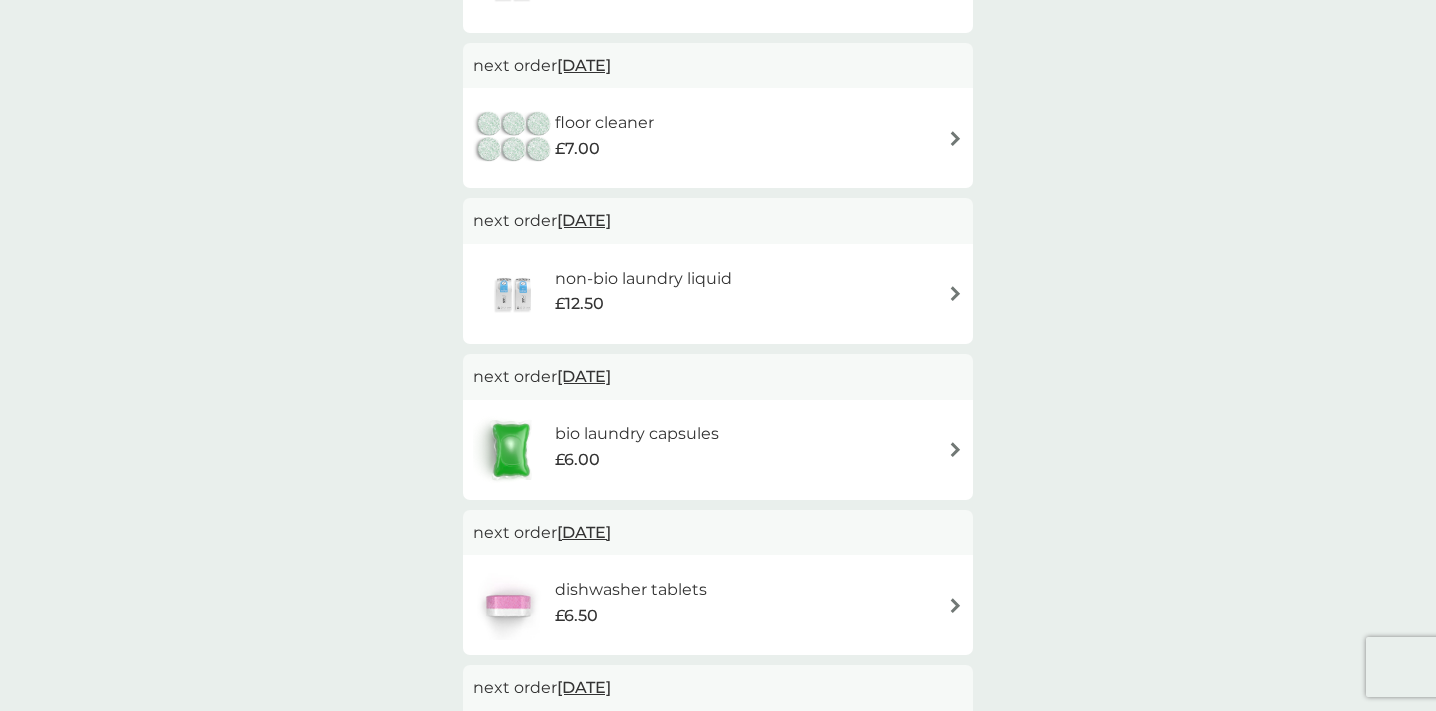 scroll, scrollTop: 529, scrollLeft: 0, axis: vertical 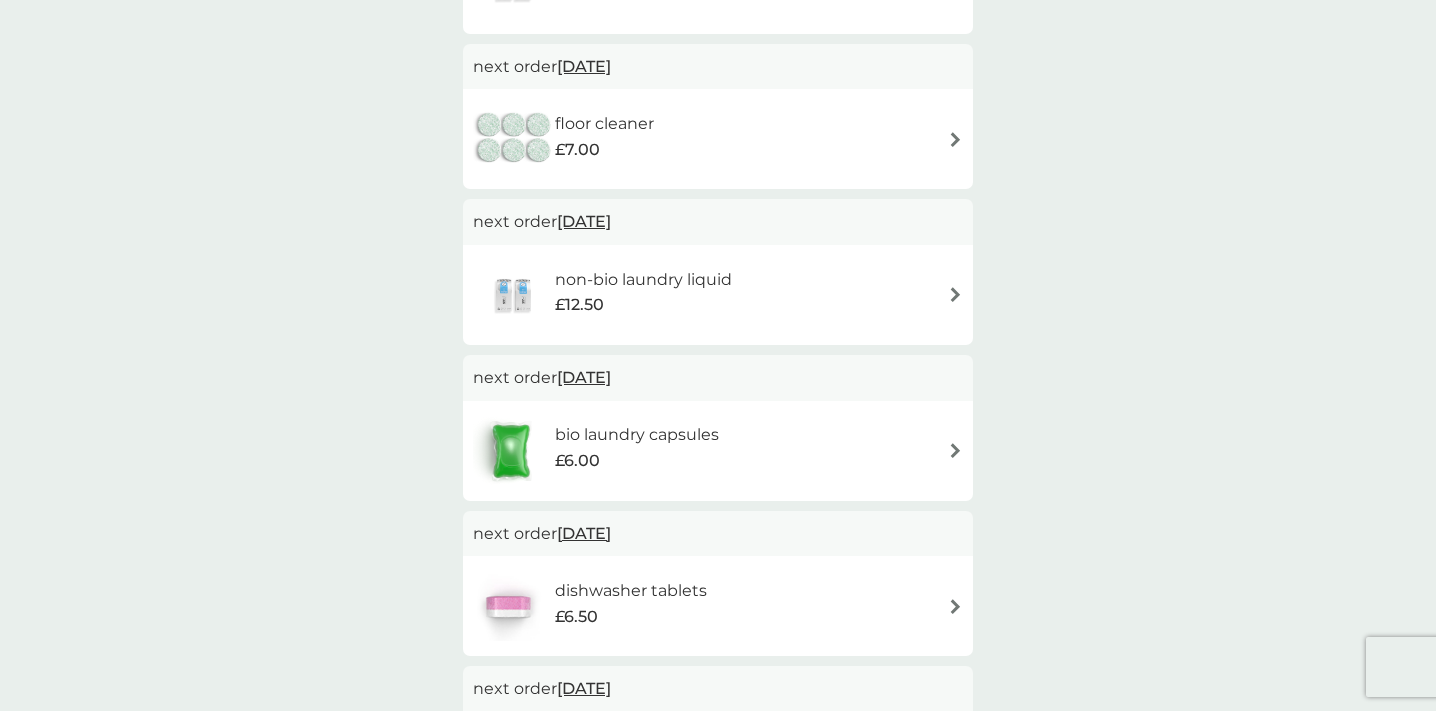 click at bounding box center [955, 450] 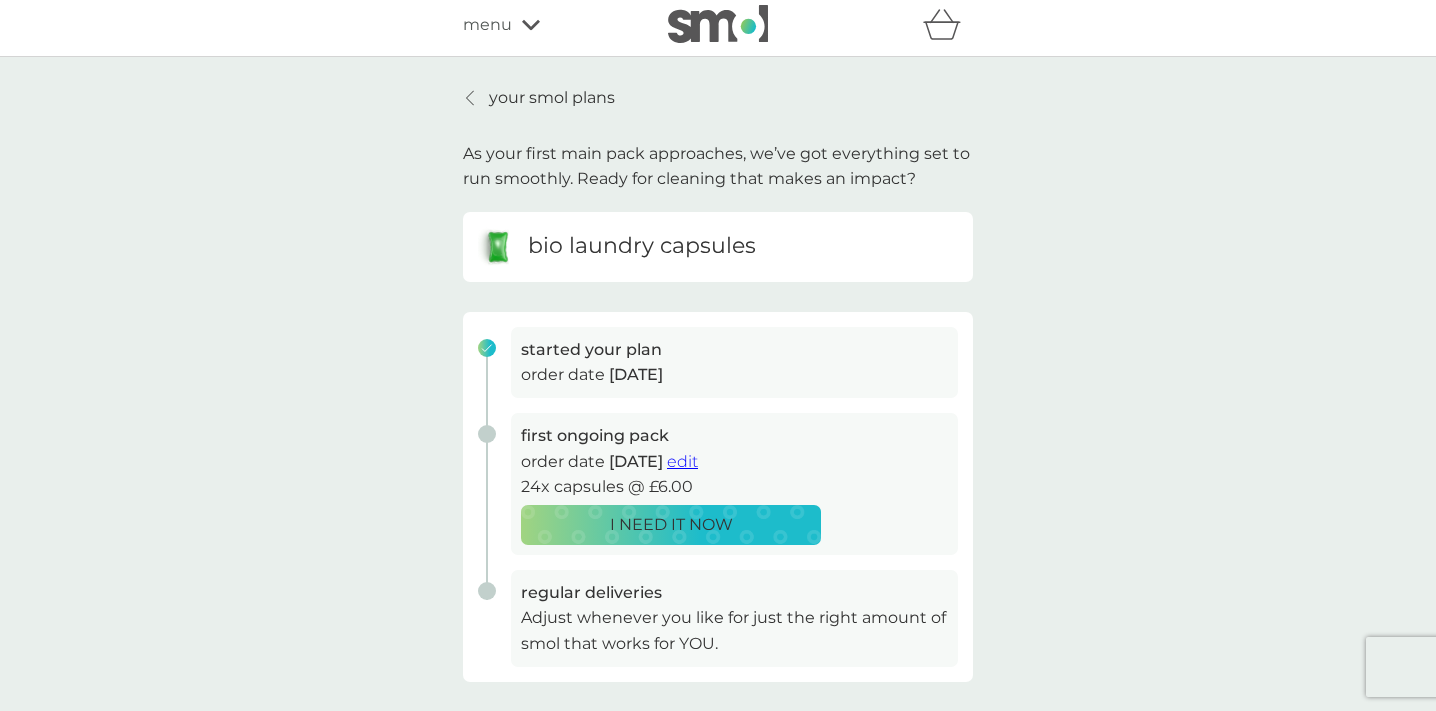 scroll, scrollTop: 0, scrollLeft: 0, axis: both 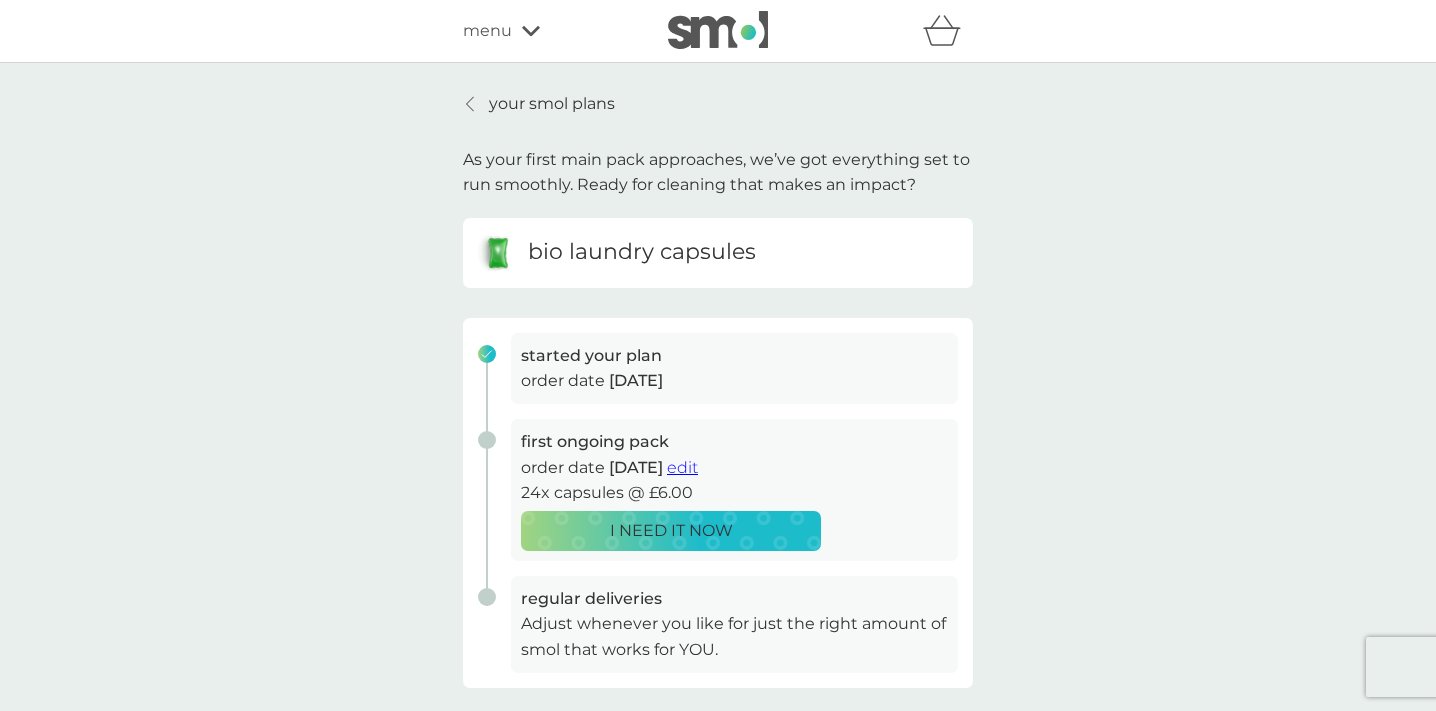 click on "edit" at bounding box center [682, 467] 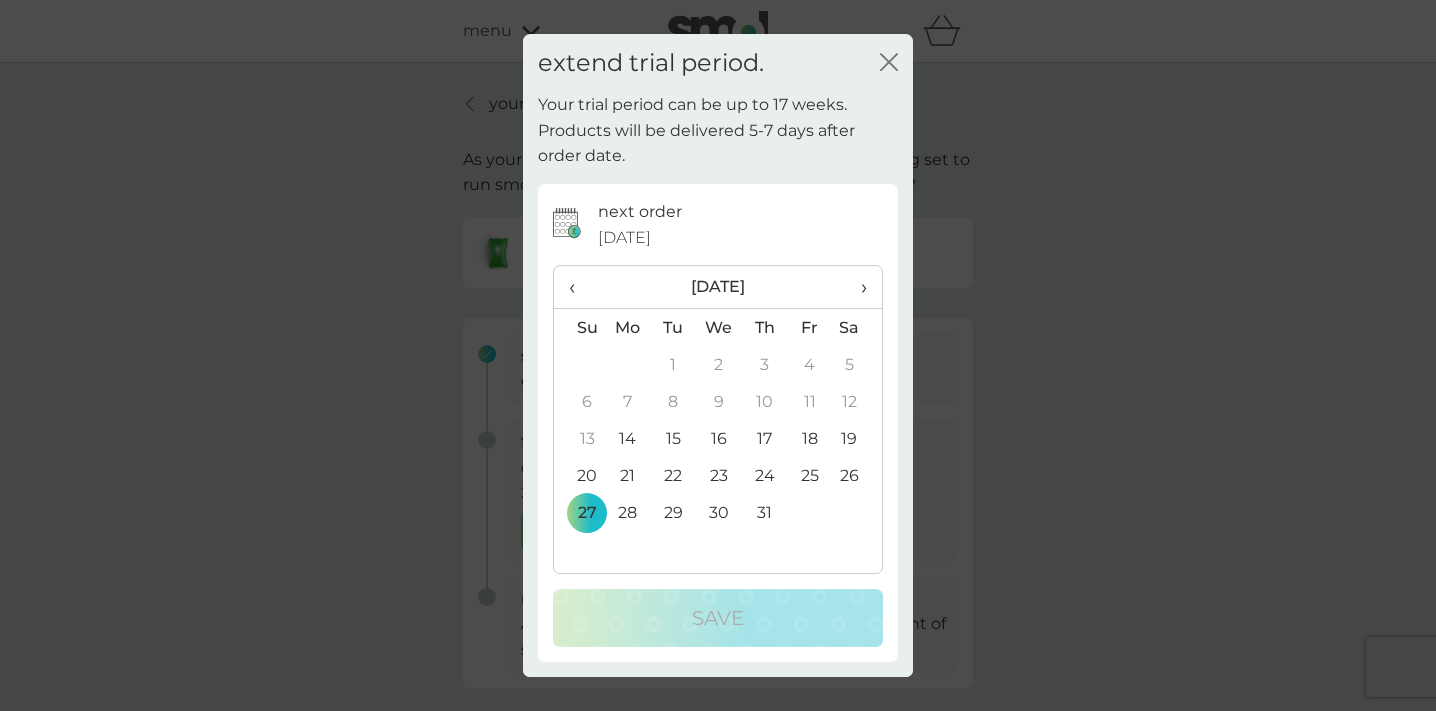 click on "›" at bounding box center [857, 287] 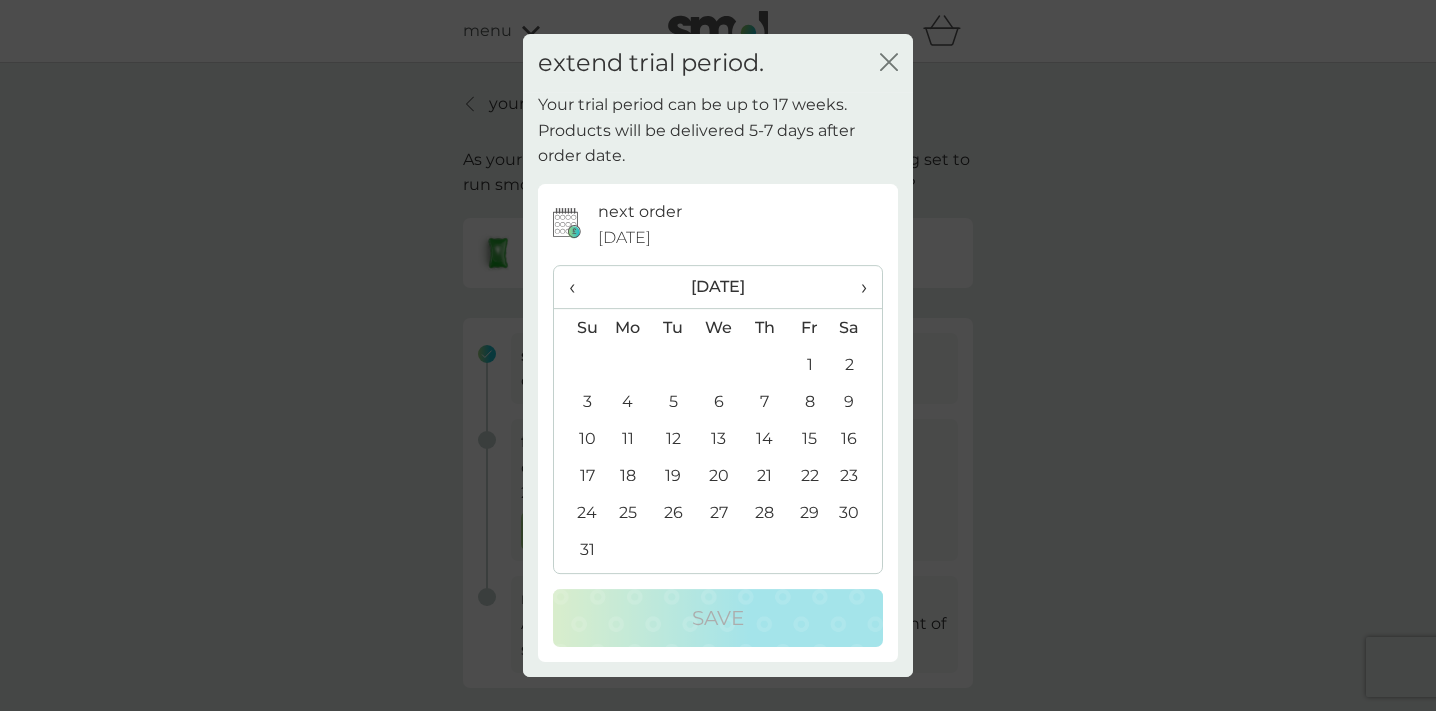 click on "15" at bounding box center (809, 438) 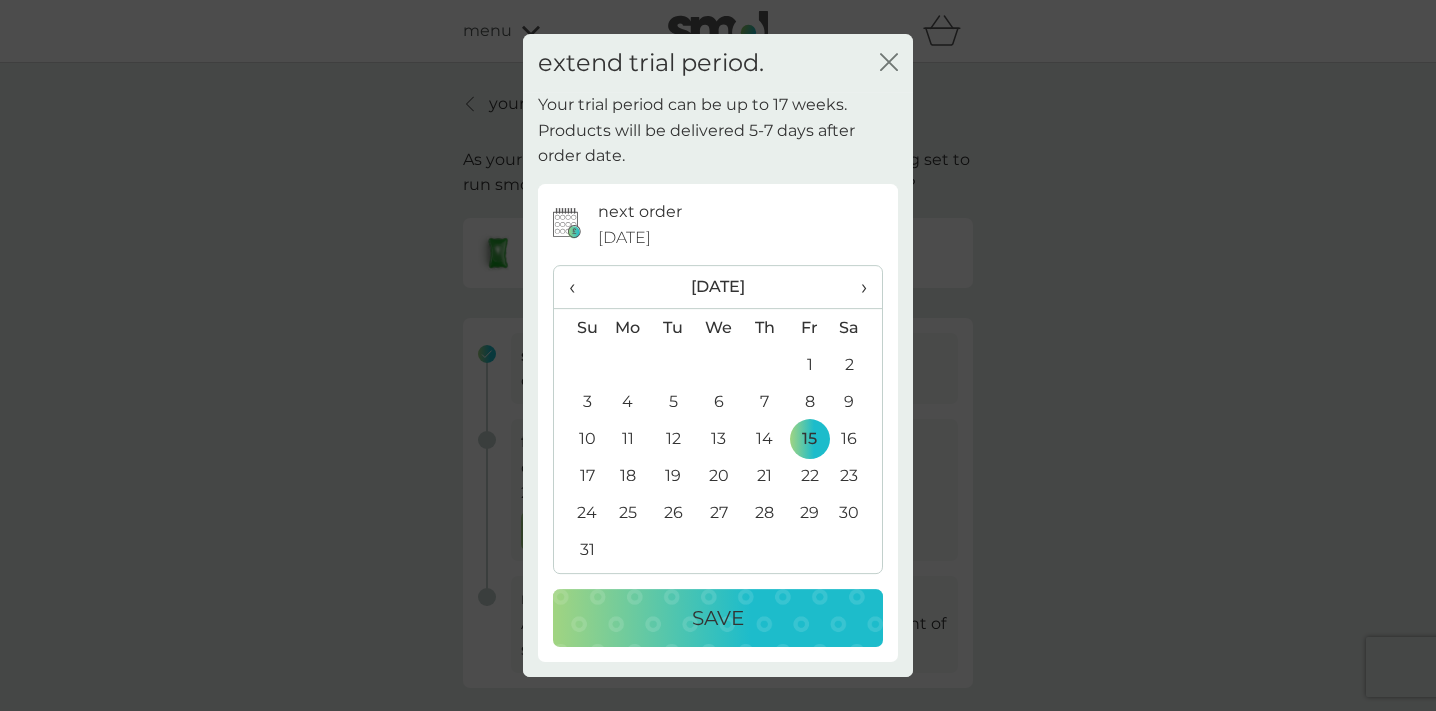 click on "Save" at bounding box center [718, 618] 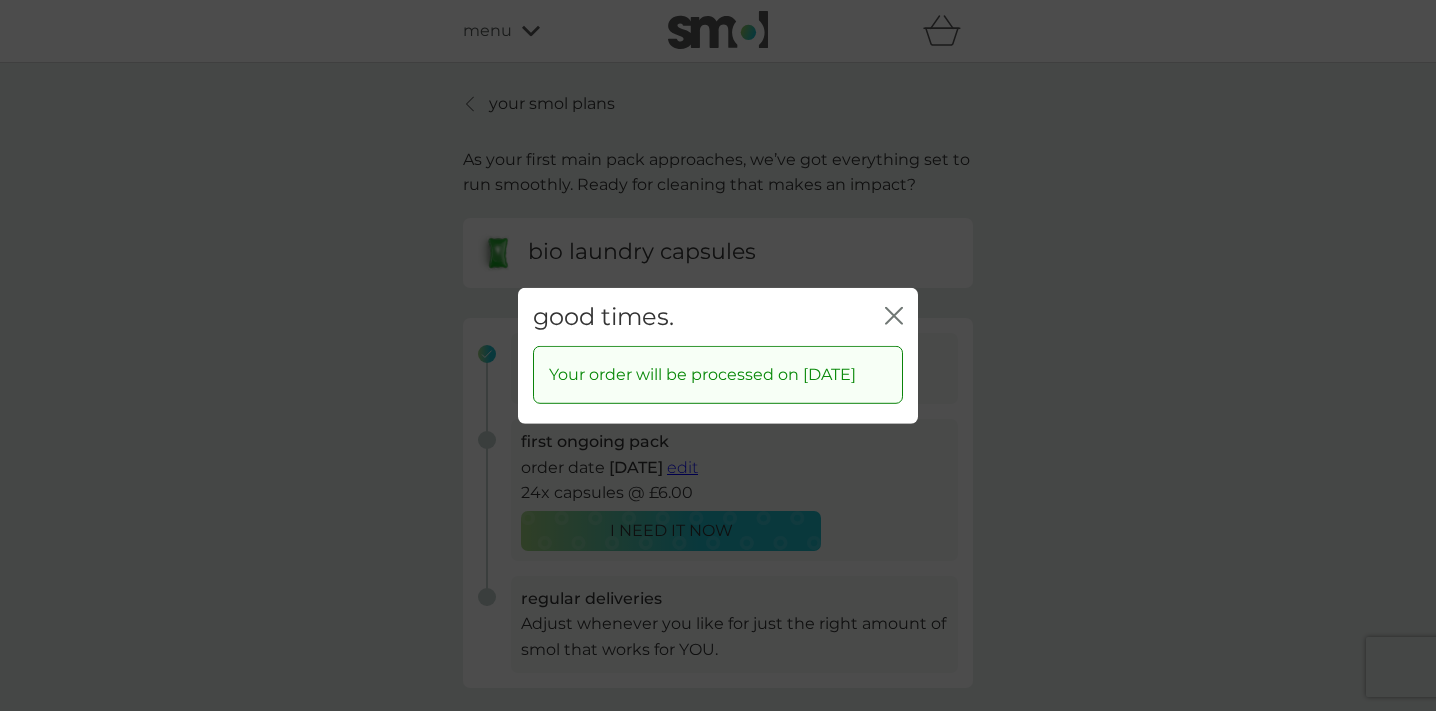 click on "close" 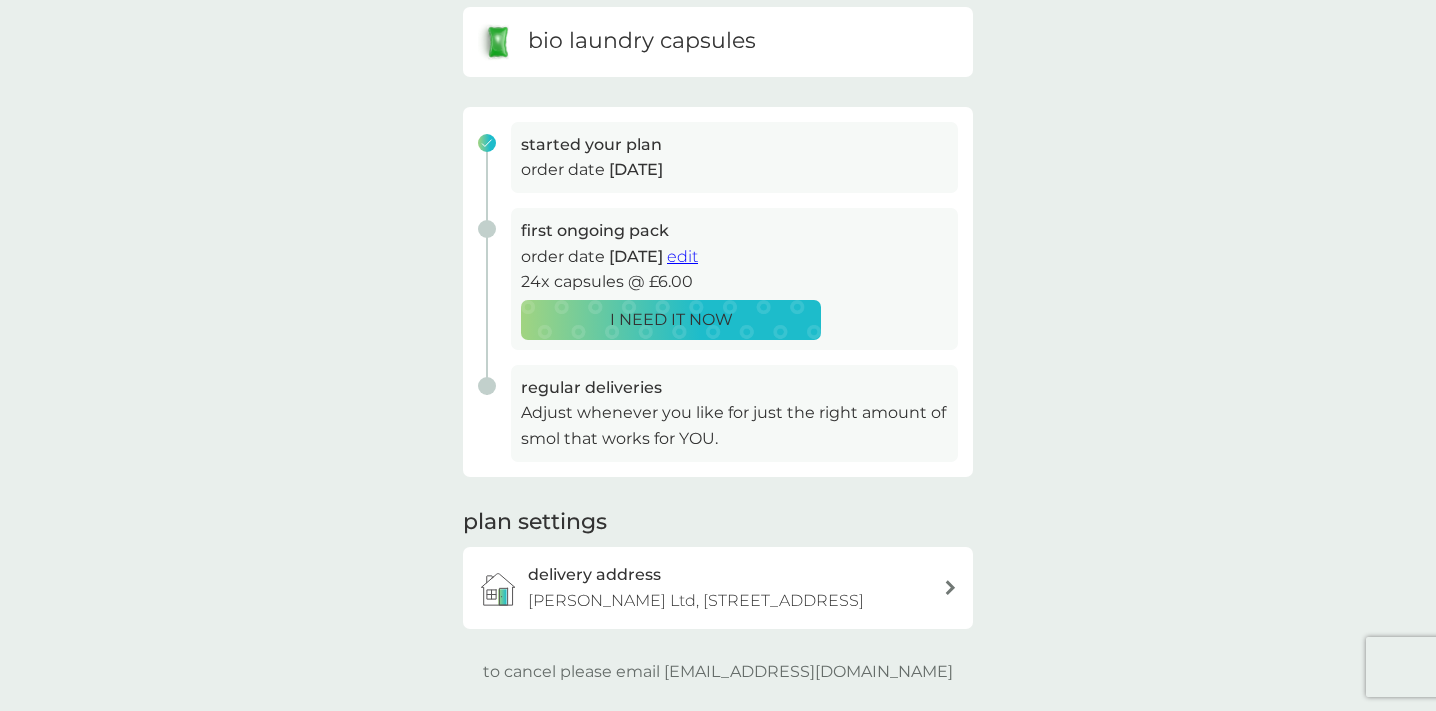 scroll, scrollTop: 0, scrollLeft: 0, axis: both 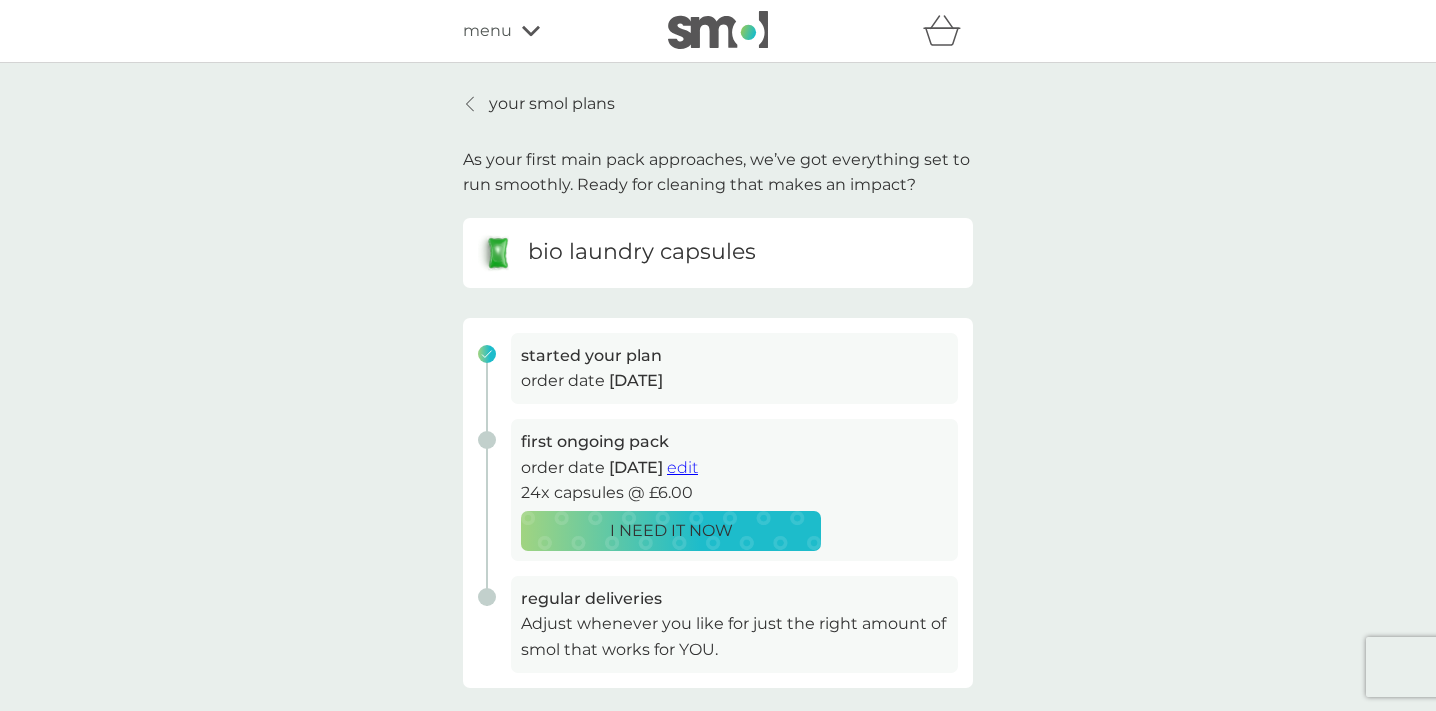 click on "your smol plans" at bounding box center (552, 104) 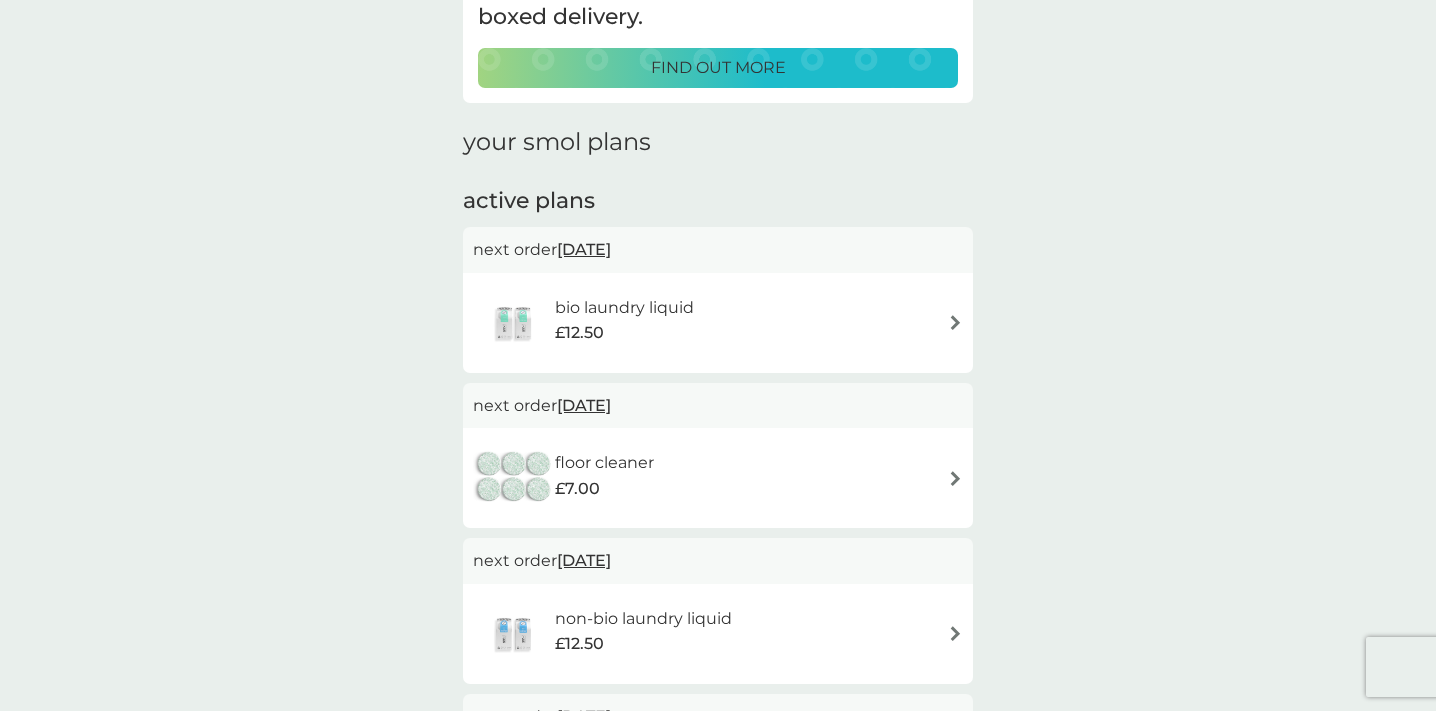 scroll, scrollTop: 194, scrollLeft: 0, axis: vertical 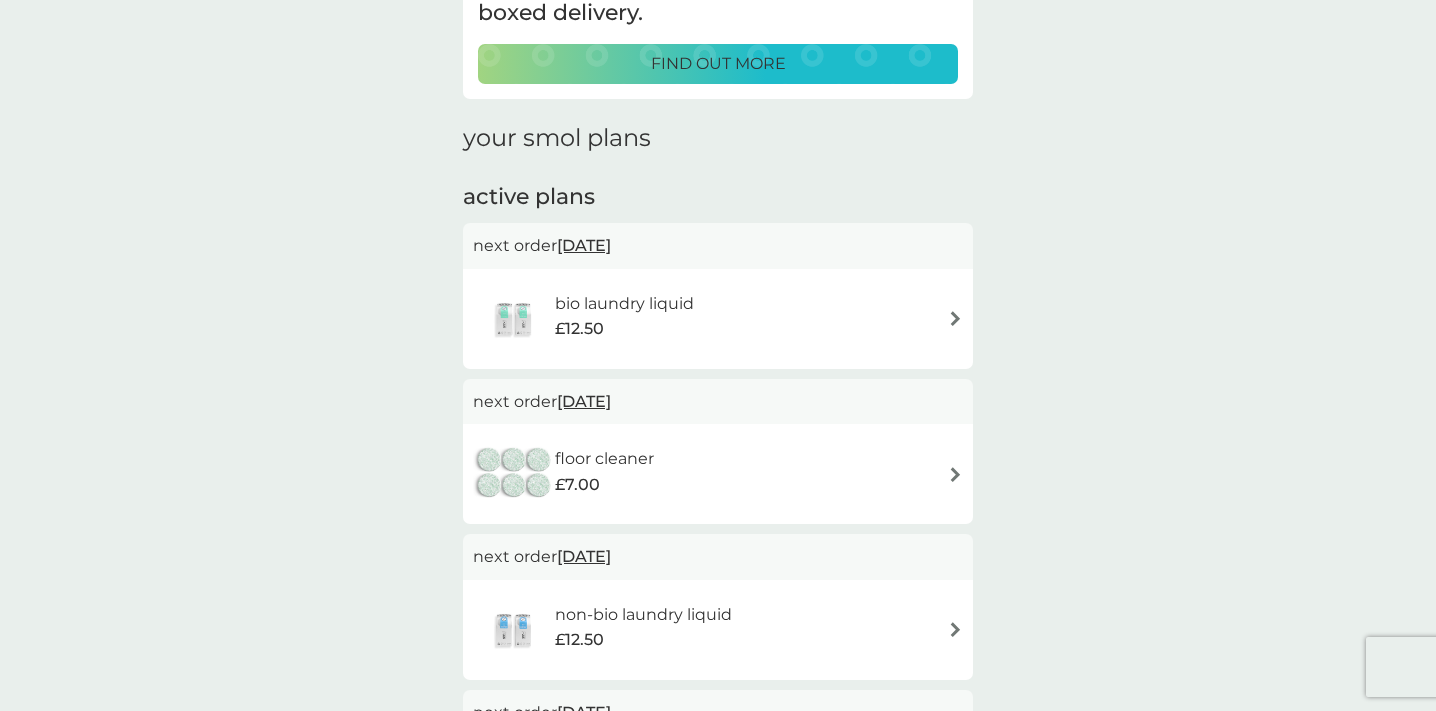 click at bounding box center (955, 318) 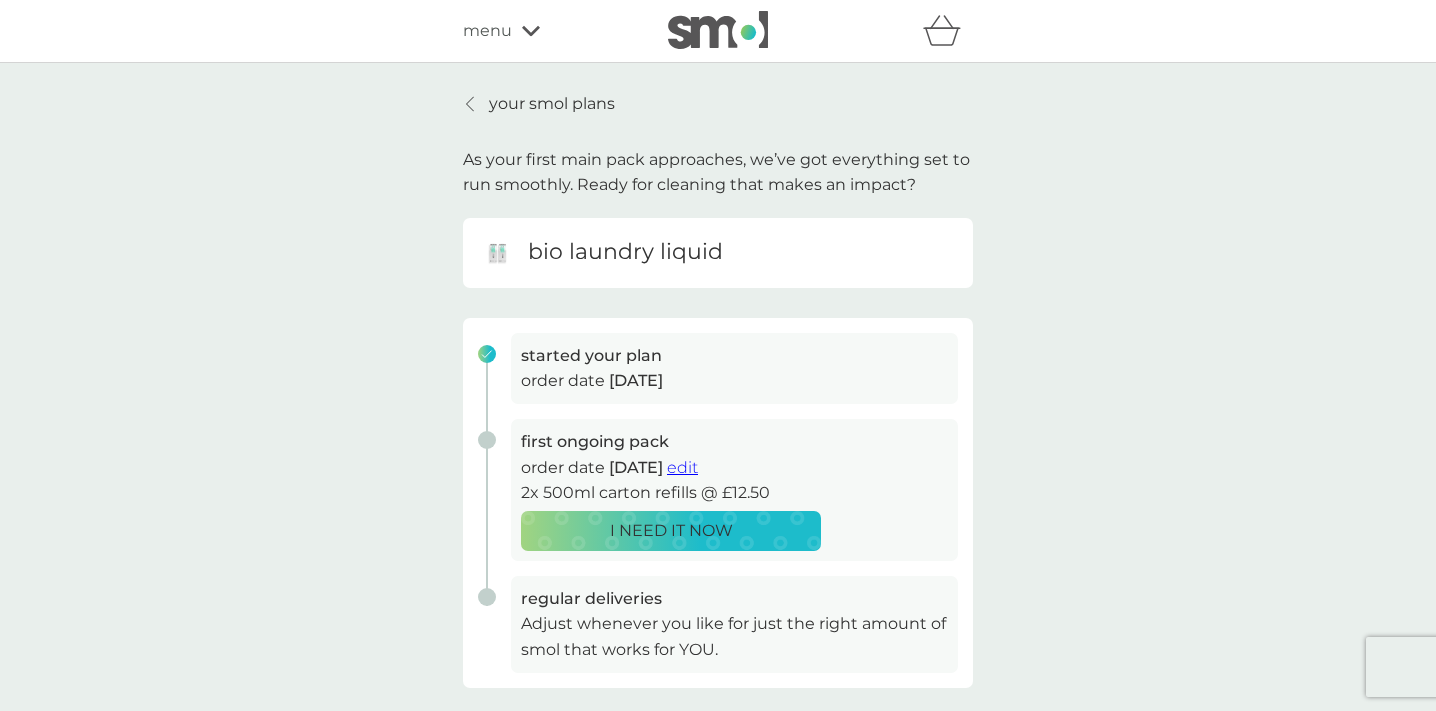 click on "edit" at bounding box center (682, 467) 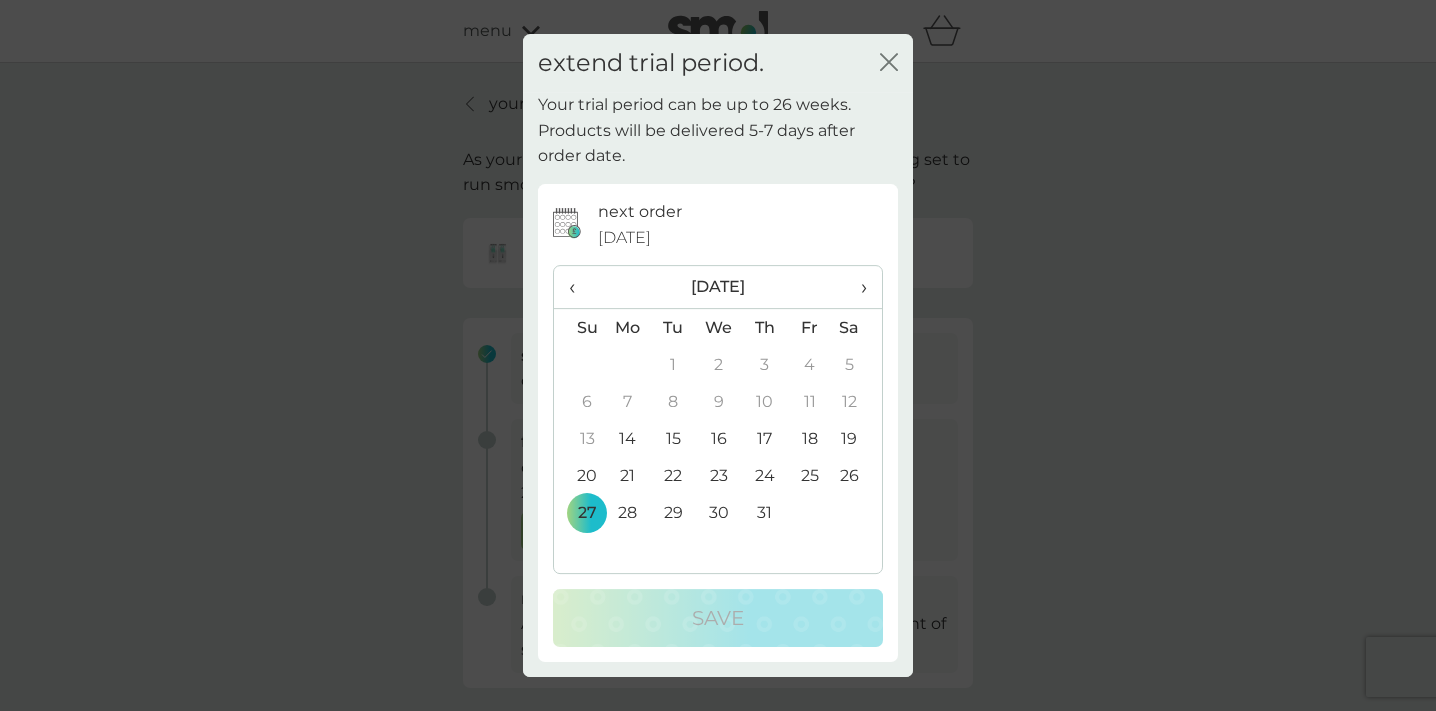 click on "›" at bounding box center (857, 287) 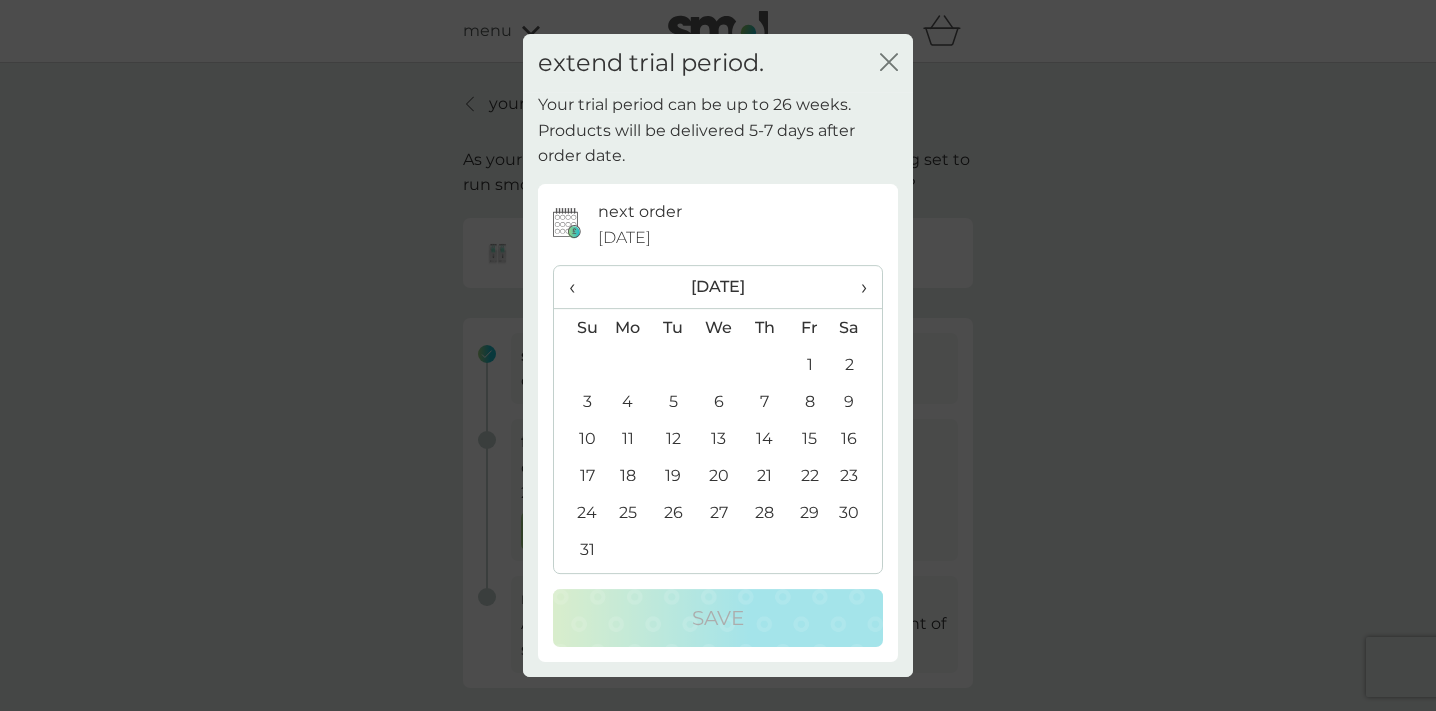 click on "15" at bounding box center (809, 438) 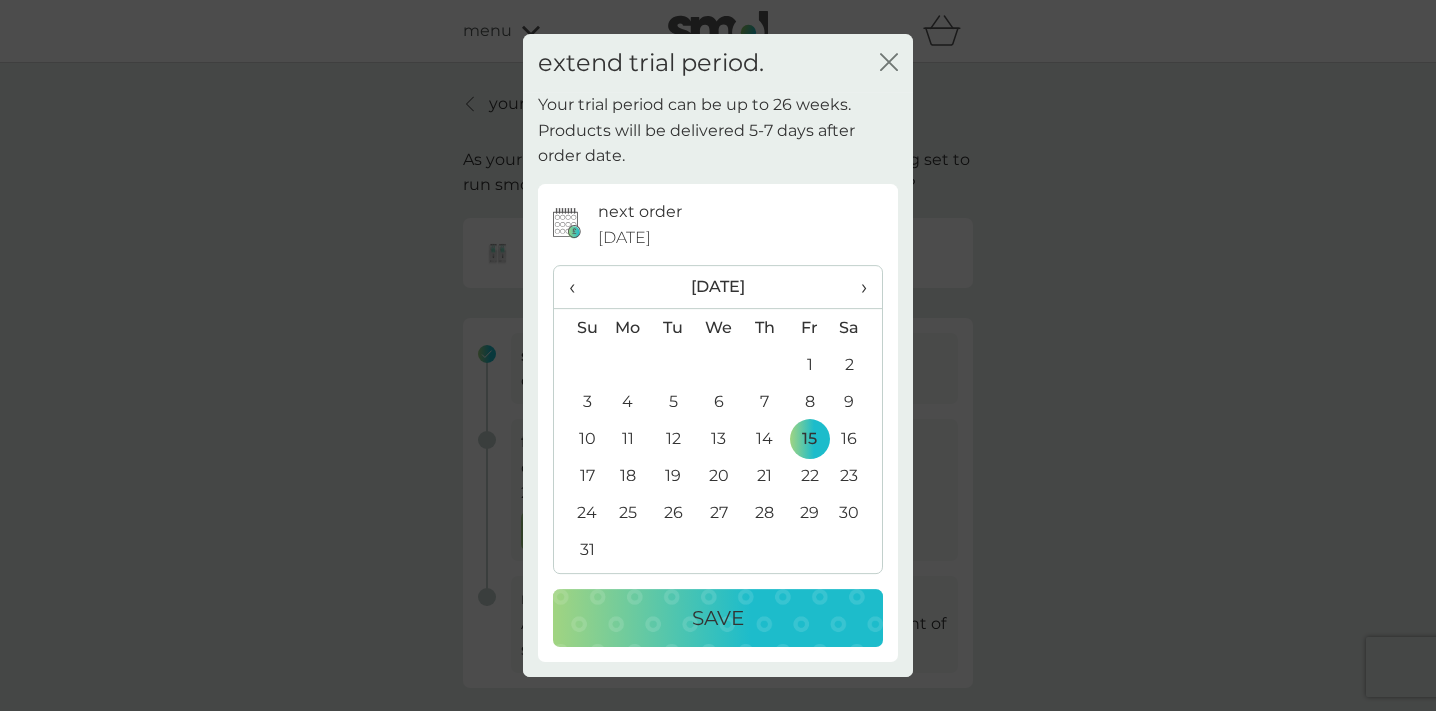 click on "Save" at bounding box center (718, 618) 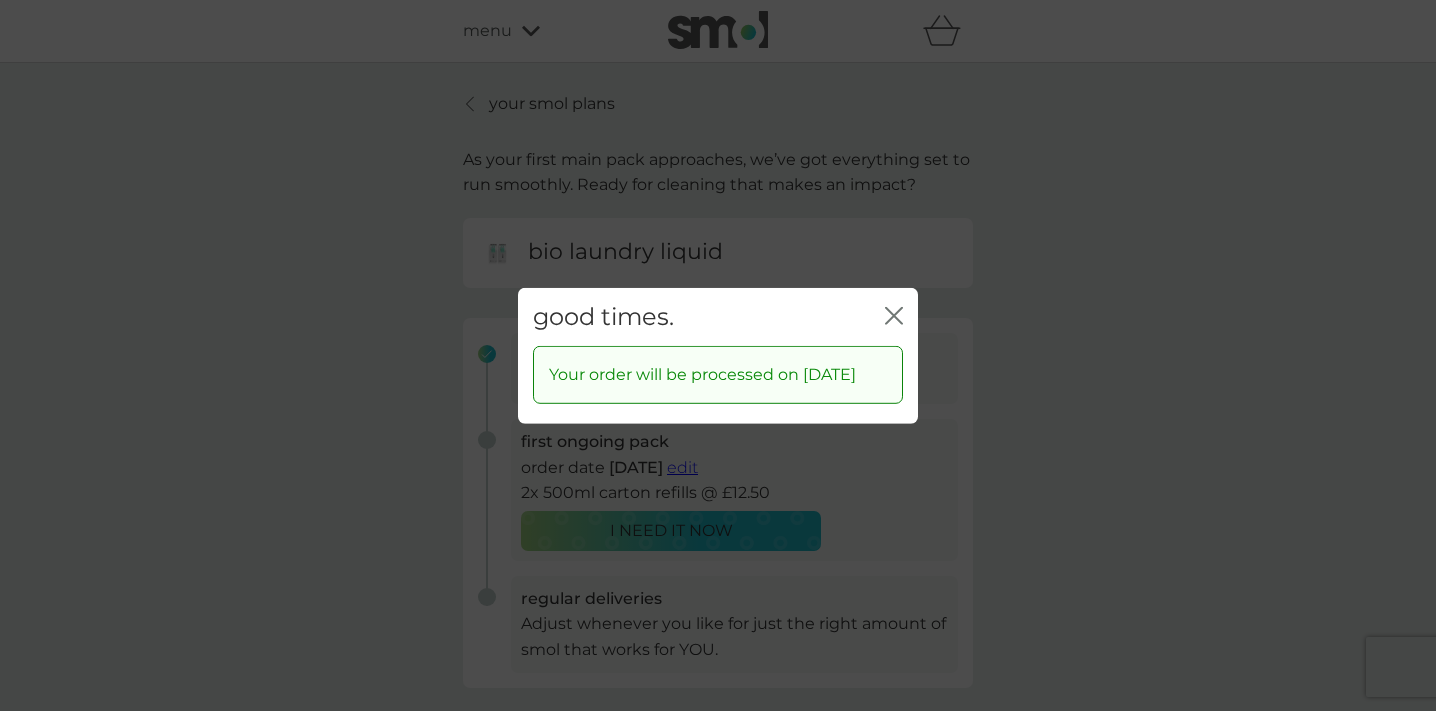click on "close" 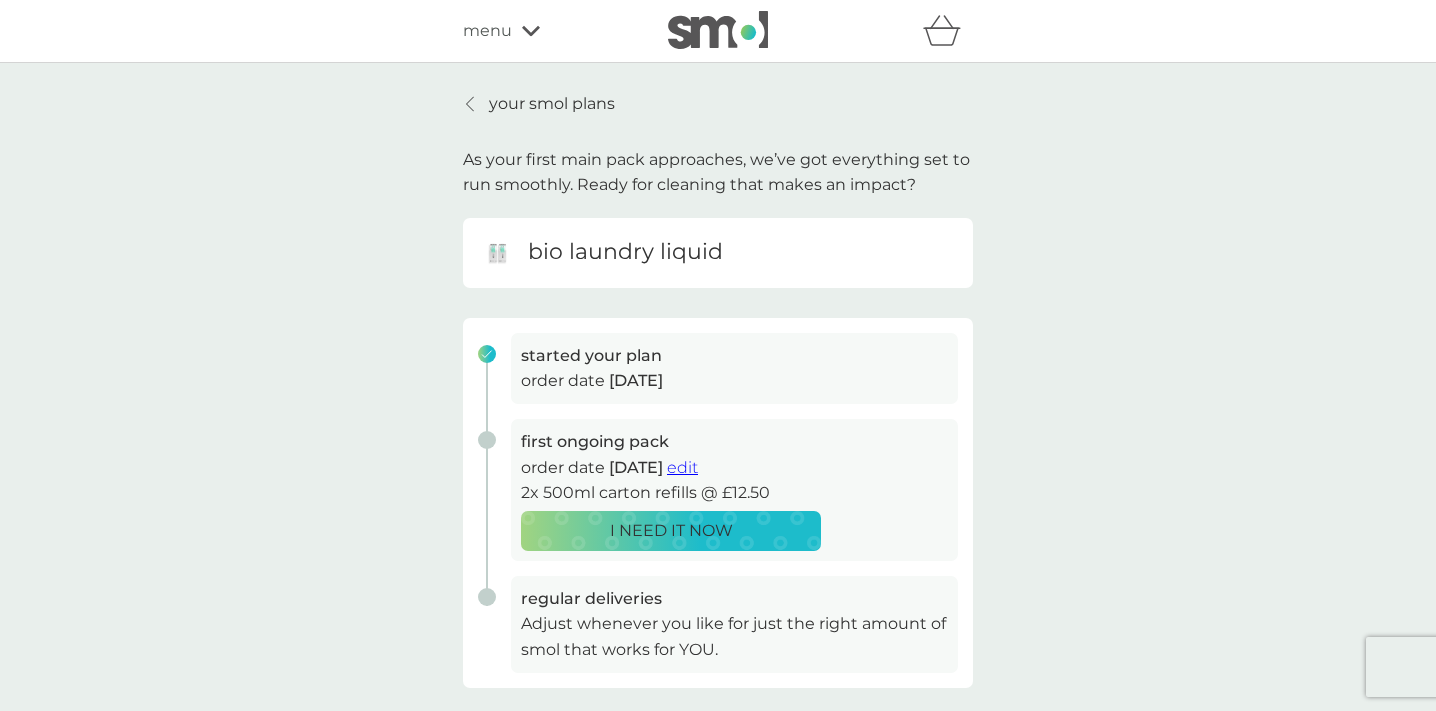 click on "your smol plans" at bounding box center (552, 104) 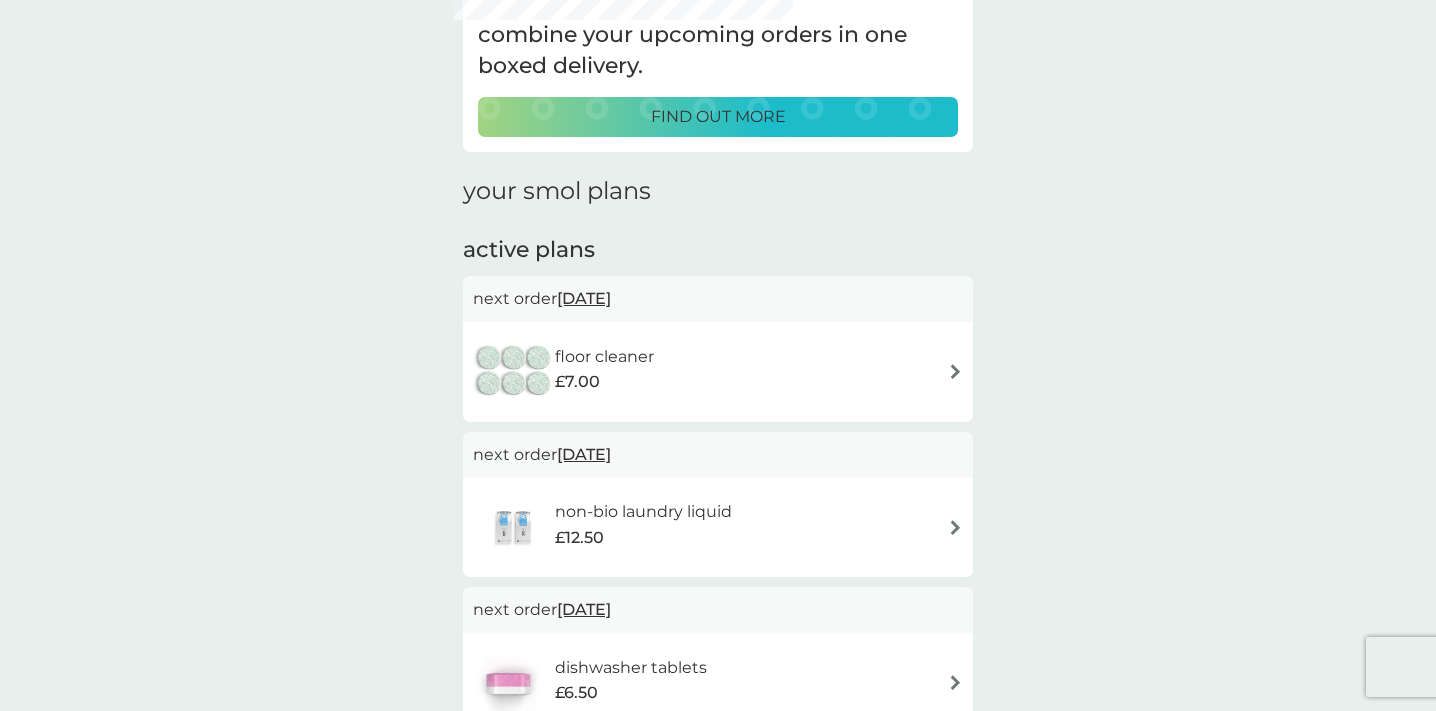 scroll, scrollTop: 0, scrollLeft: 0, axis: both 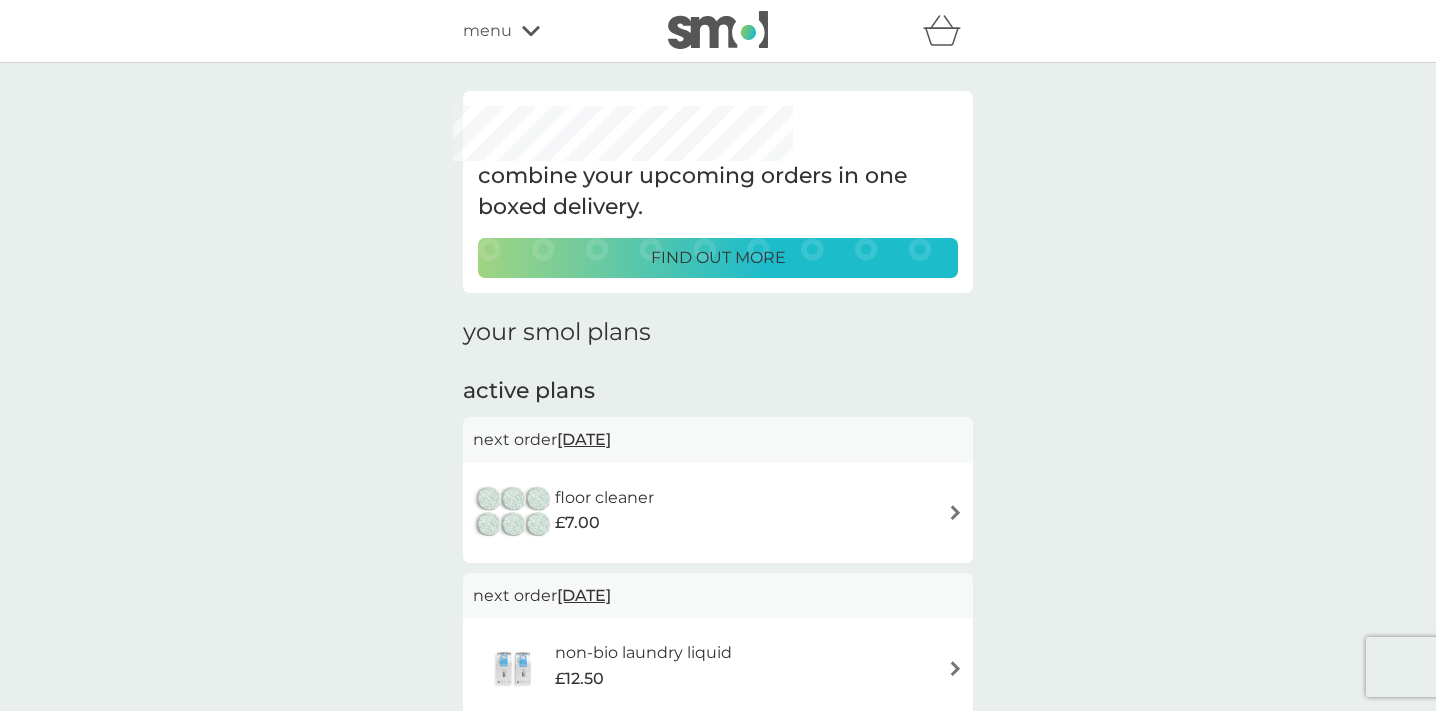 click at bounding box center [955, 512] 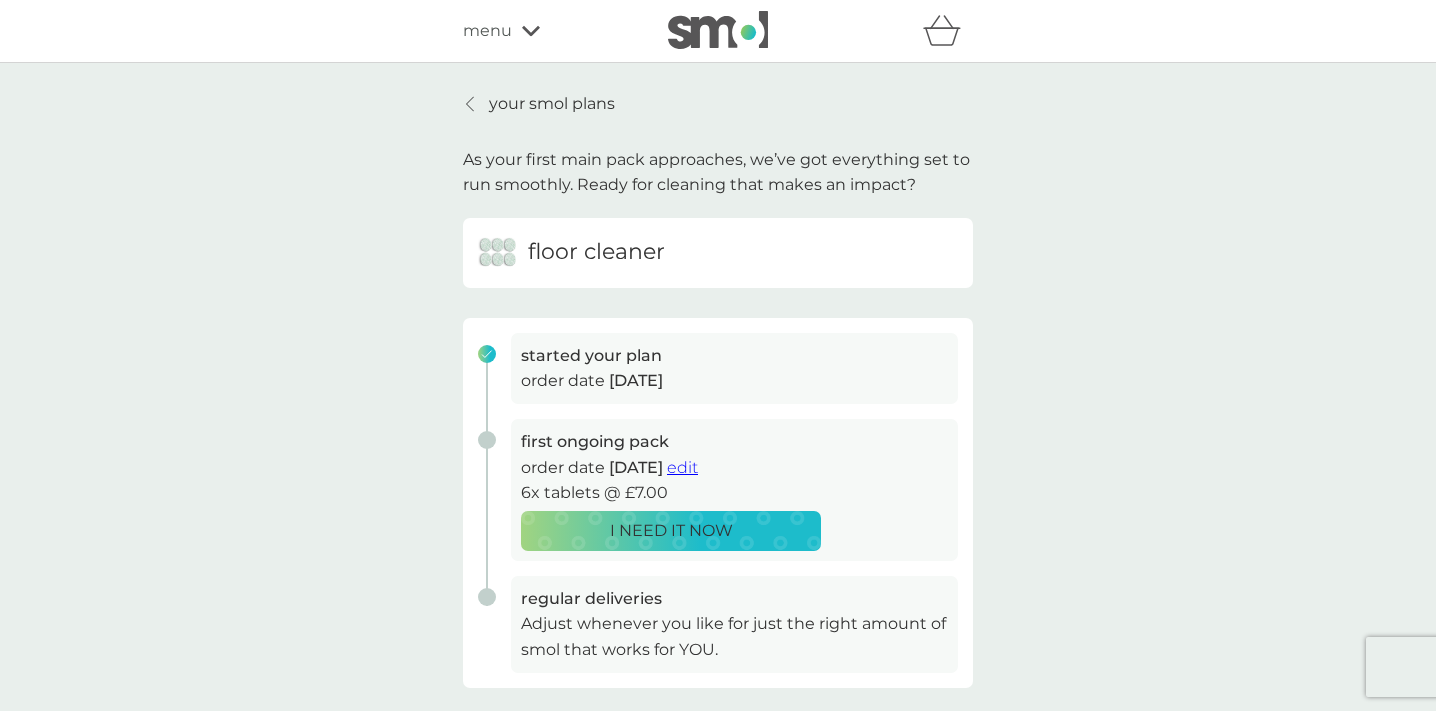 click on "edit" at bounding box center (682, 467) 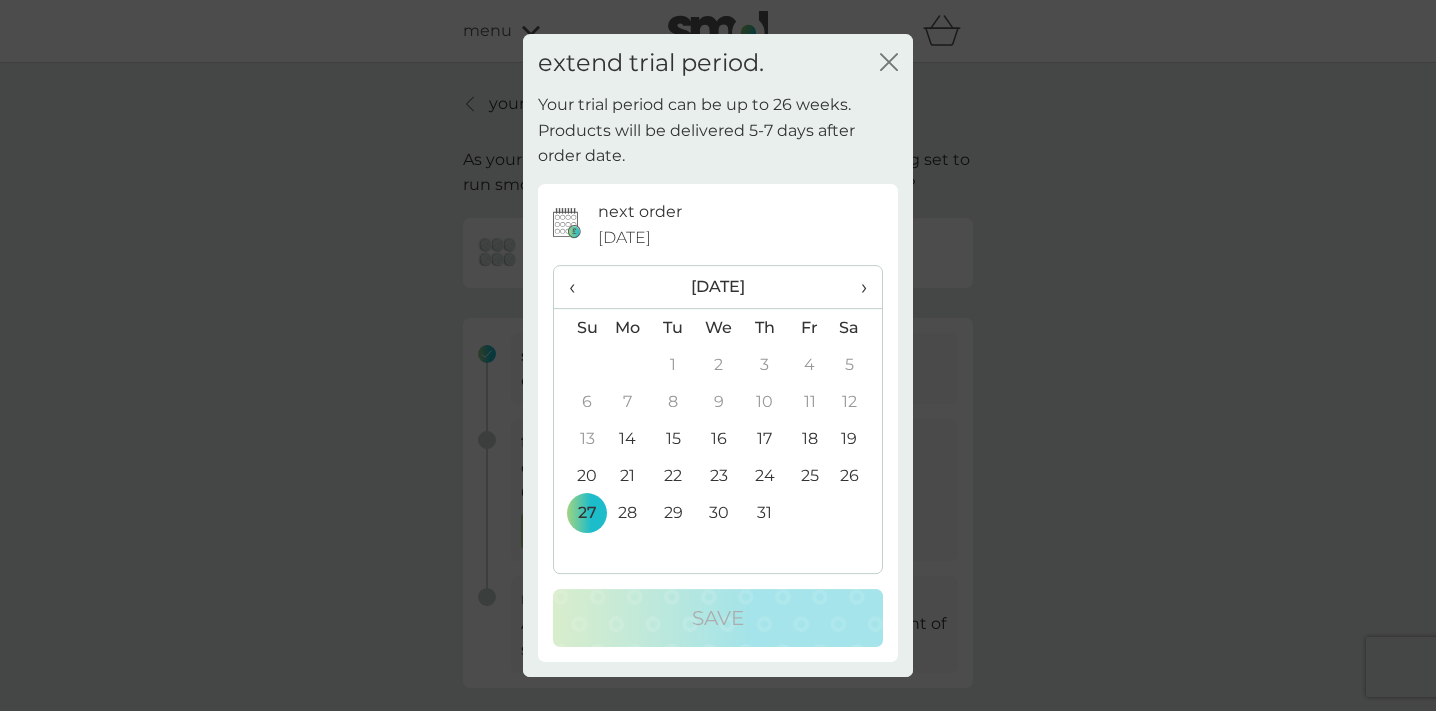 click on "›" at bounding box center (857, 287) 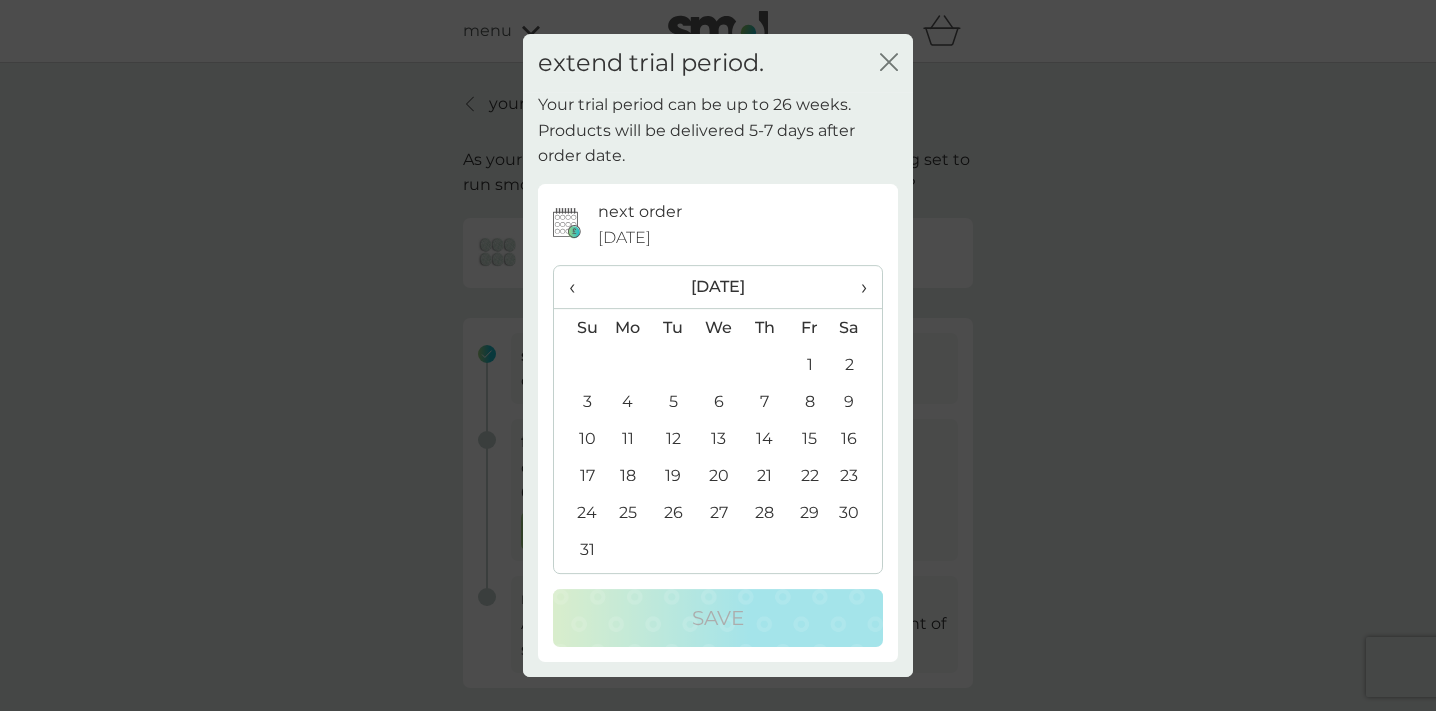 click on "15" at bounding box center [809, 438] 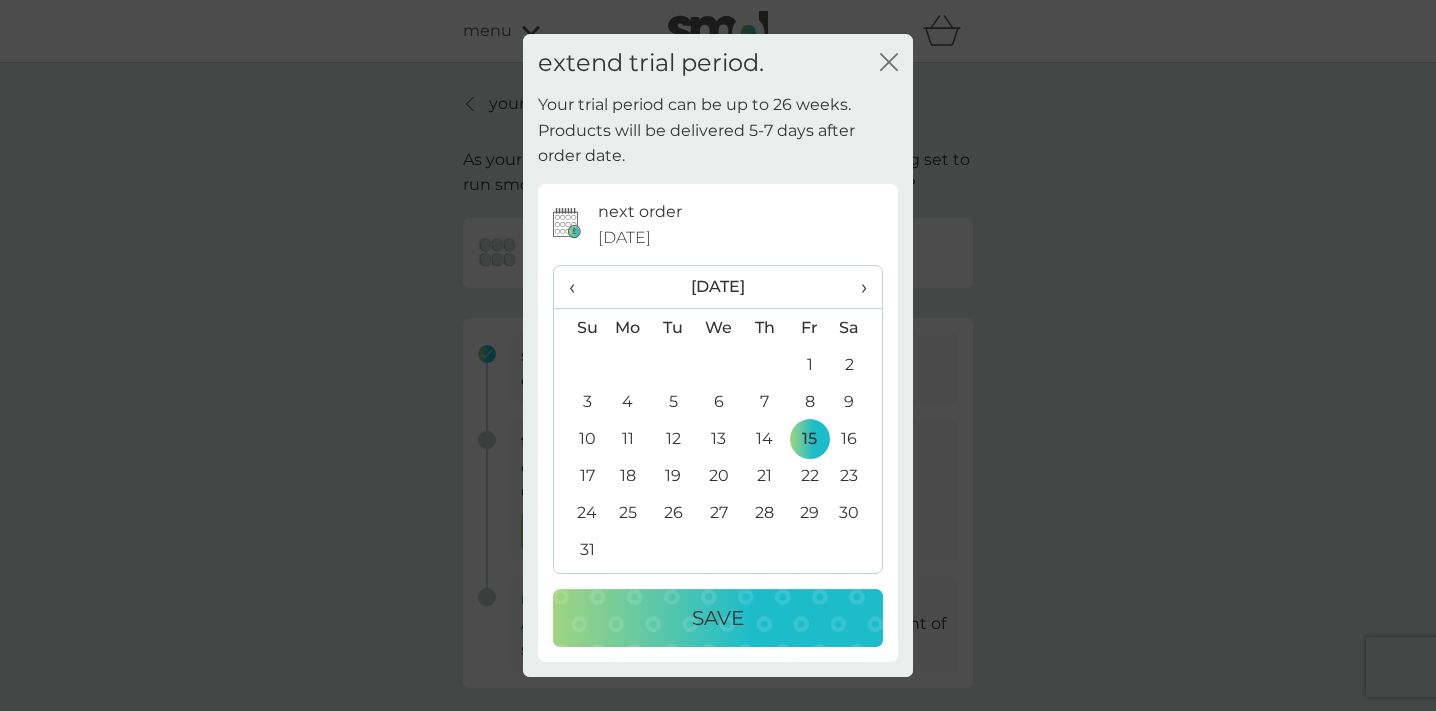 click on "Save" at bounding box center [718, 618] 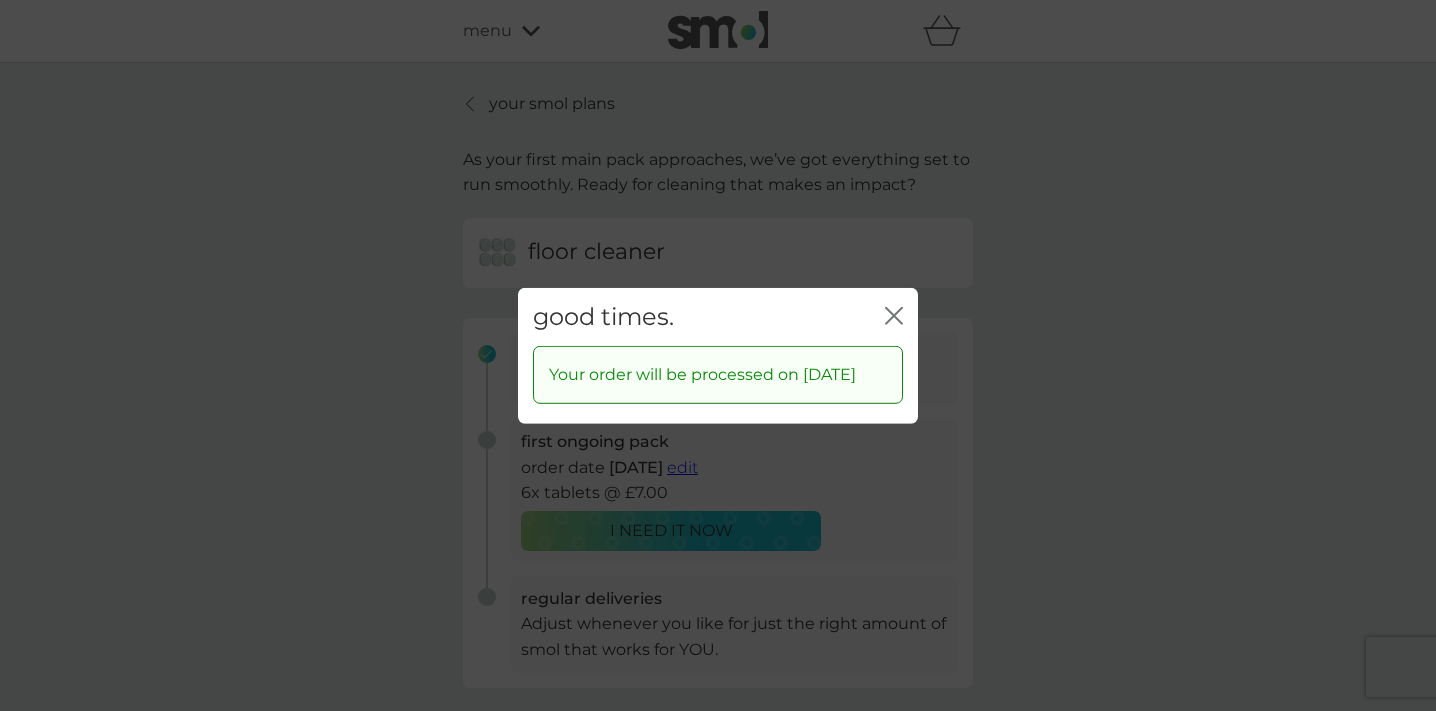 click 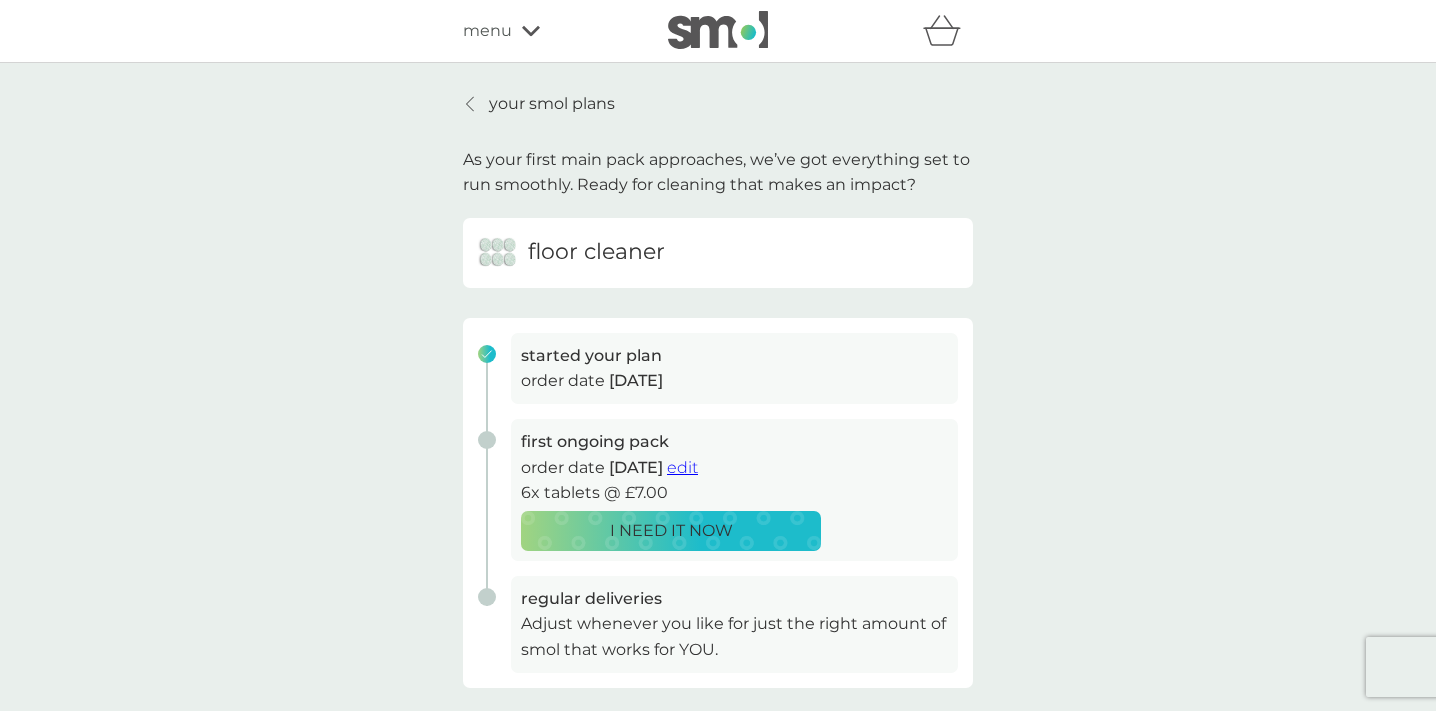 click on "your smol plans" at bounding box center [552, 104] 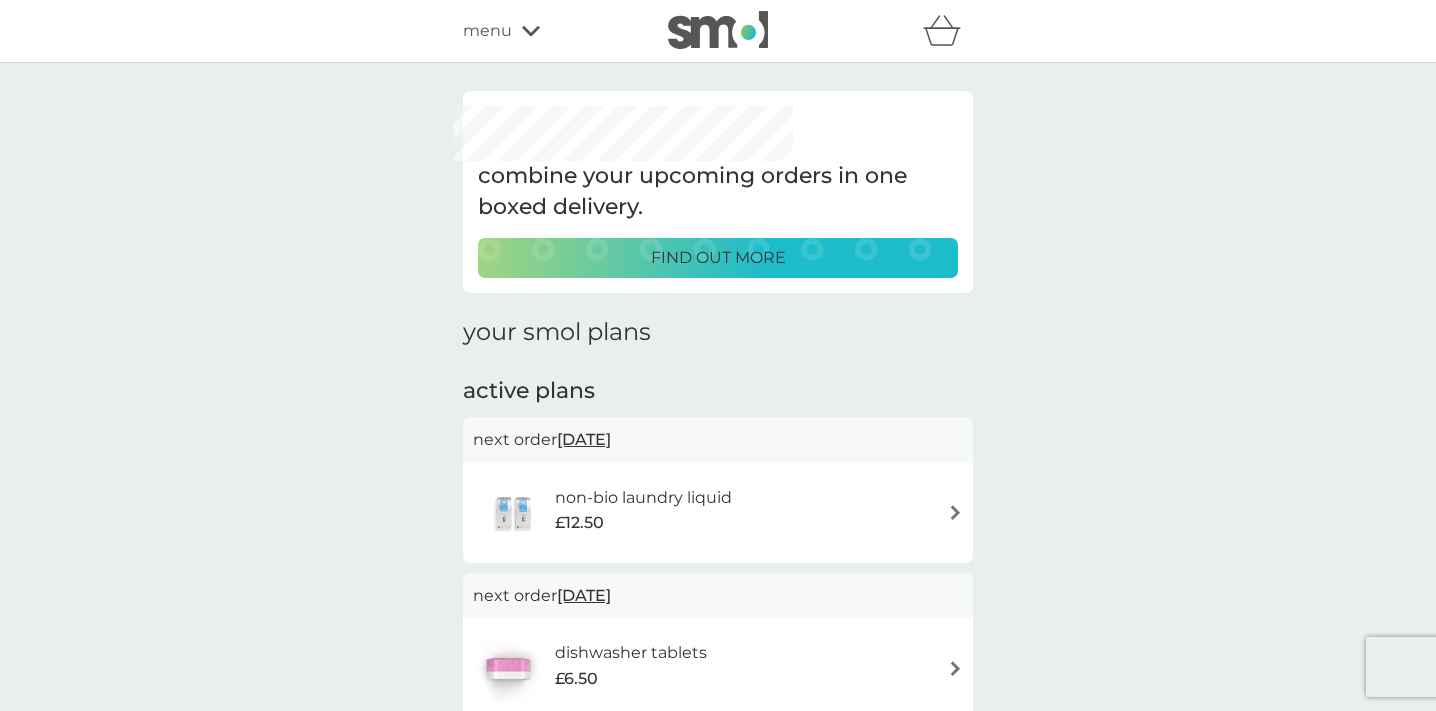 click at bounding box center [955, 512] 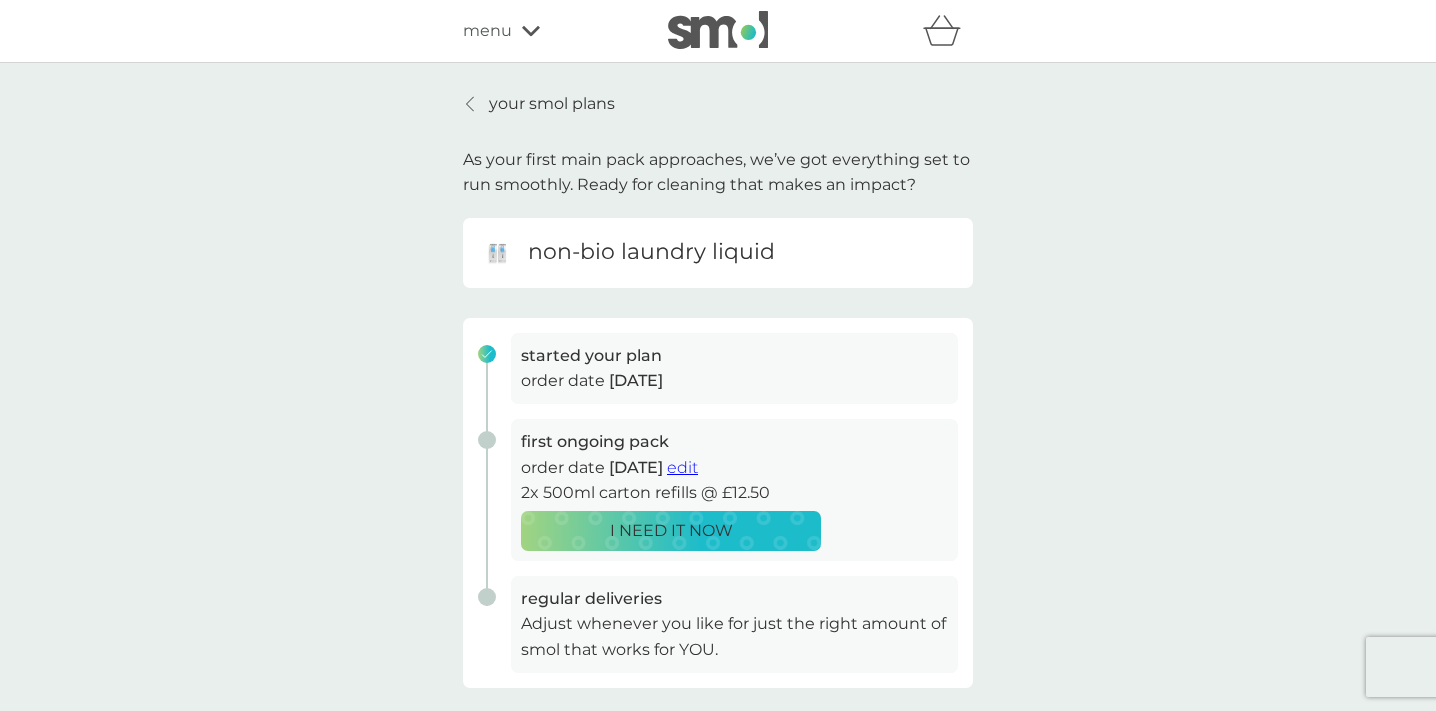 click on "edit" at bounding box center [682, 467] 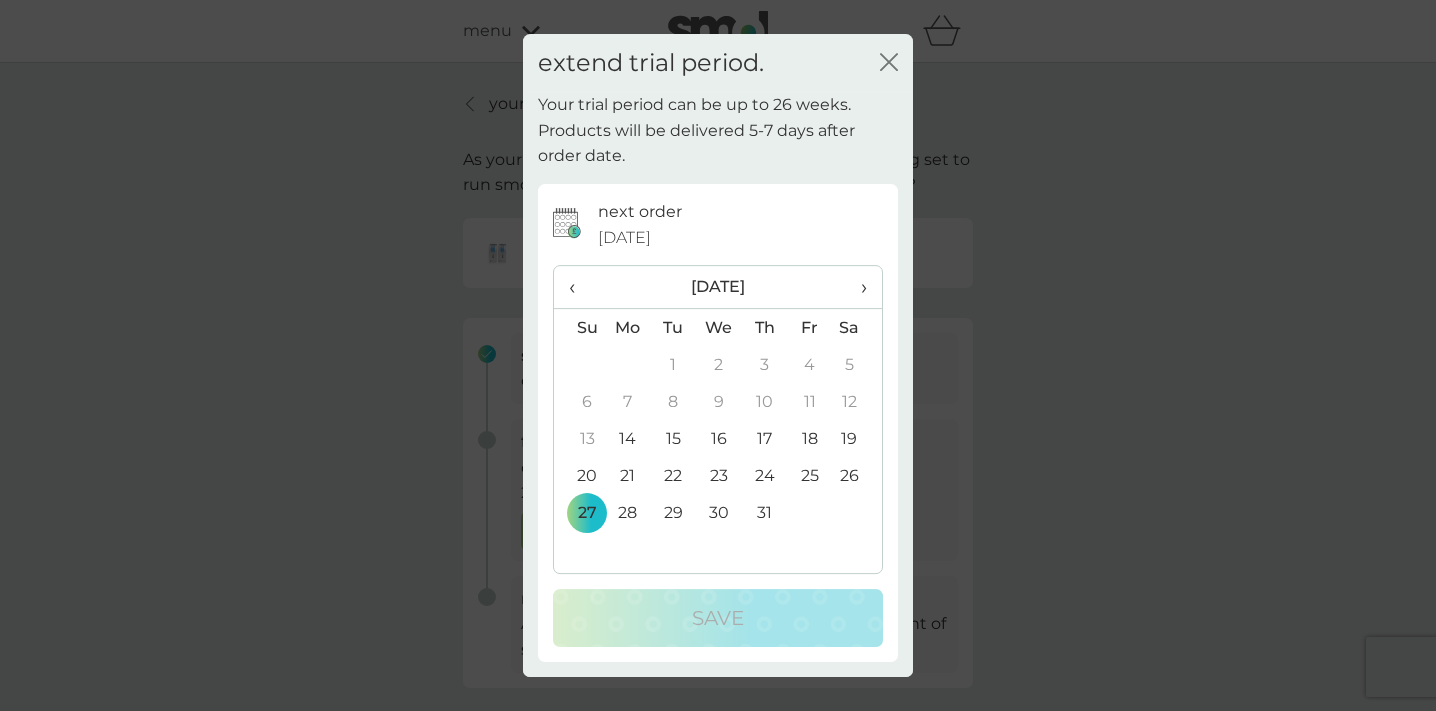 click on "›" at bounding box center [857, 287] 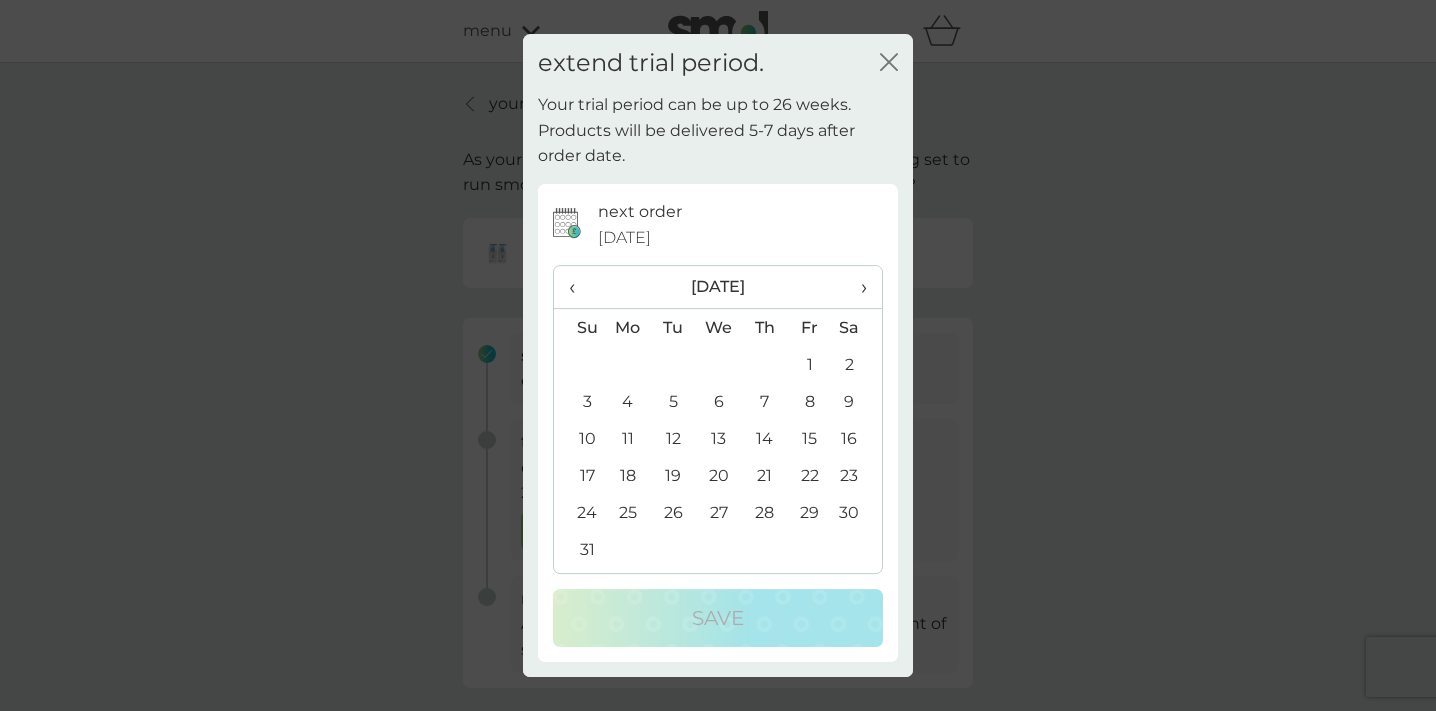 click on "15" at bounding box center [809, 438] 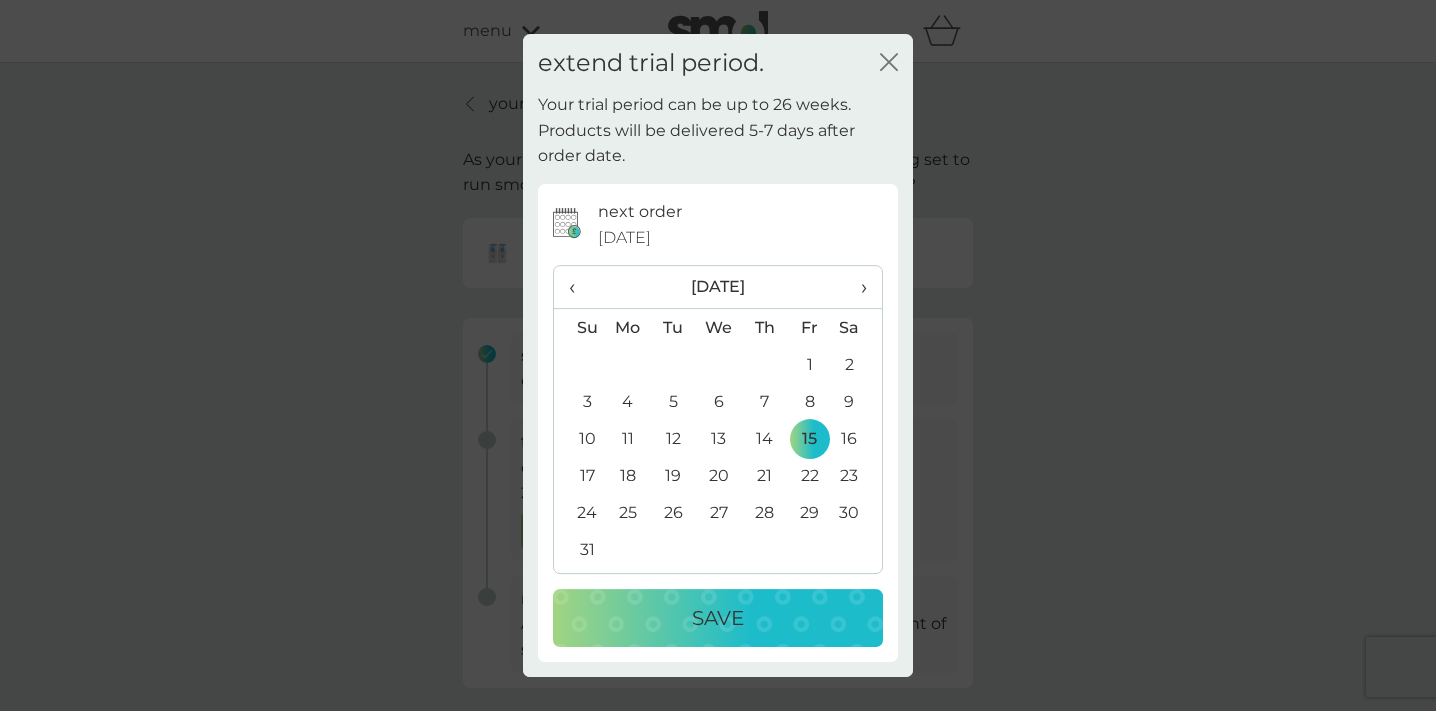 click on "Save" at bounding box center (718, 618) 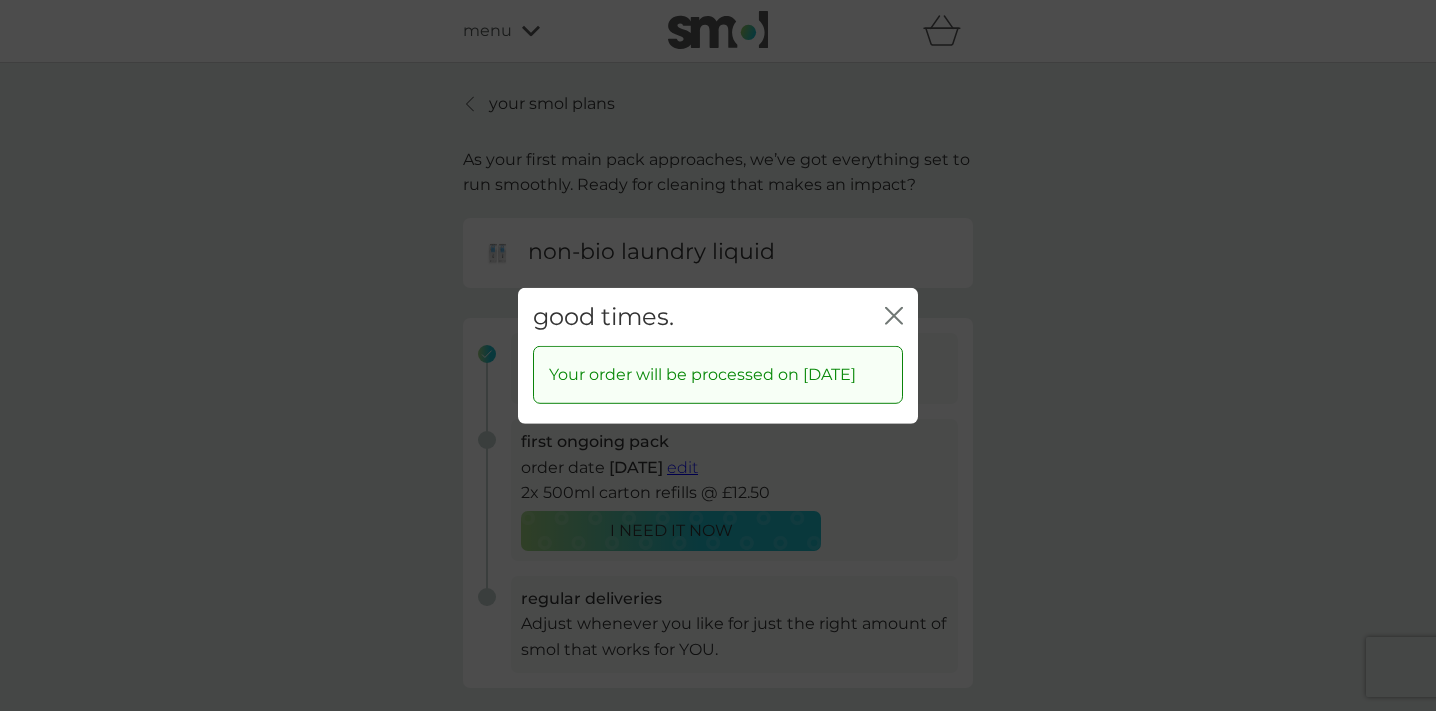 click 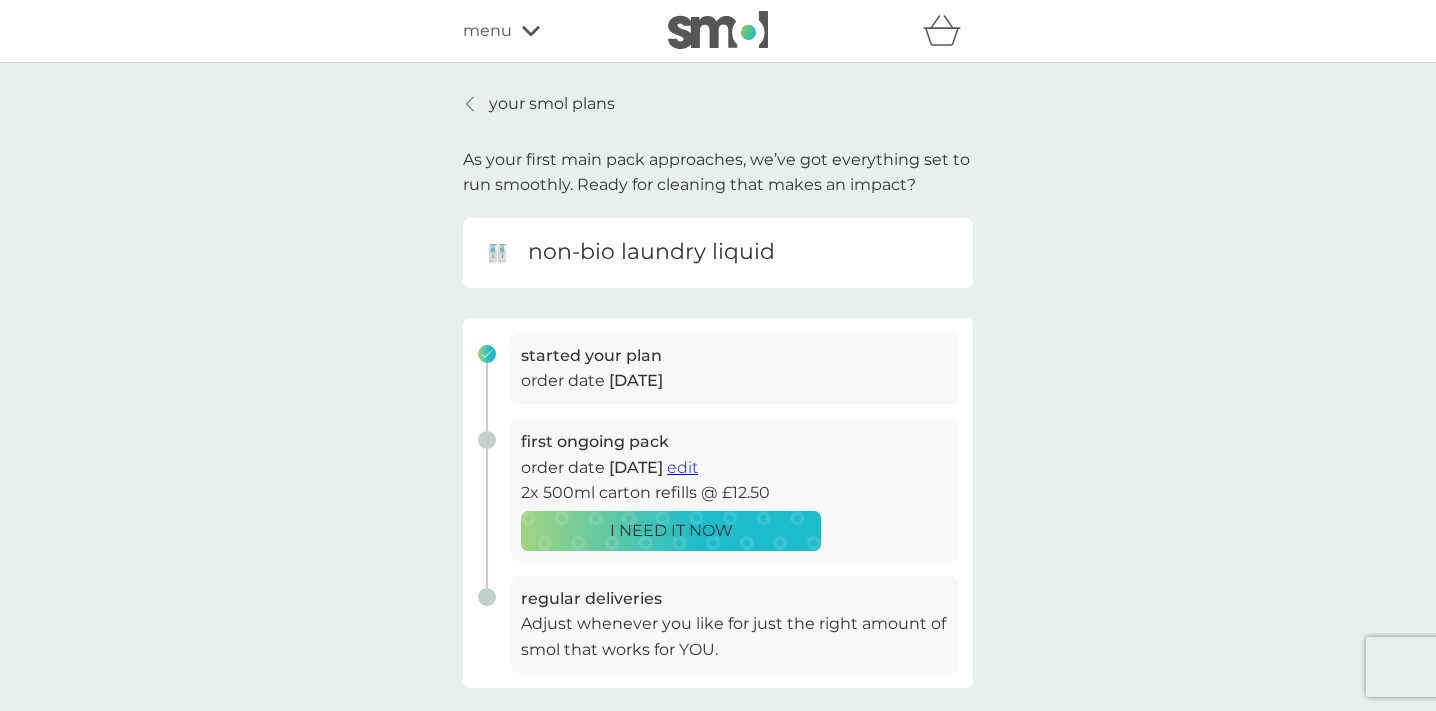 click on "your smol plans" at bounding box center (552, 104) 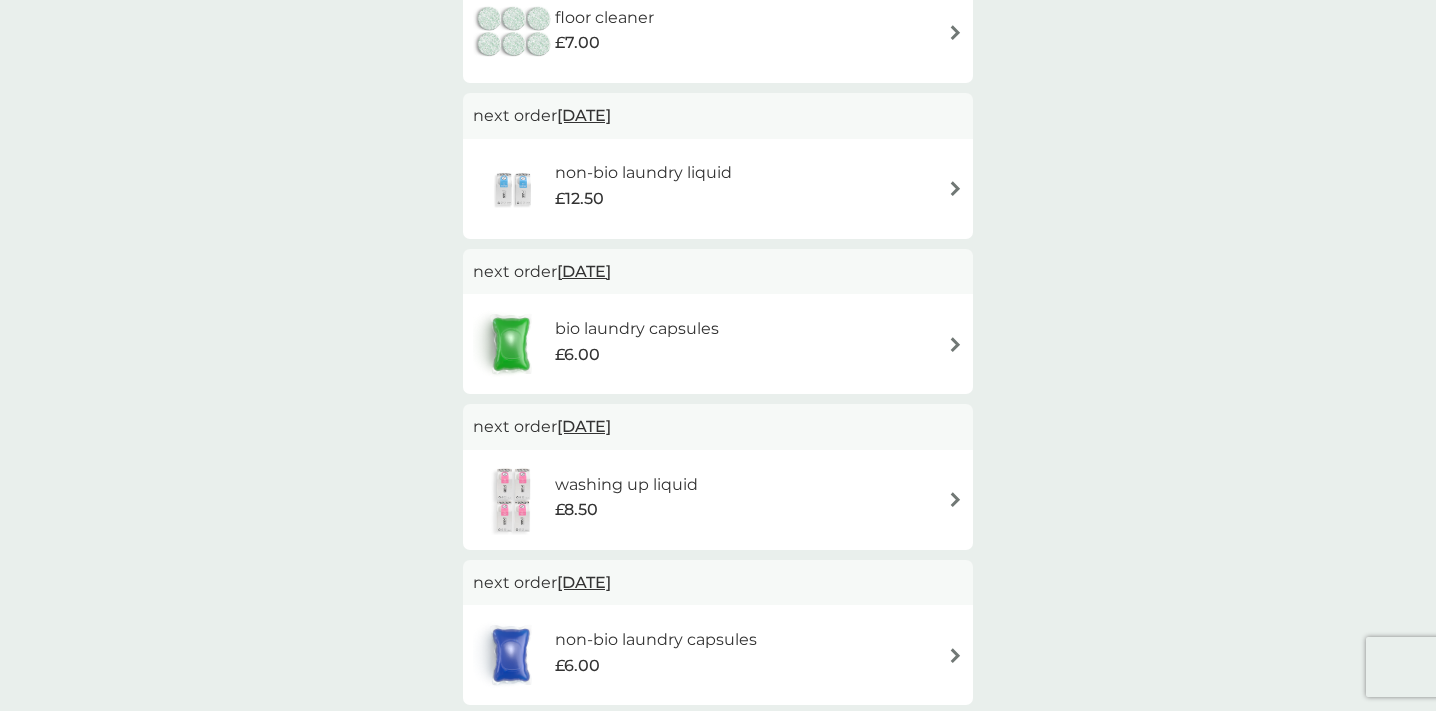 scroll, scrollTop: 795, scrollLeft: 0, axis: vertical 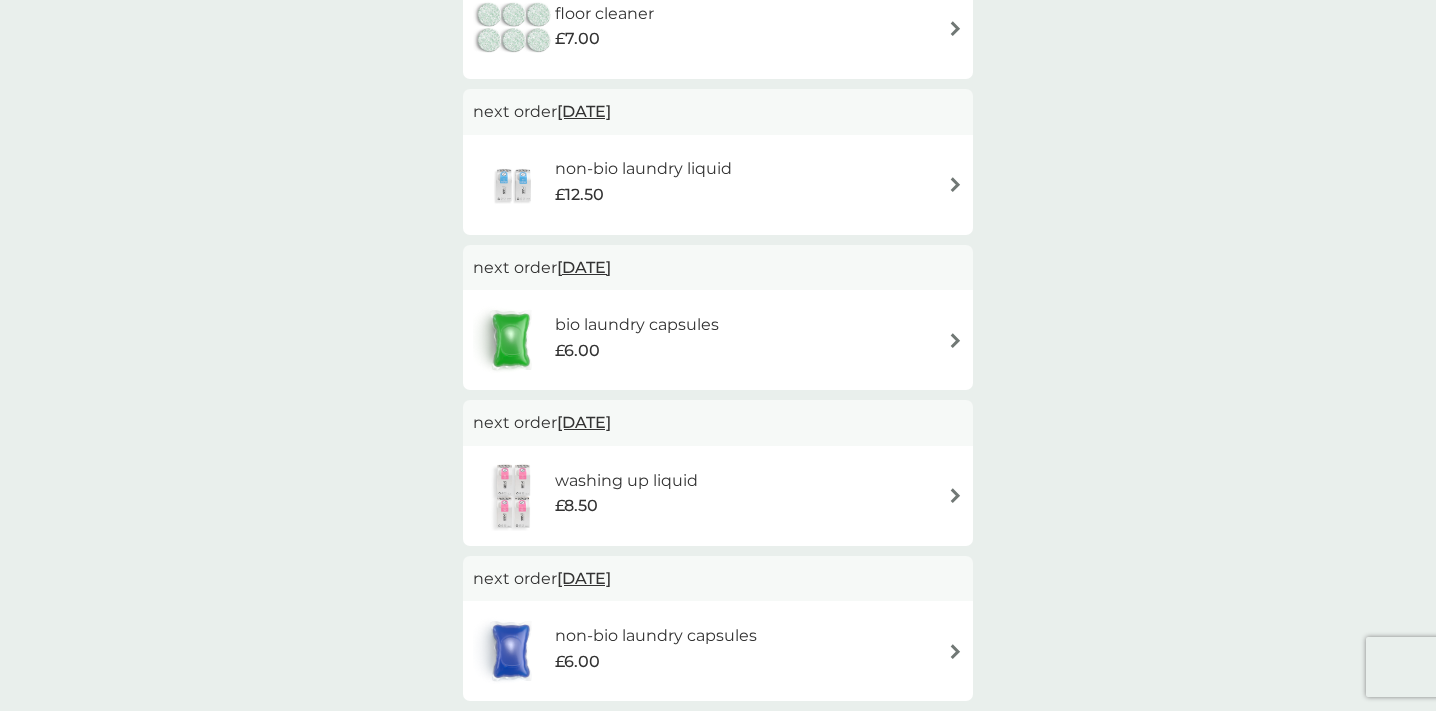 click at bounding box center (955, 651) 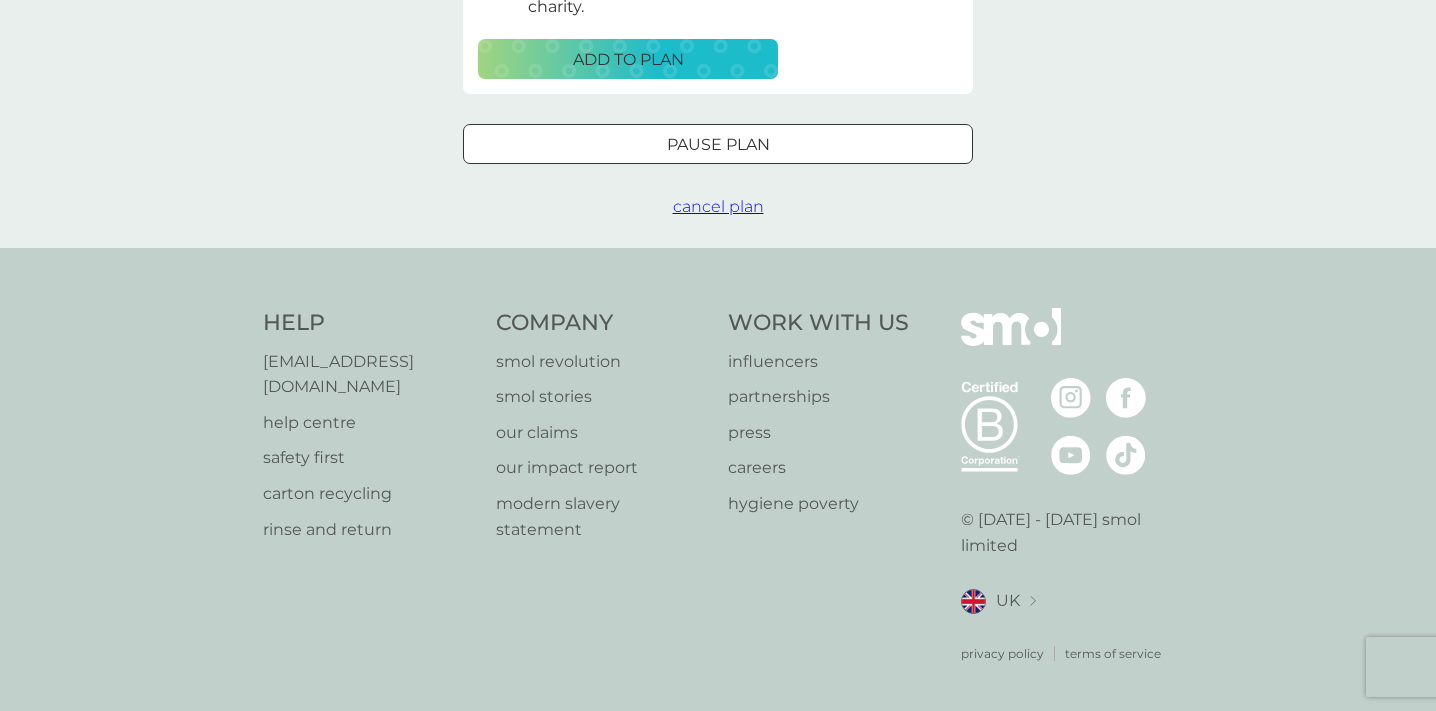 scroll, scrollTop: 0, scrollLeft: 0, axis: both 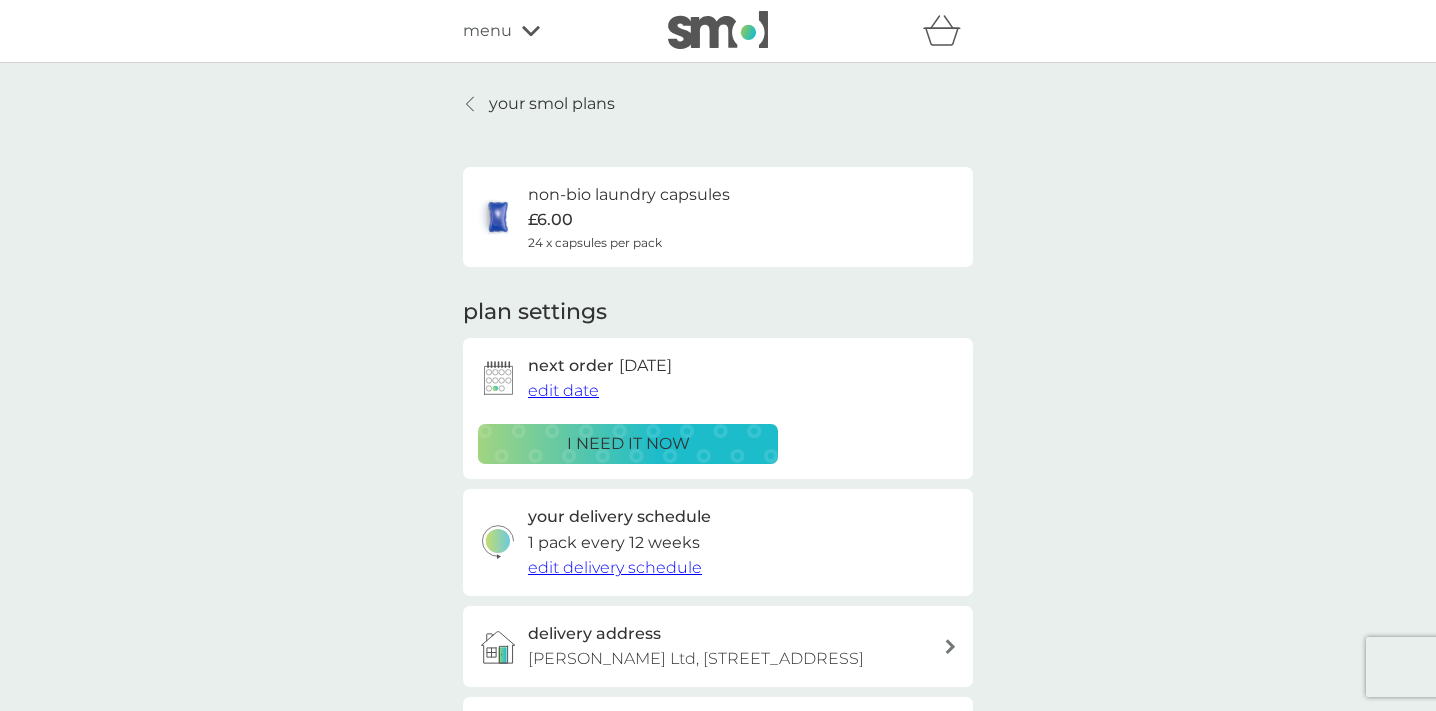 click on "edit date" at bounding box center [563, 390] 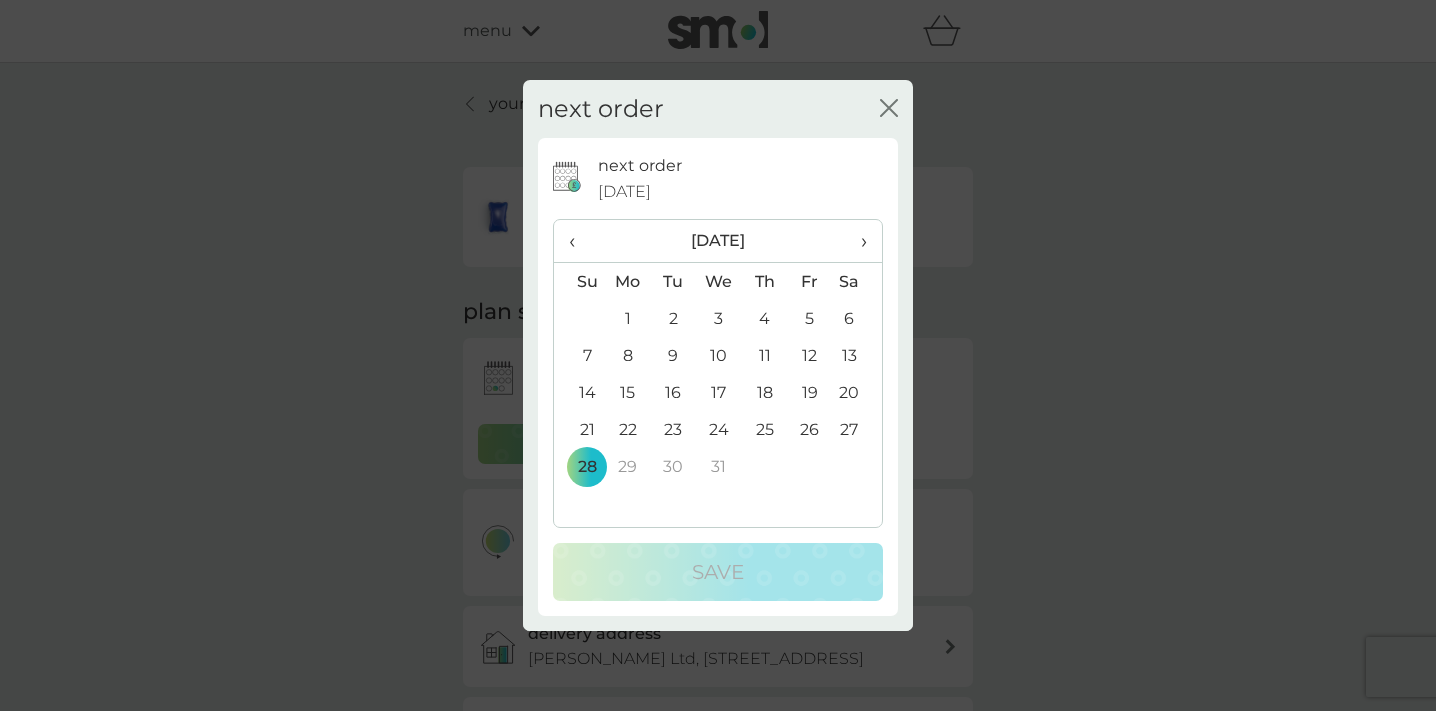 click on "‹" at bounding box center [579, 241] 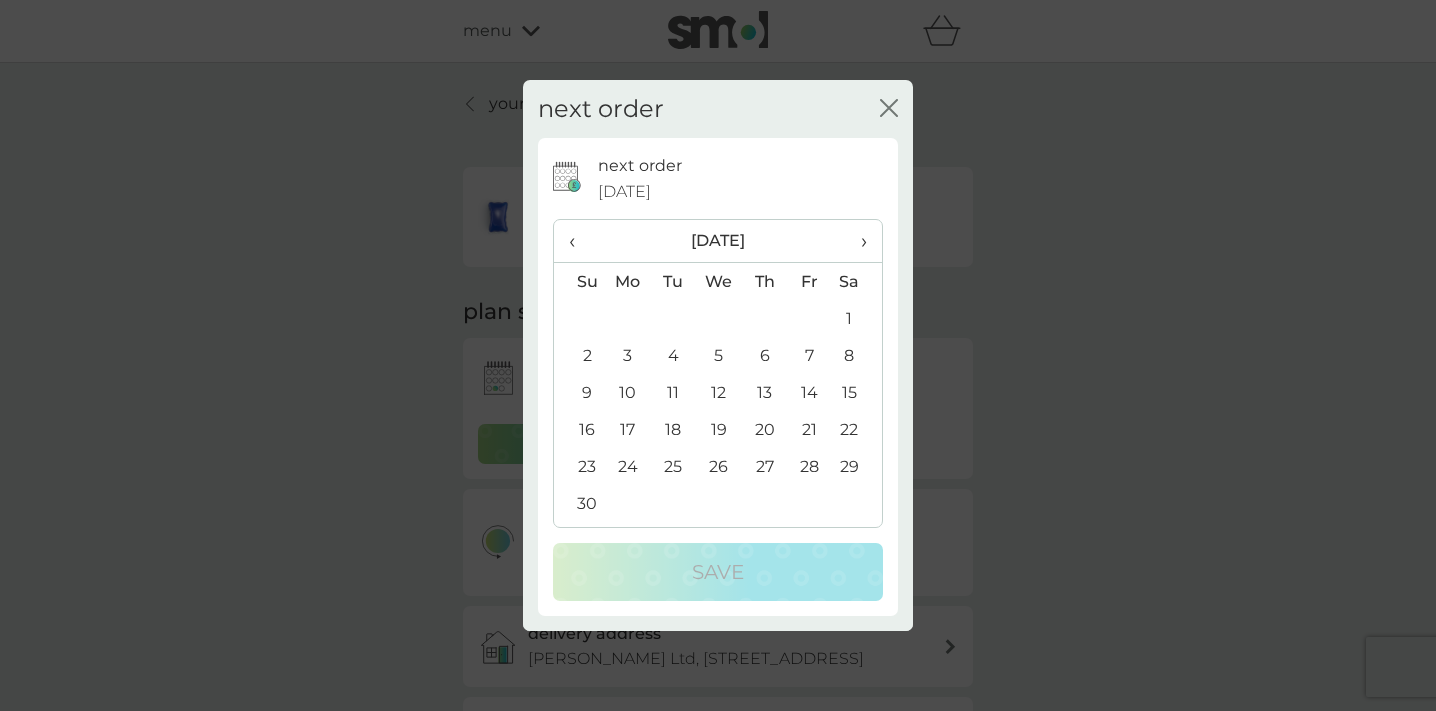 click on "‹" at bounding box center (579, 241) 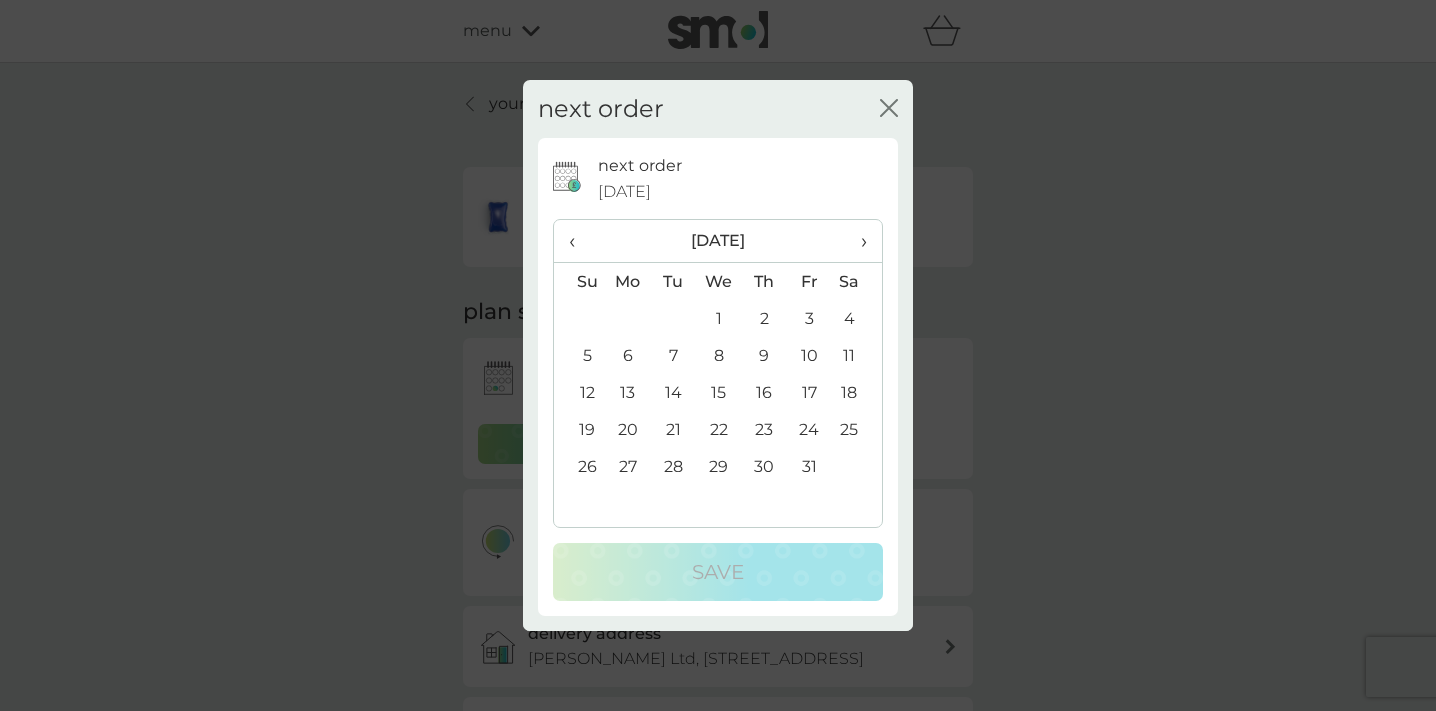 click on "‹" at bounding box center [579, 241] 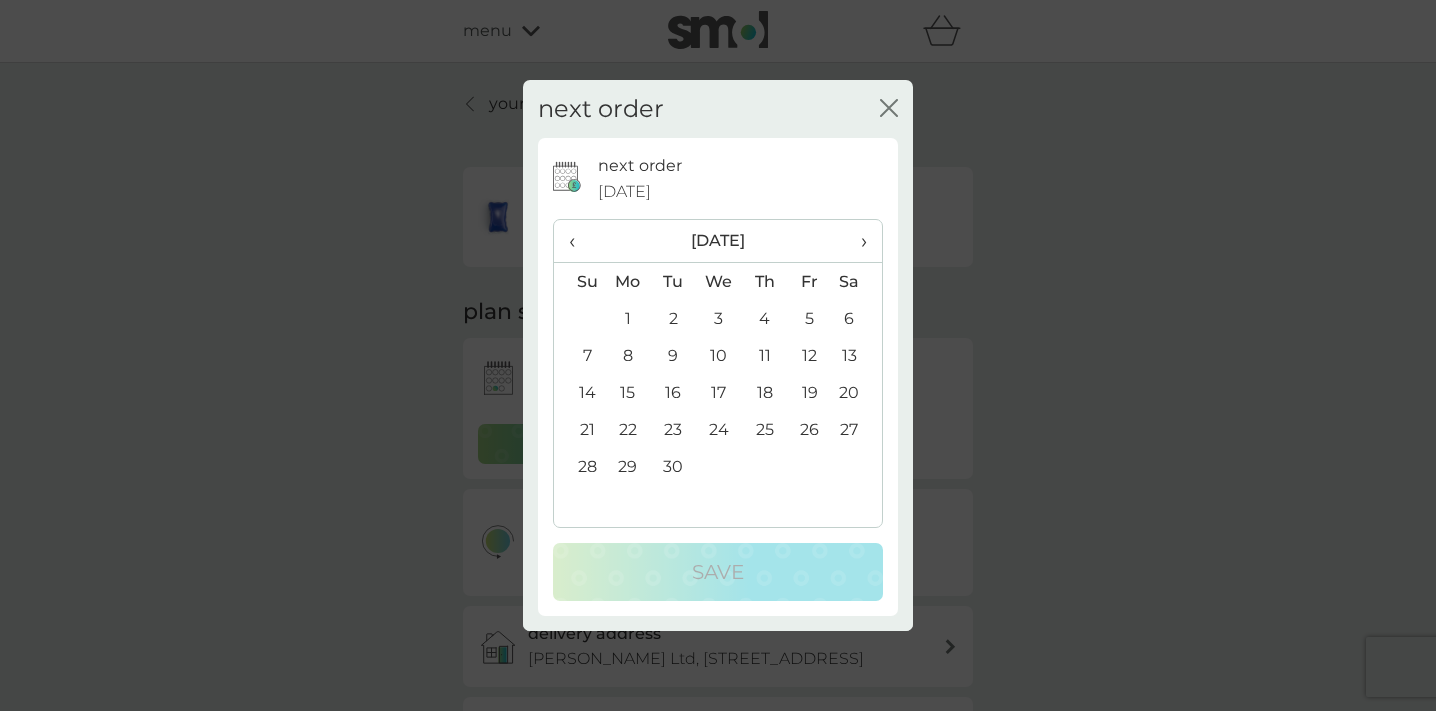 click on "‹" at bounding box center [579, 241] 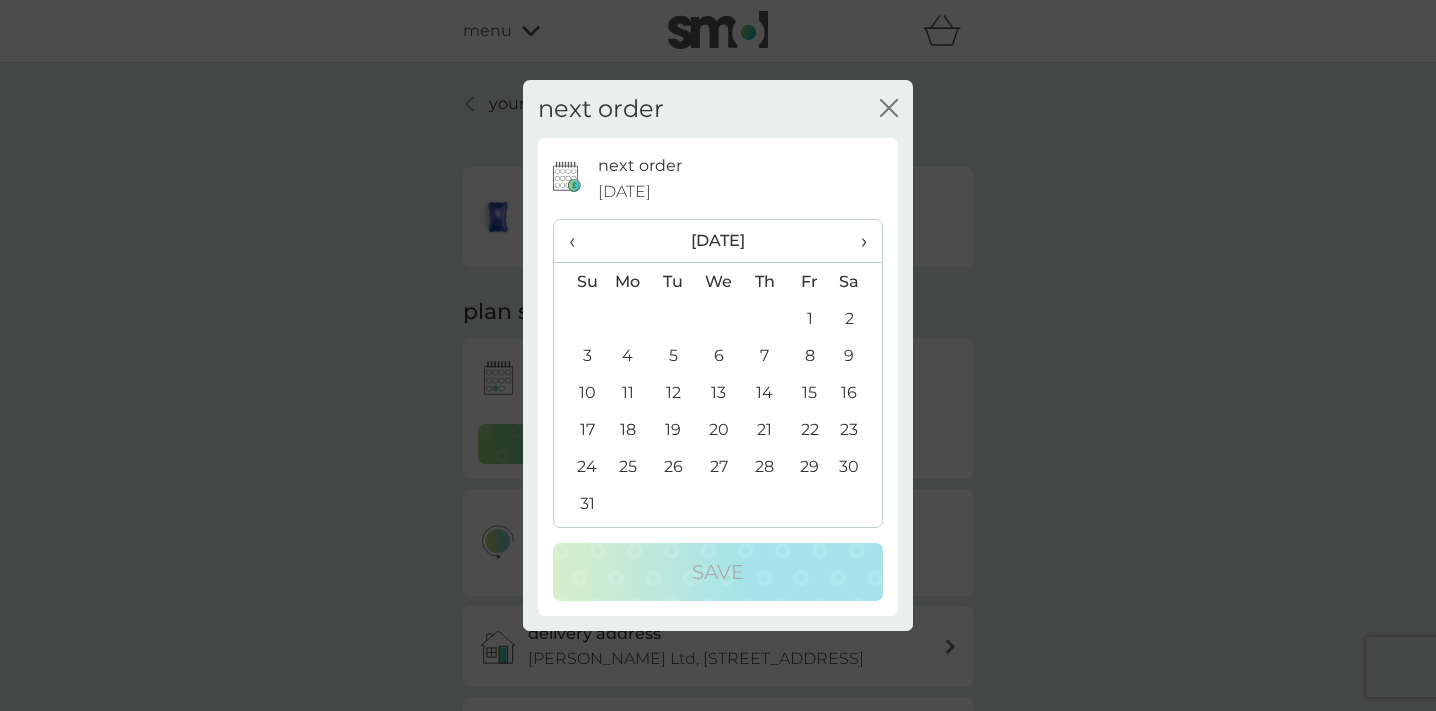 click on "15" at bounding box center (809, 392) 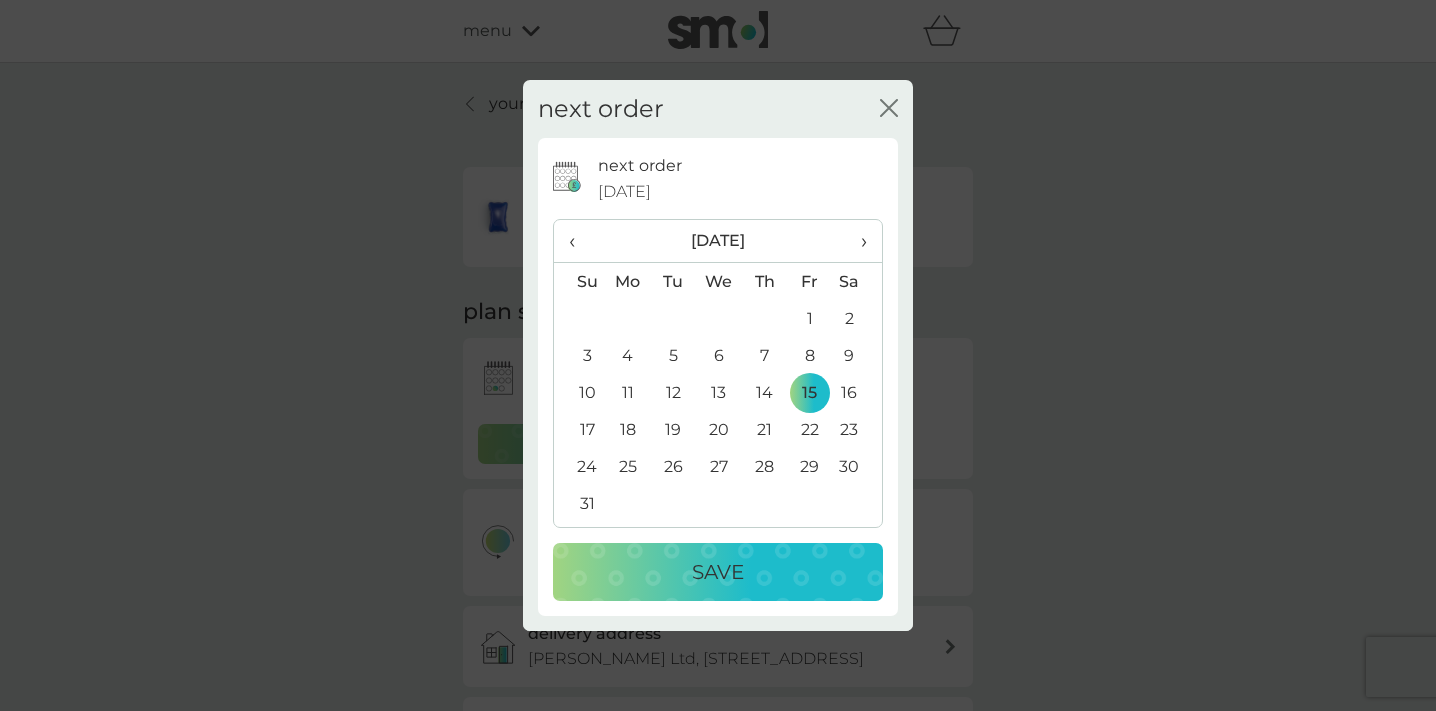 click on "Save" at bounding box center [718, 572] 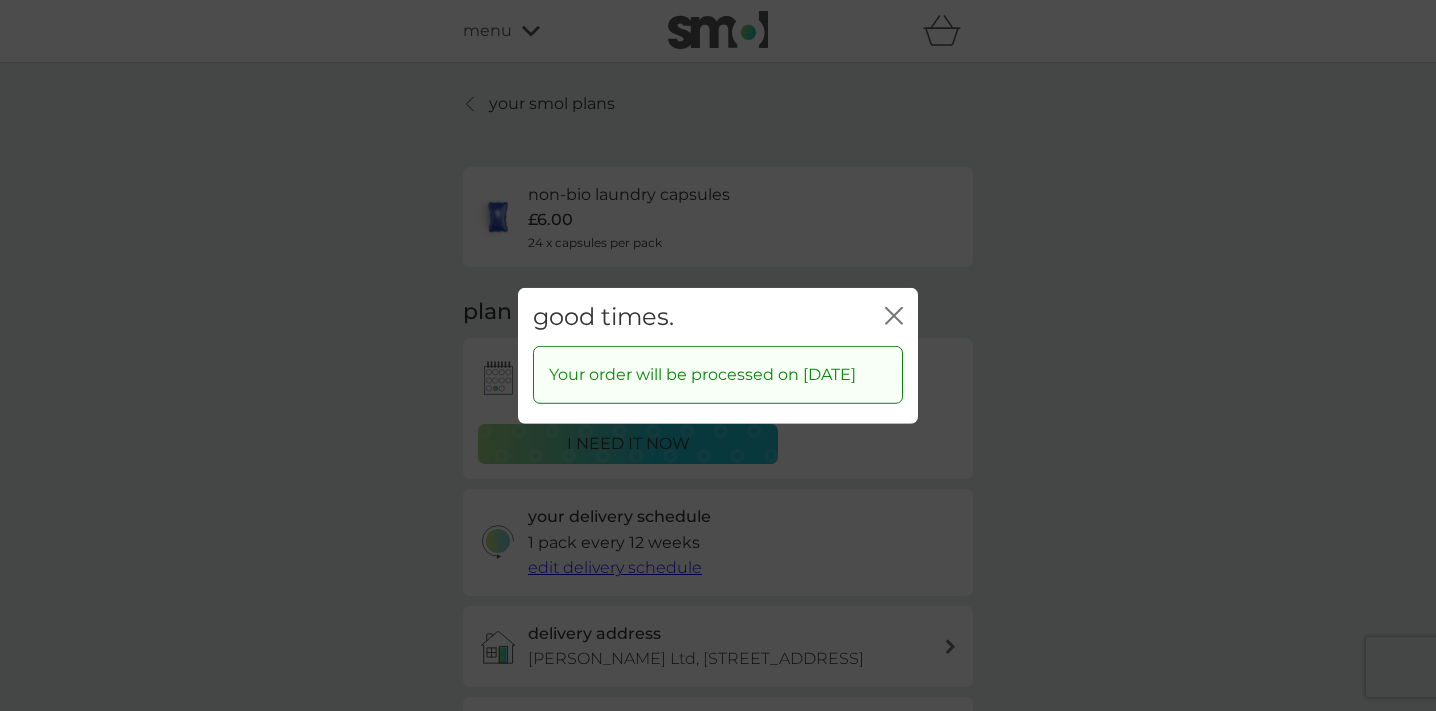 click 